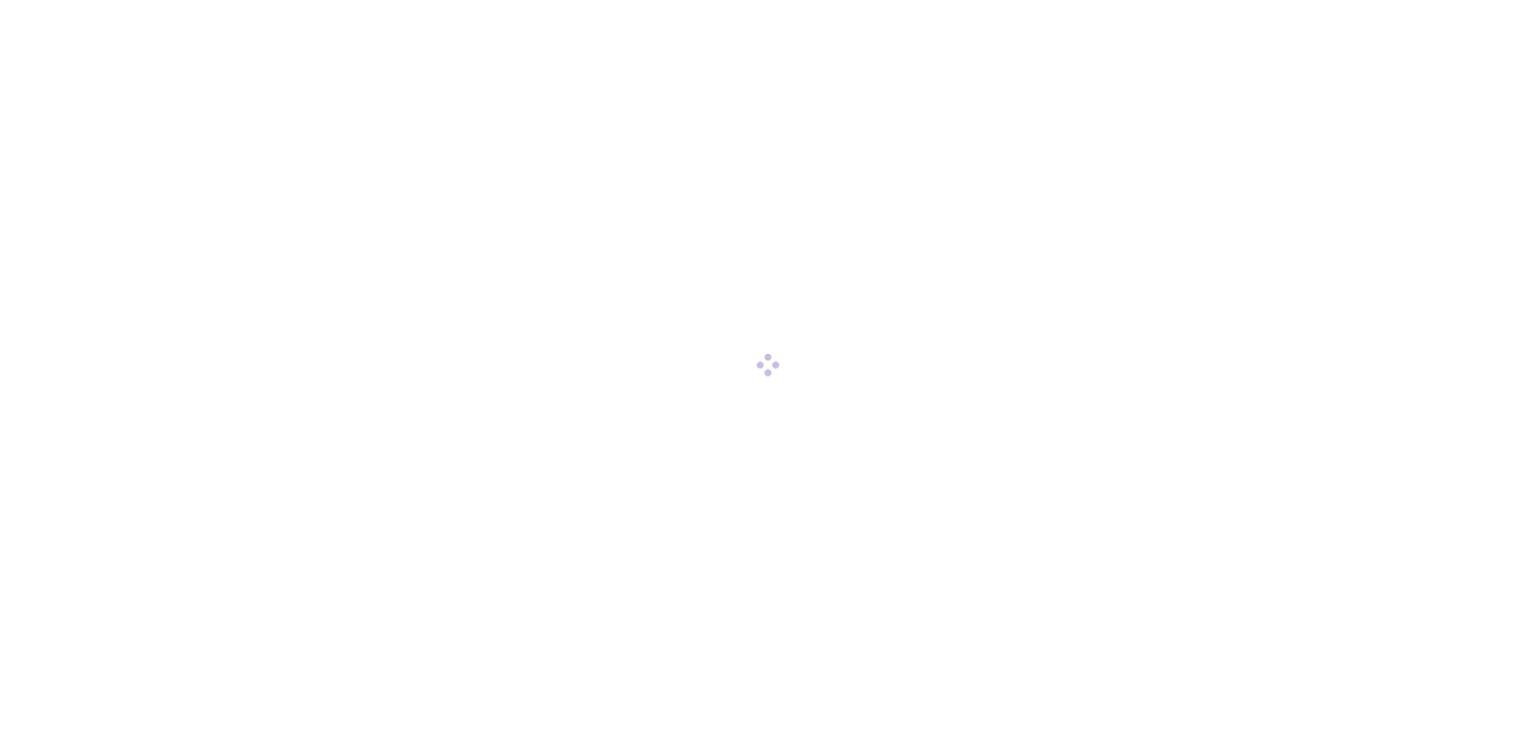 scroll, scrollTop: 0, scrollLeft: 0, axis: both 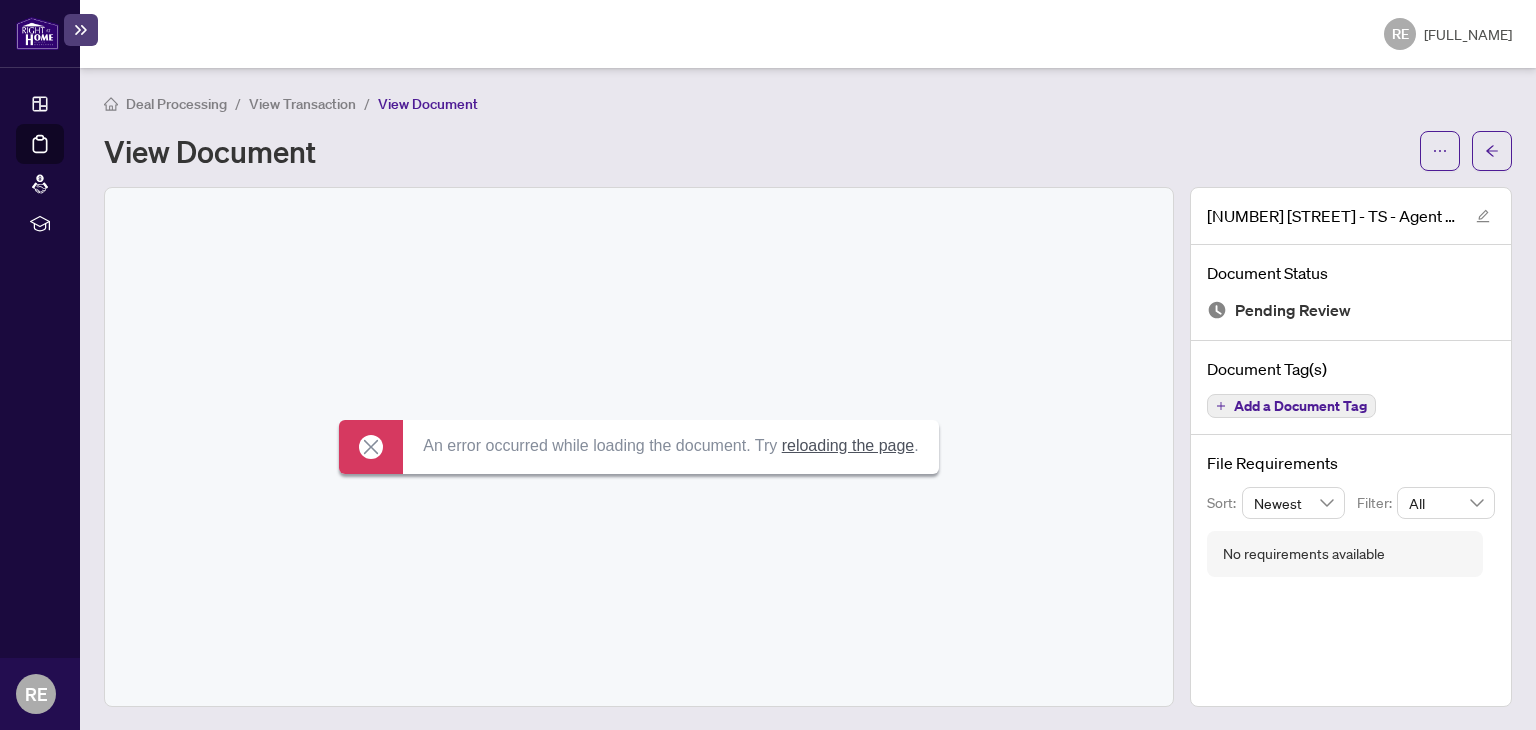 drag, startPoint x: 424, startPoint y: 444, endPoint x: 924, endPoint y: 452, distance: 500.064 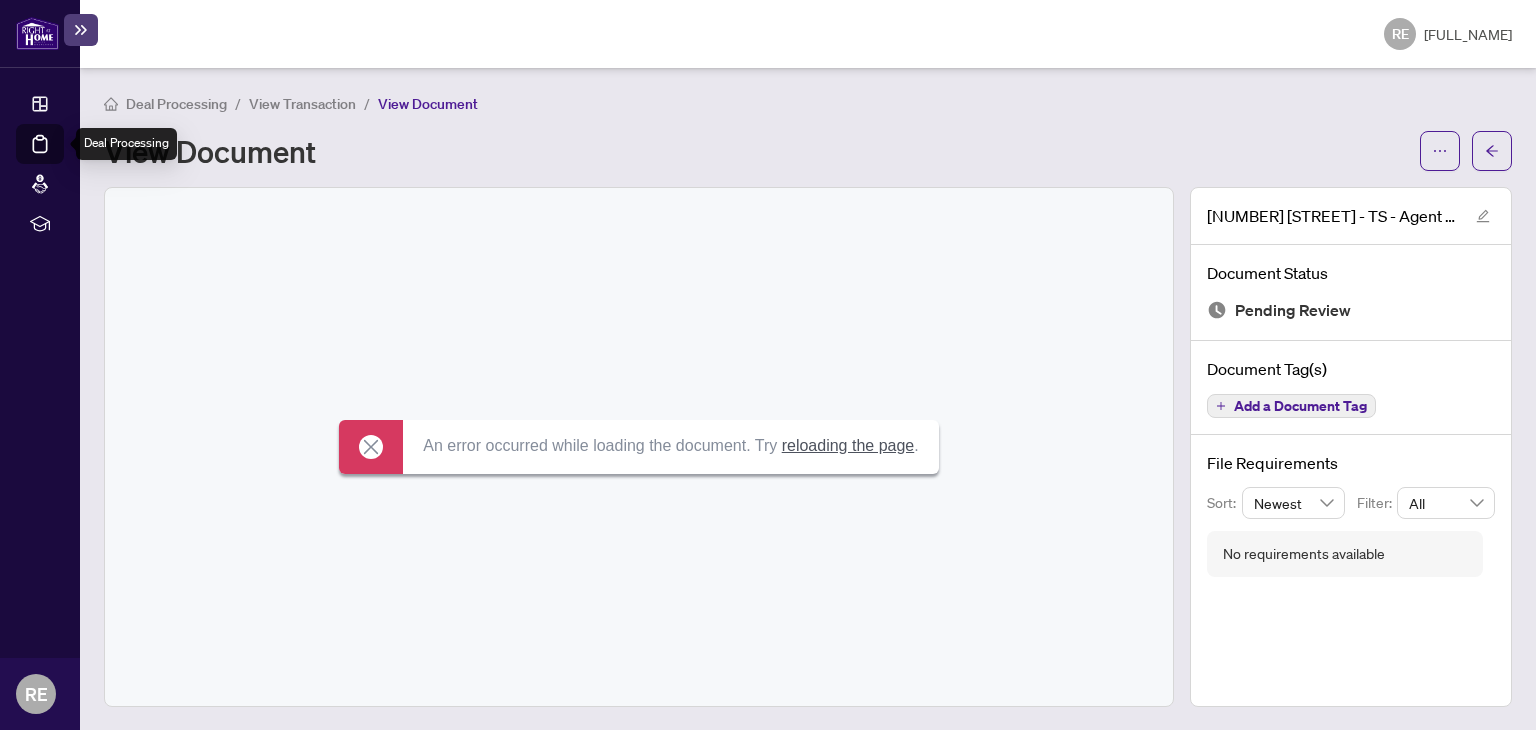 click on "Deal Processing" at bounding box center [63, 158] 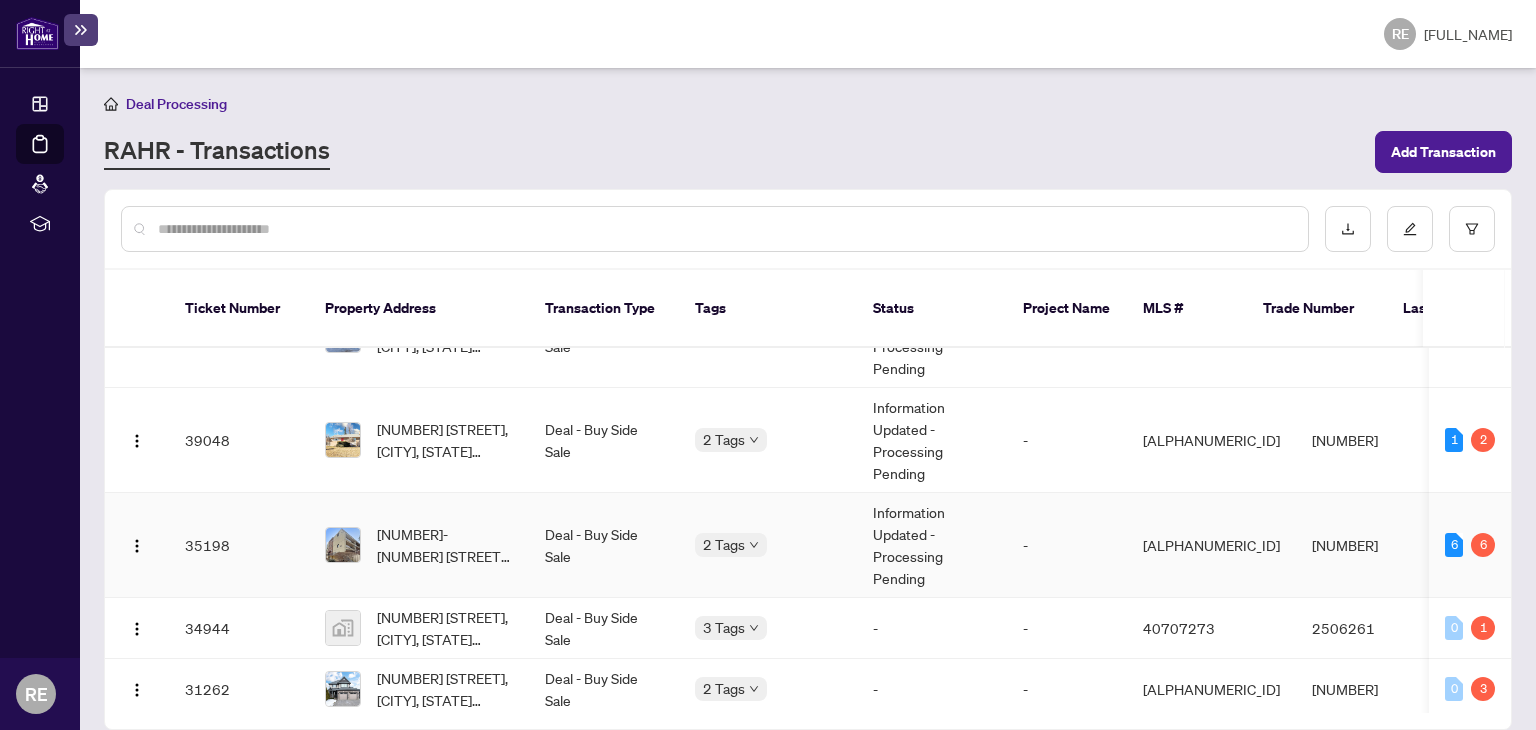 scroll, scrollTop: 482, scrollLeft: 0, axis: vertical 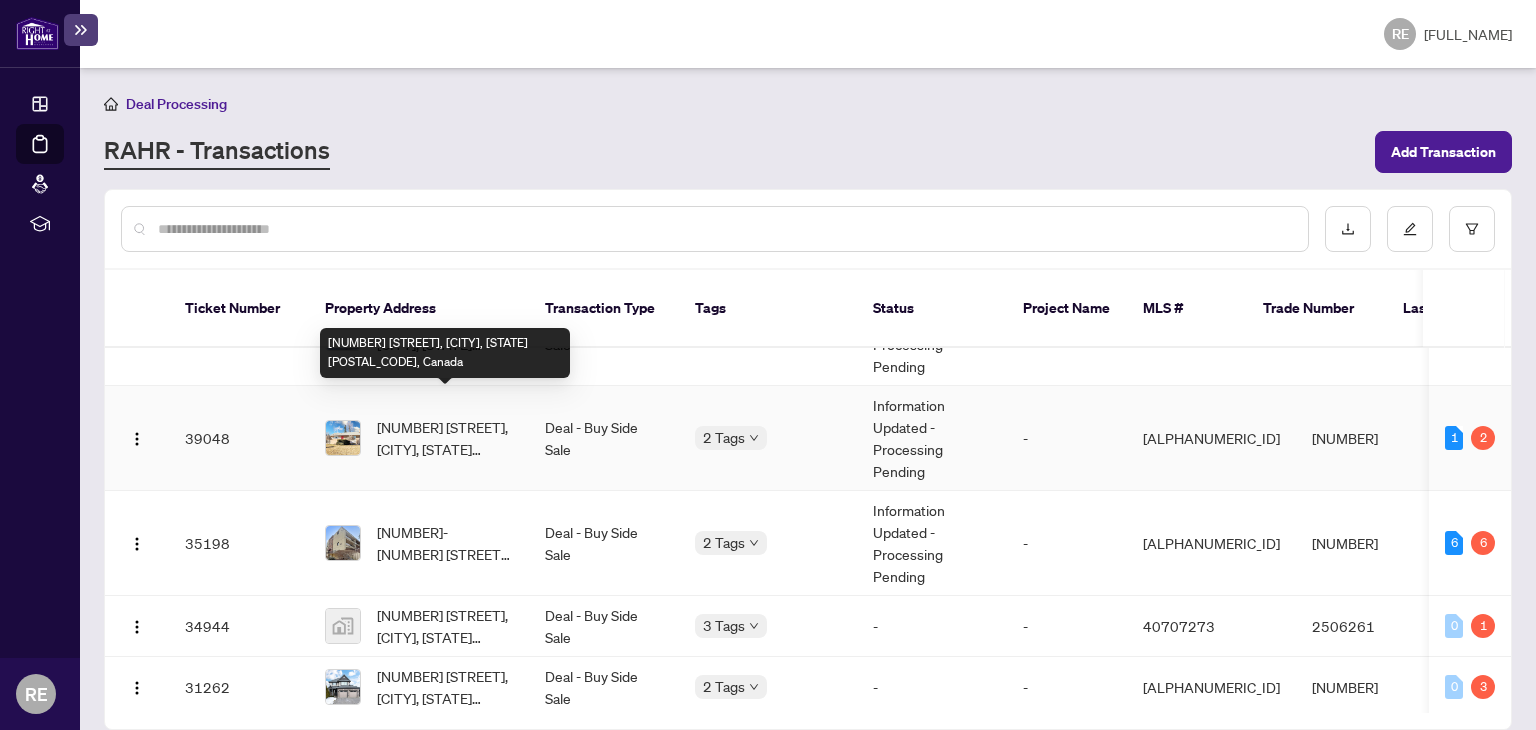 click on "[NUMBER] [STREET], [CITY], [STATE] [POSTAL_CODE], Canada" at bounding box center [445, 438] 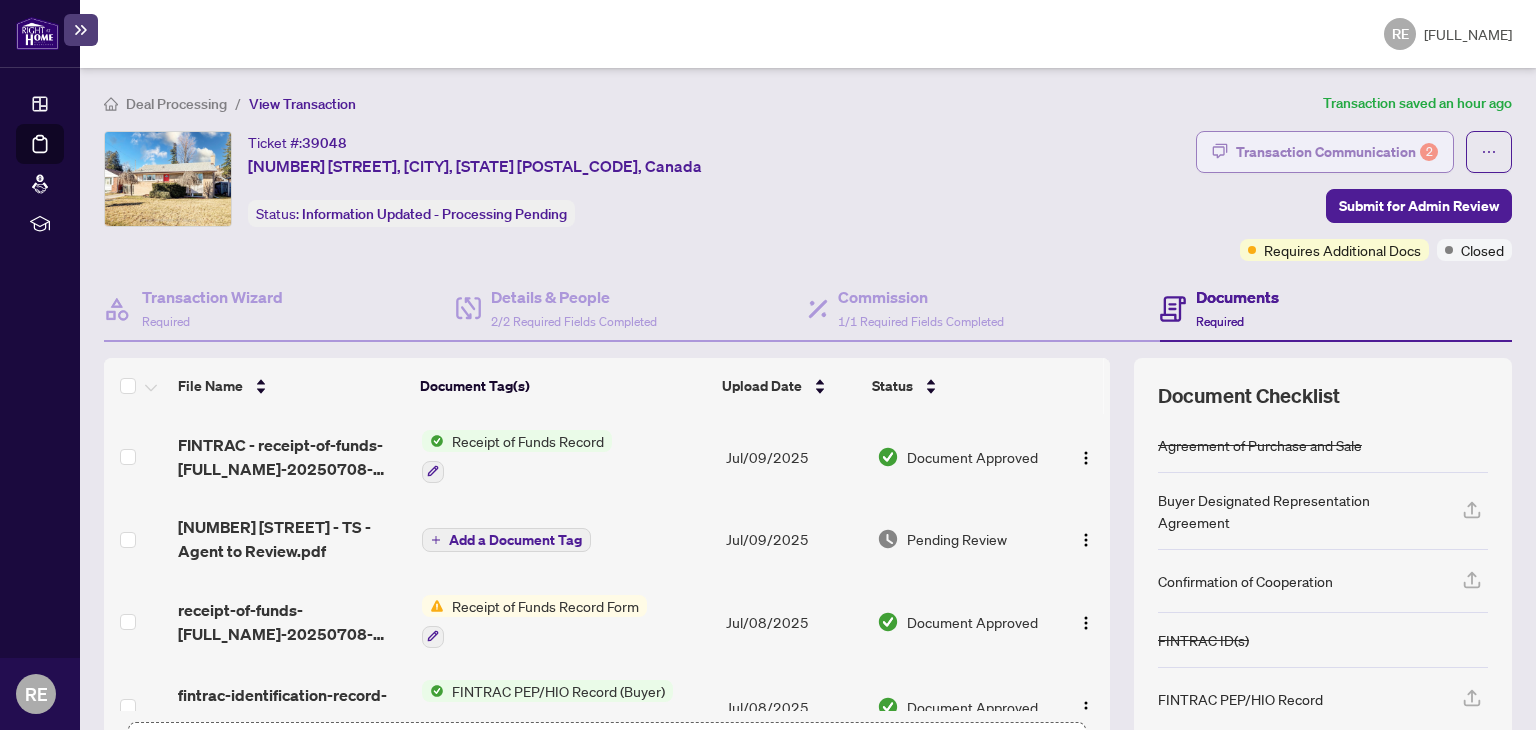 click on "Transaction Communication 2" at bounding box center [1337, 152] 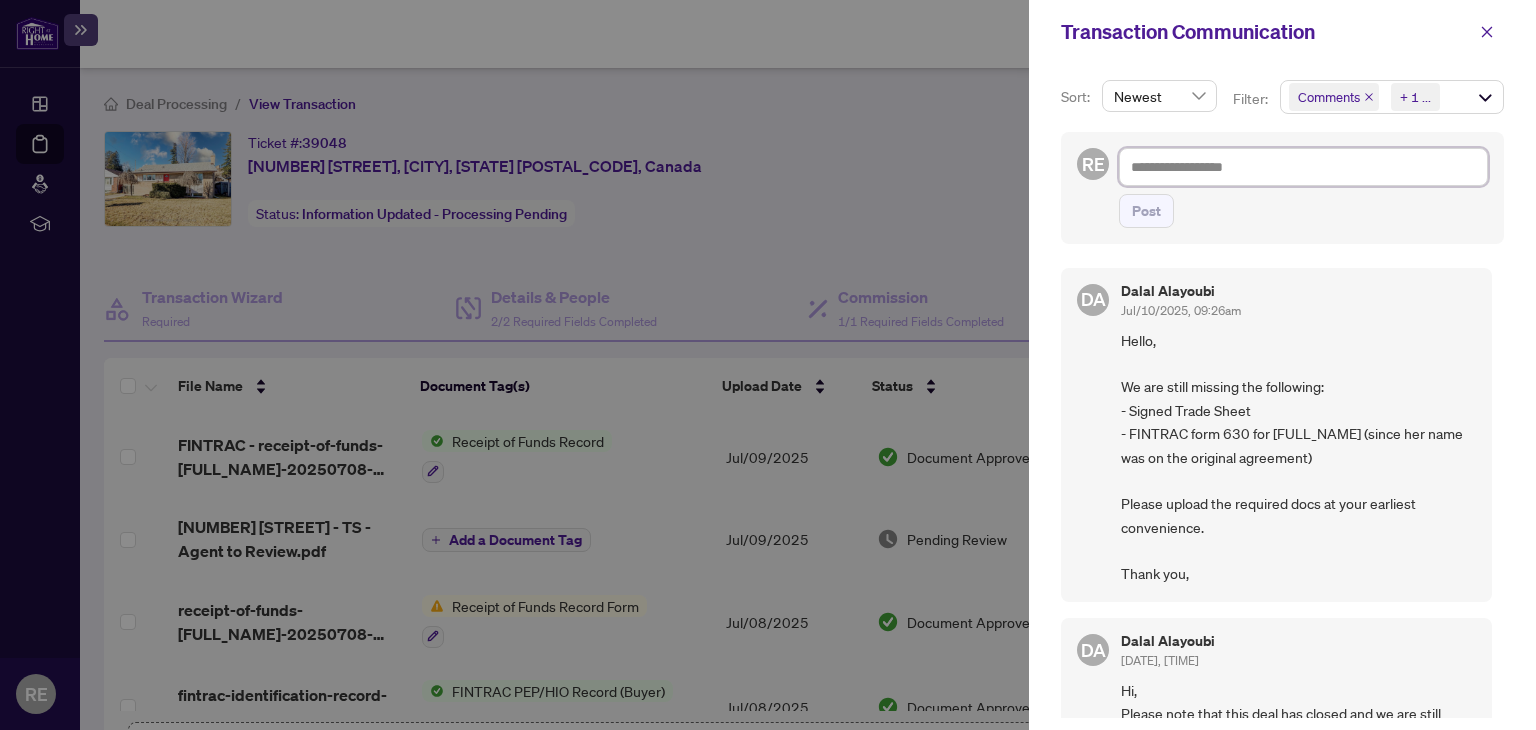 click at bounding box center [1303, 167] 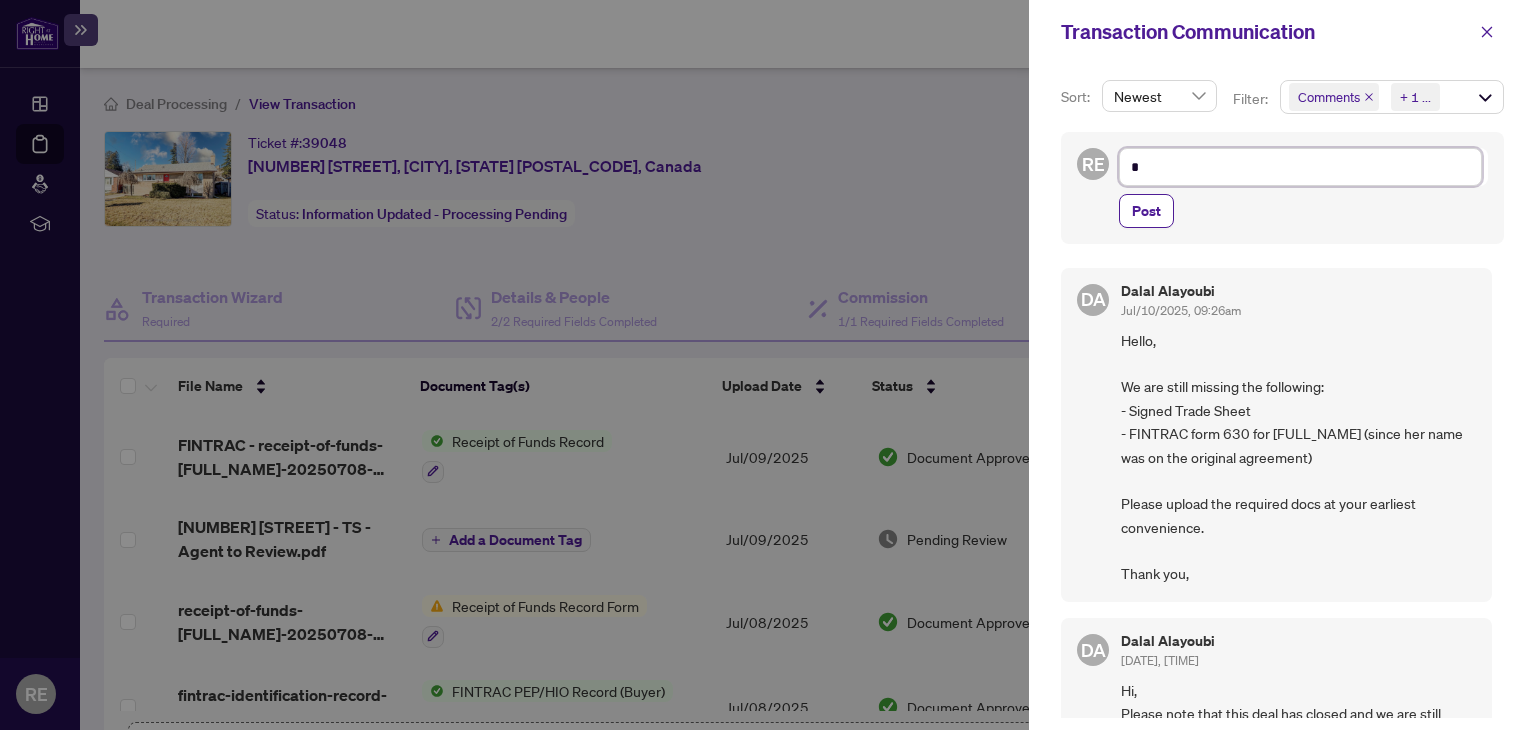 type on "**" 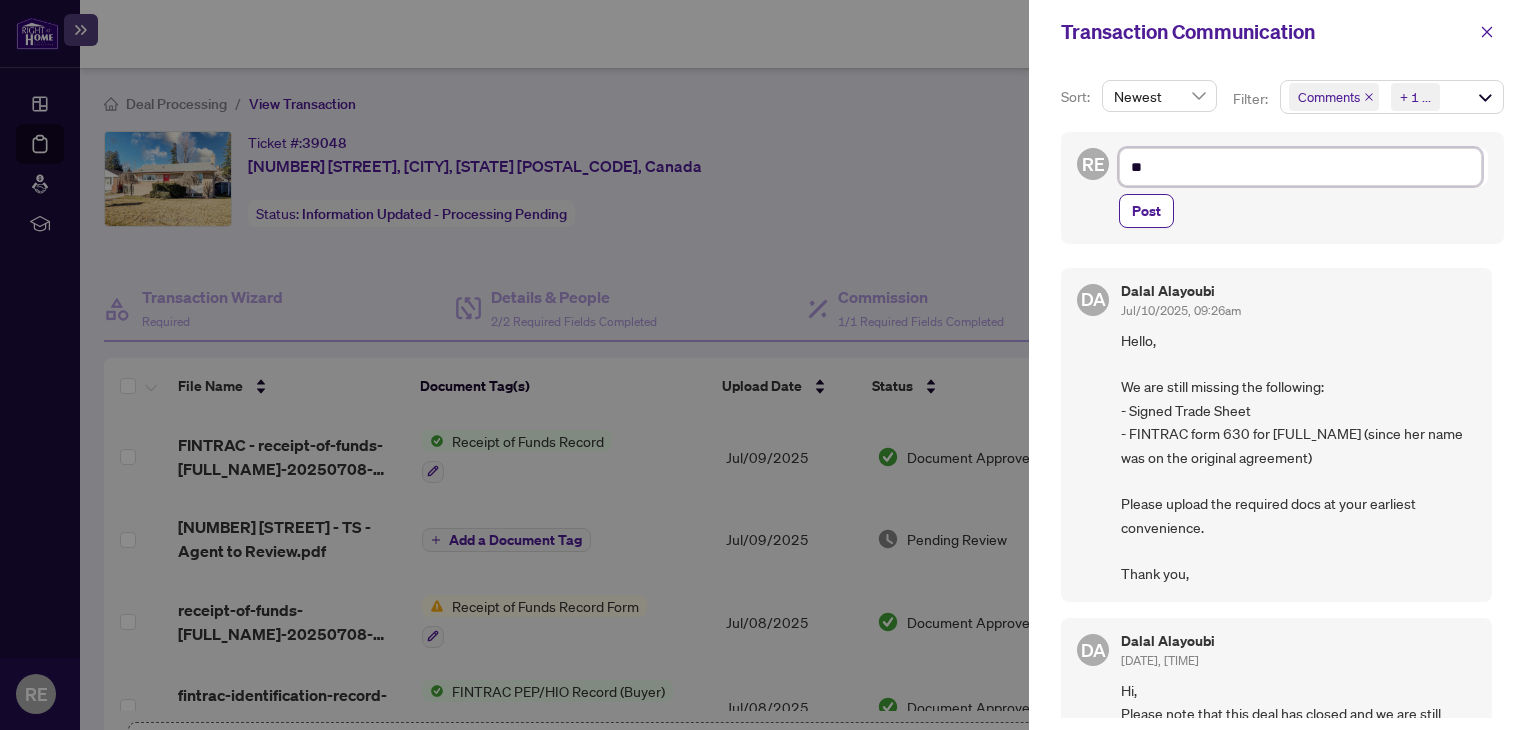 type on "***" 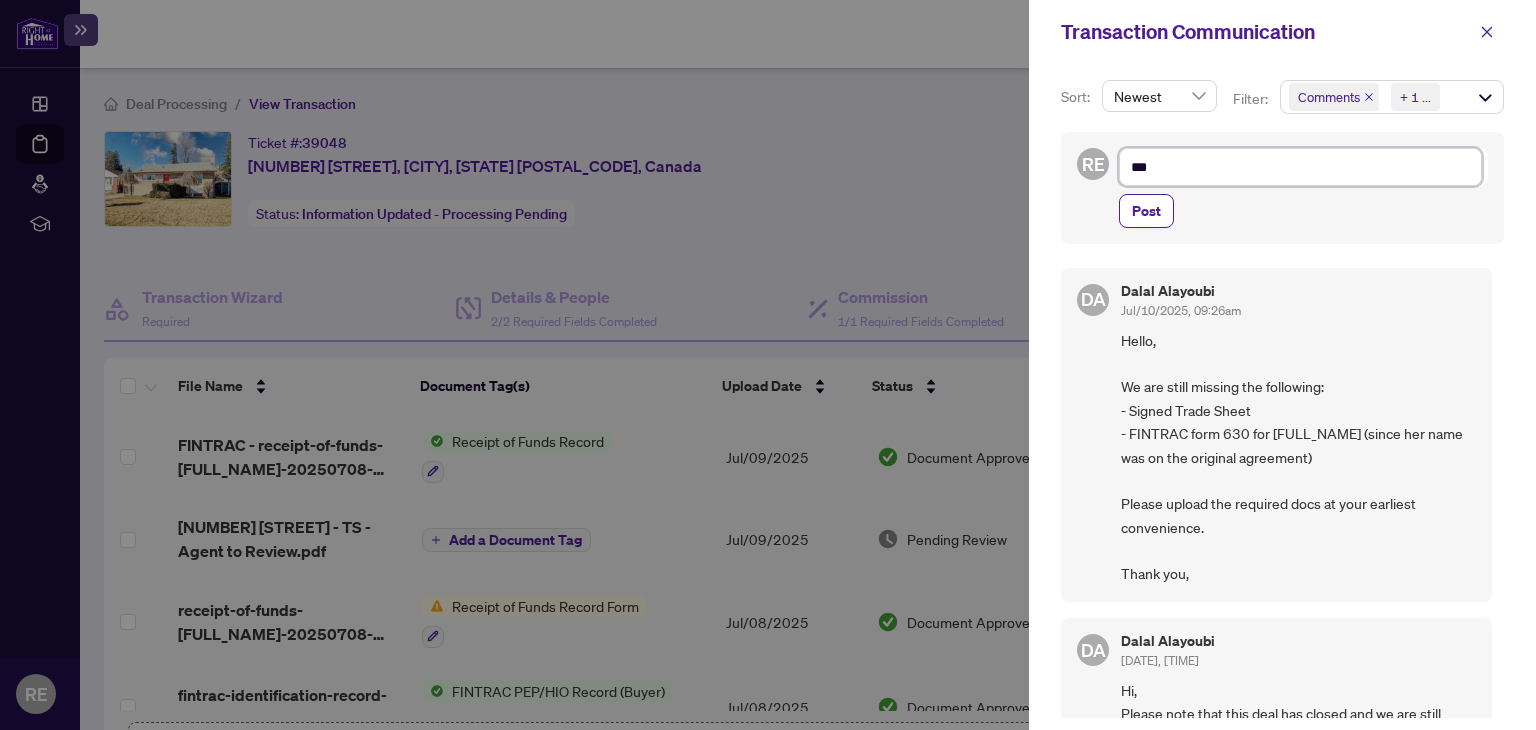 type on "****" 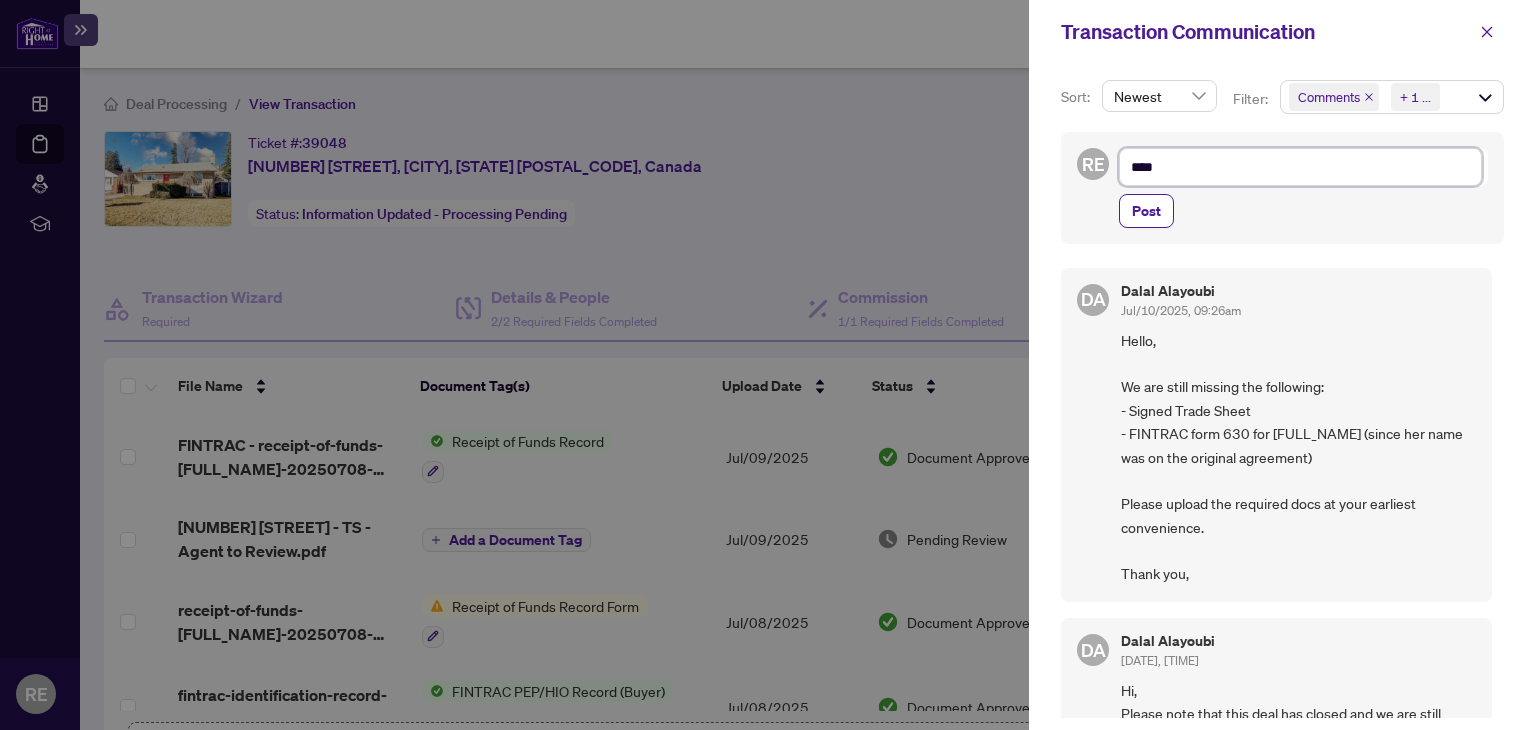 type on "*****" 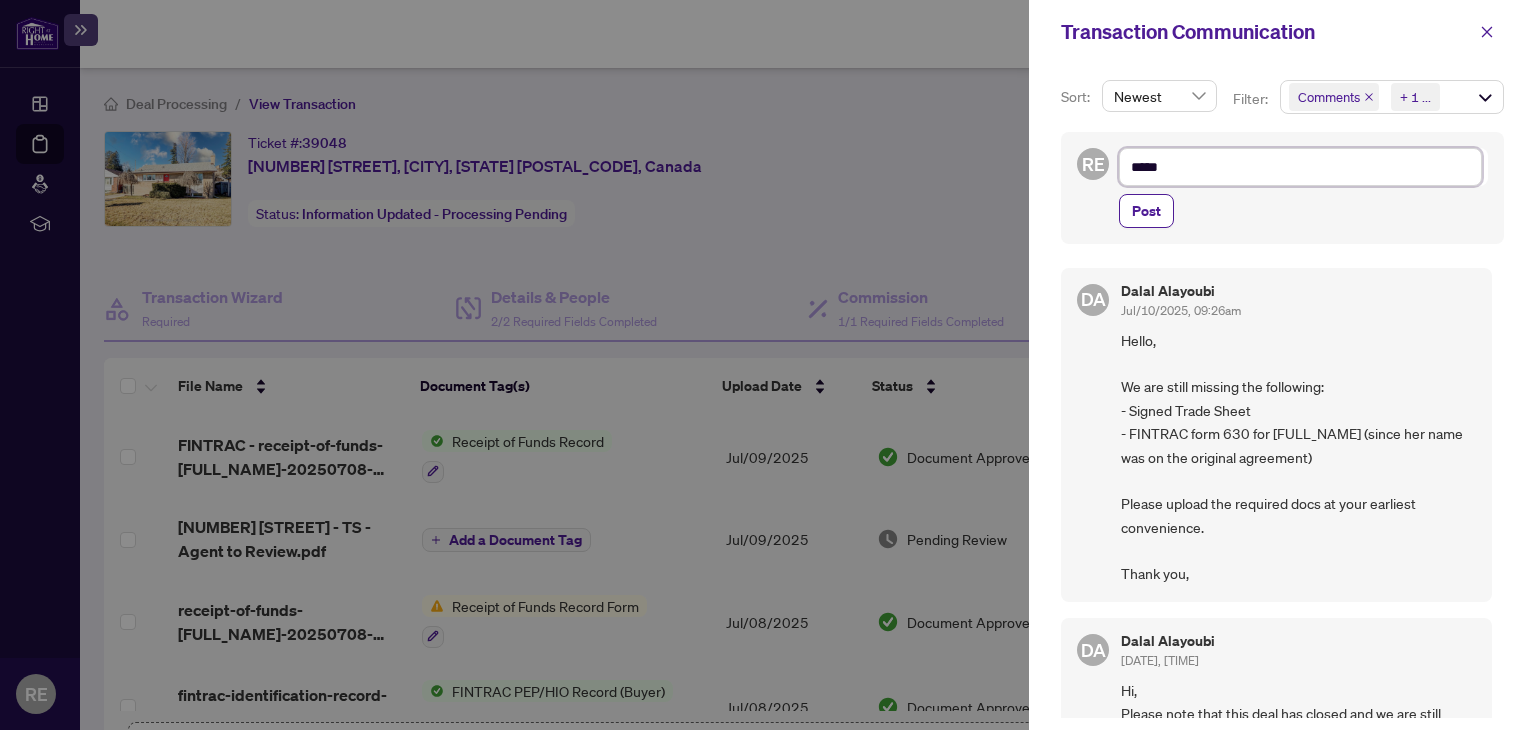type on "*****" 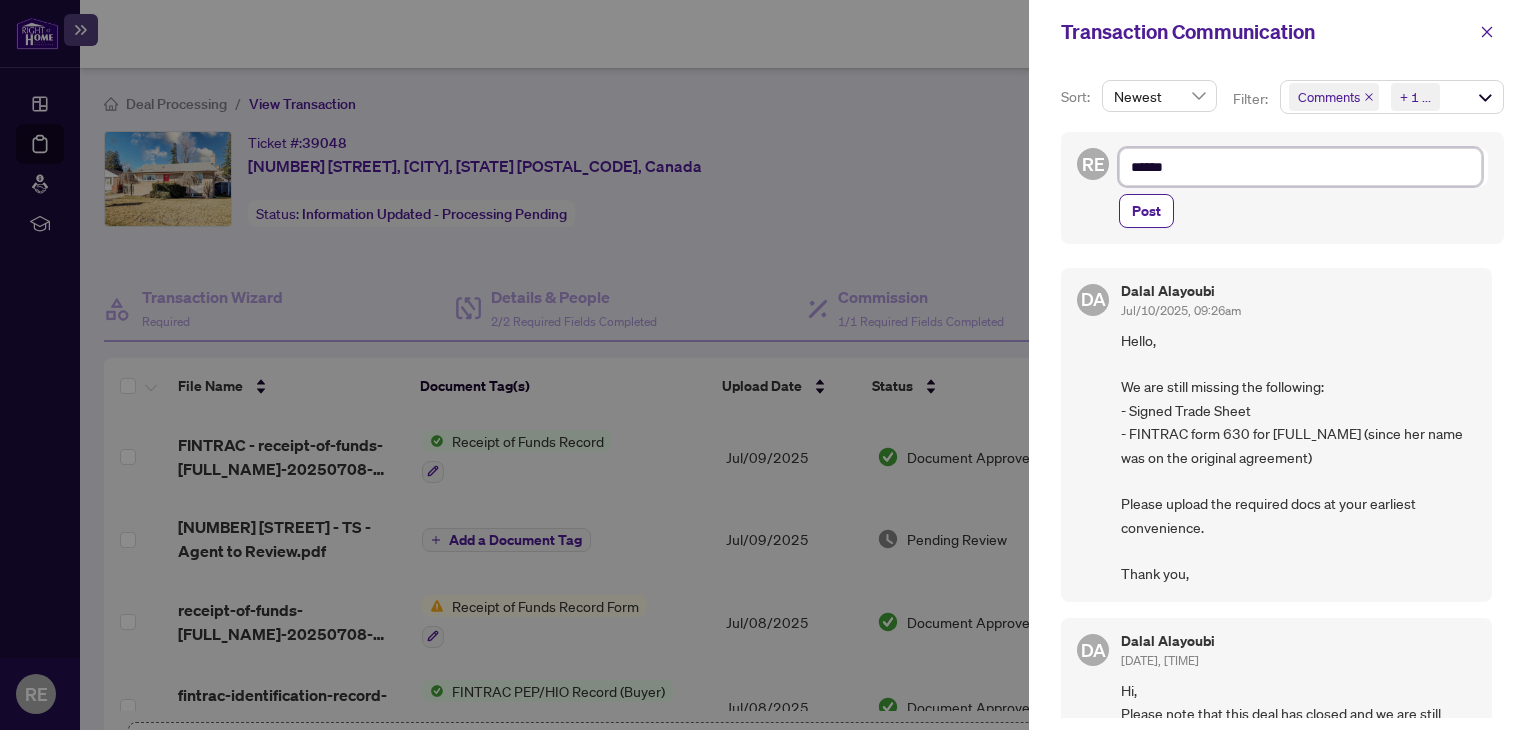 type on "*******" 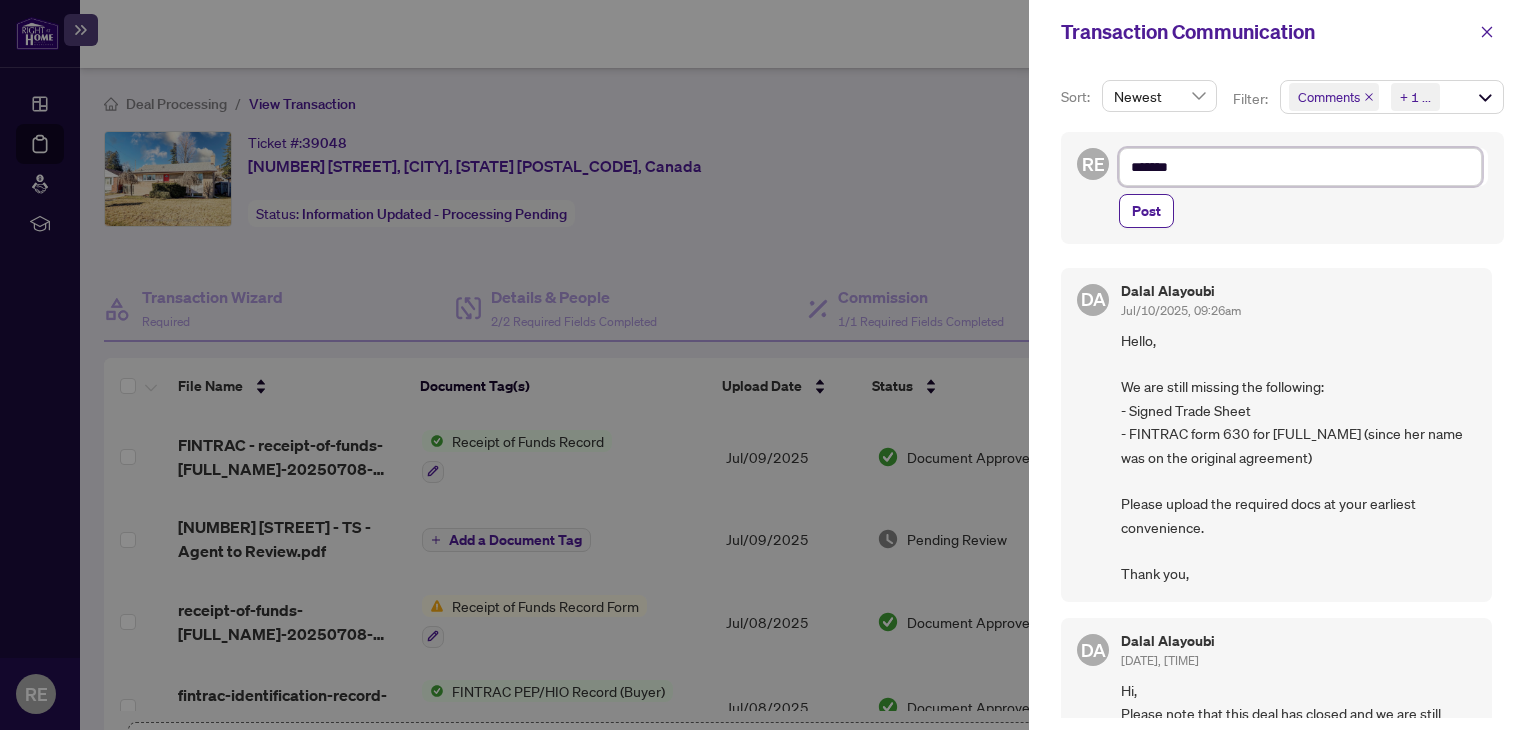 type on "********" 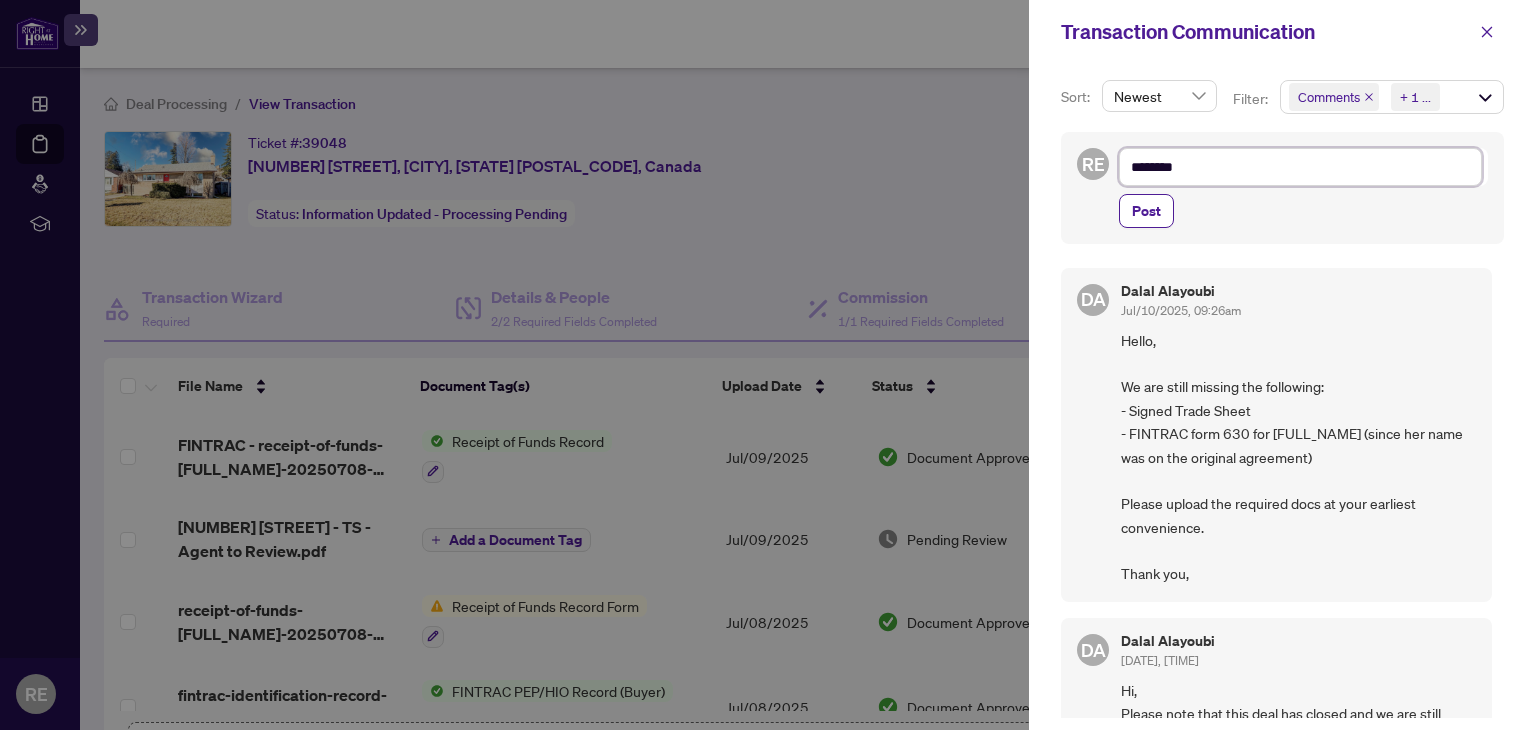type on "*********" 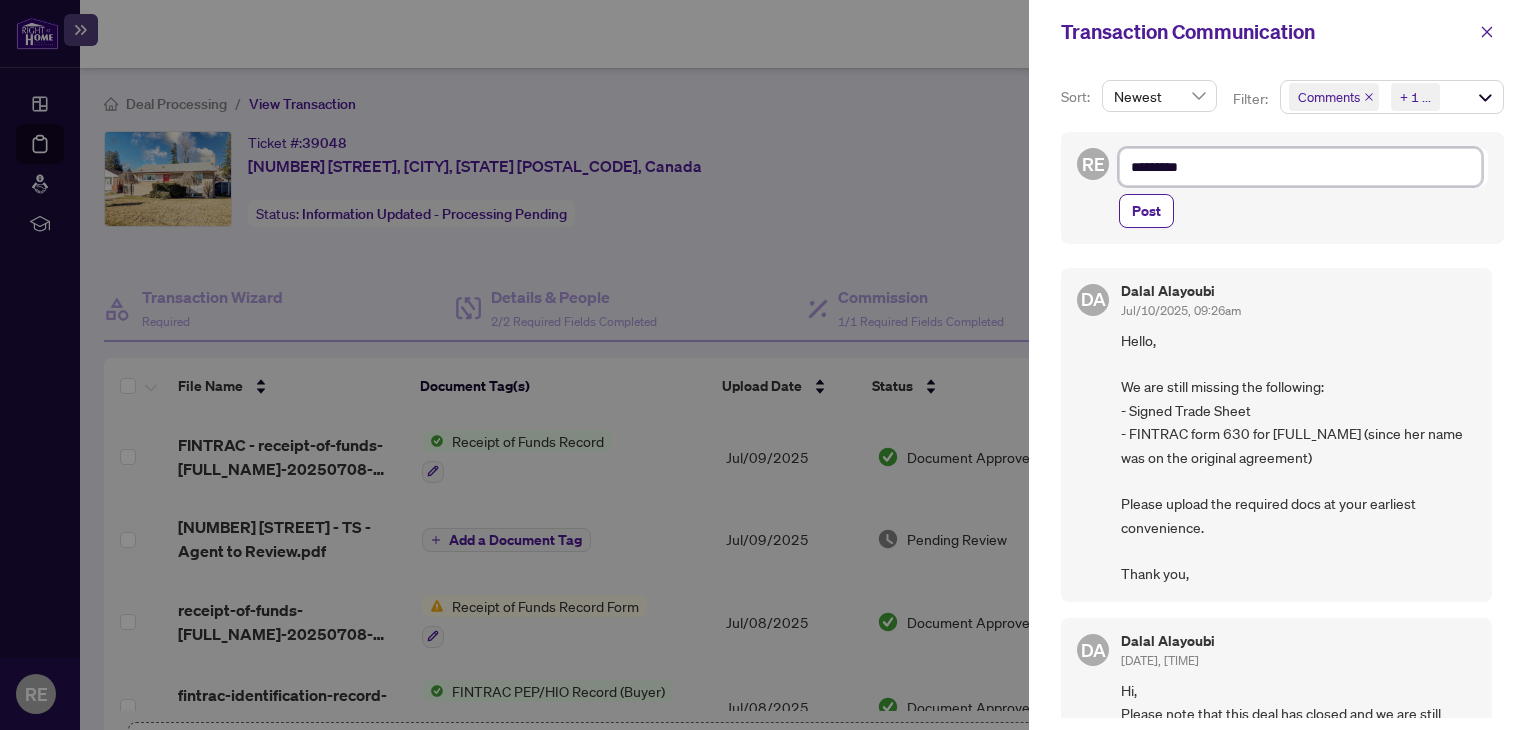 type on "**********" 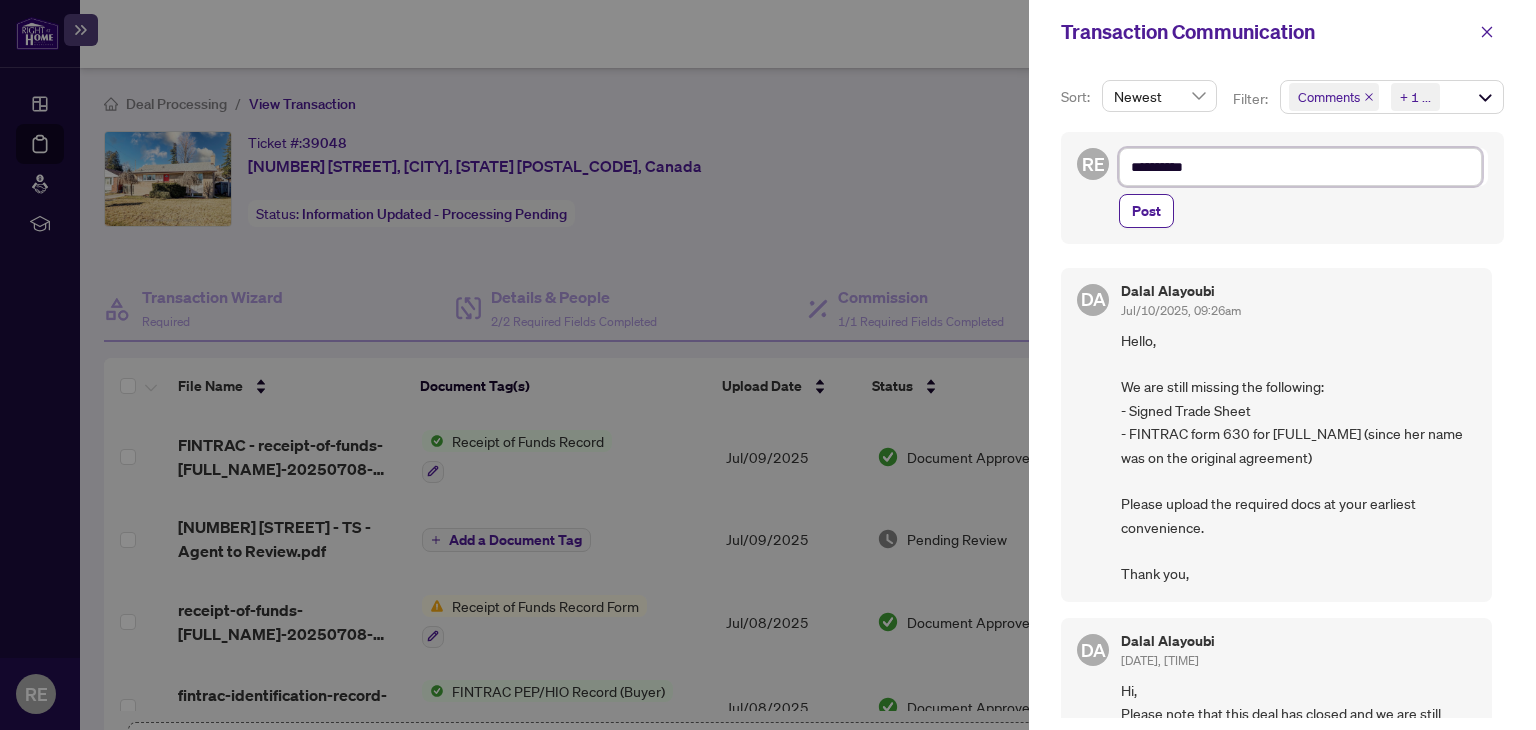 type on "**********" 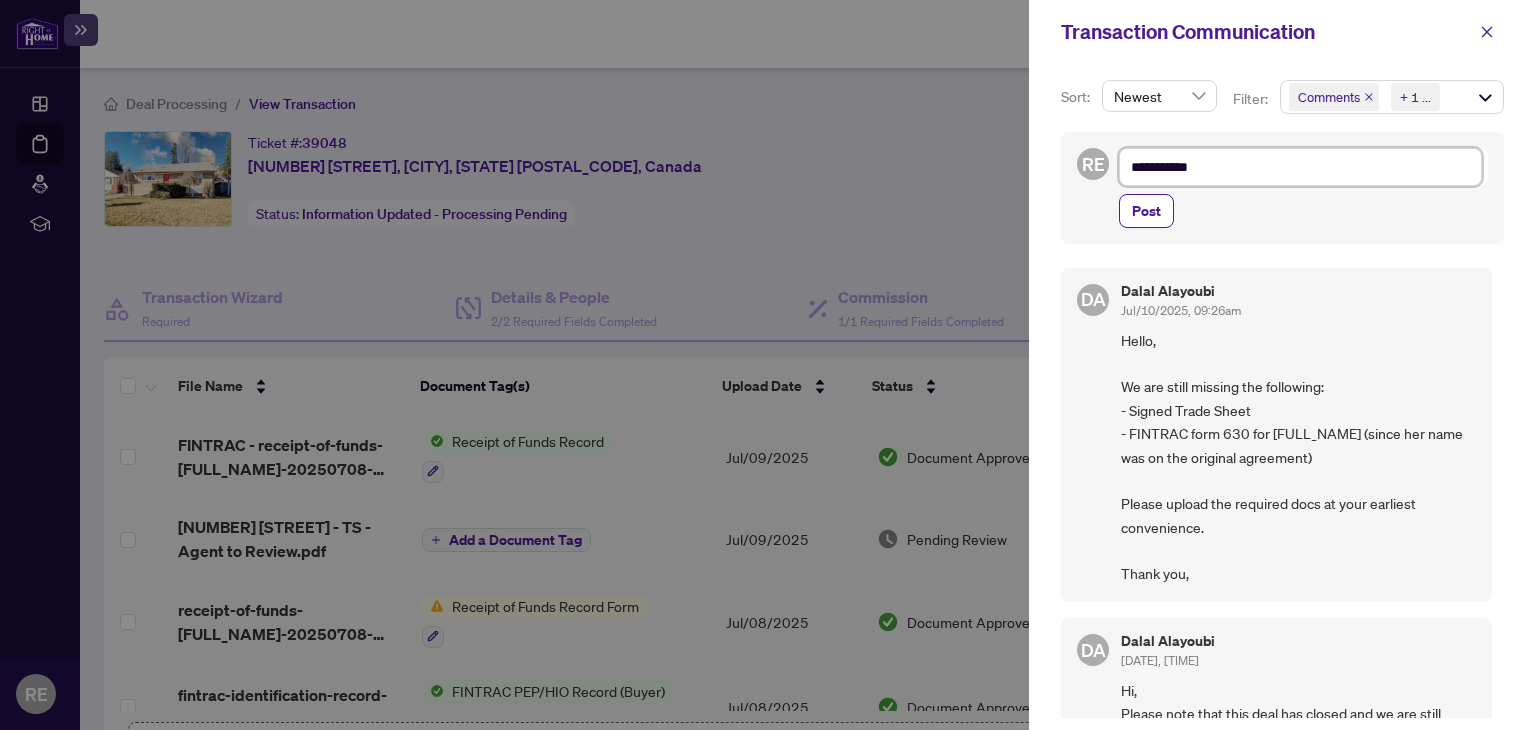 type on "**********" 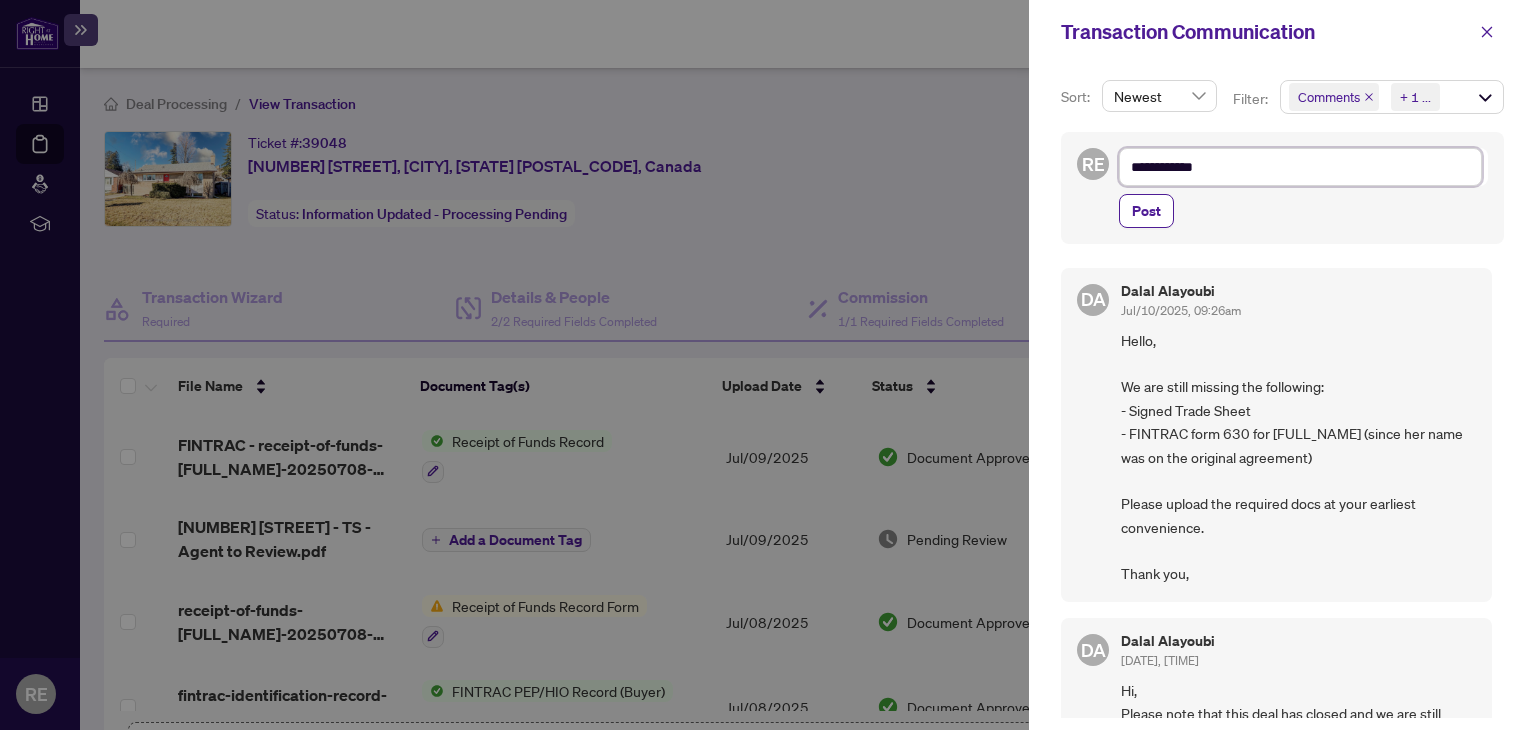 type on "**********" 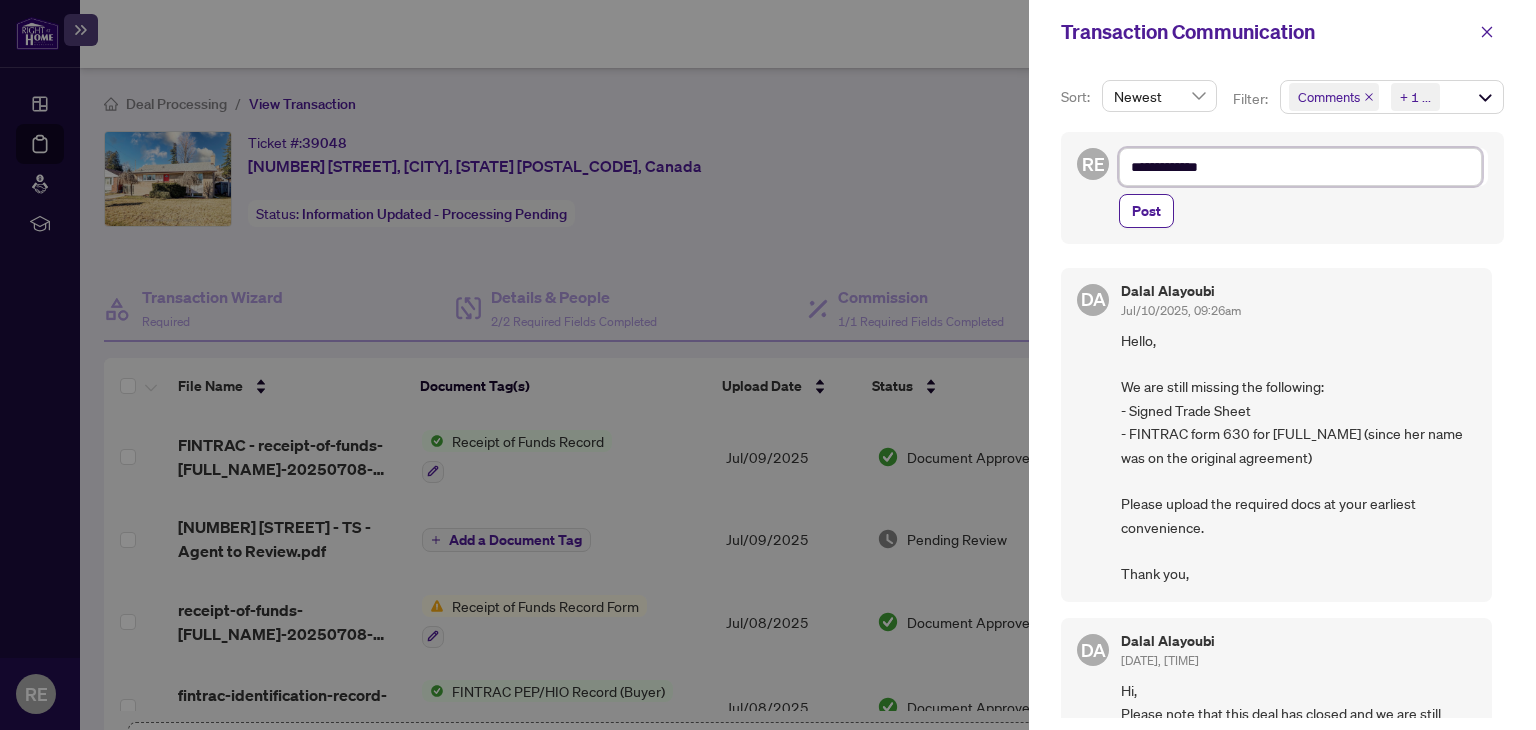 type on "**********" 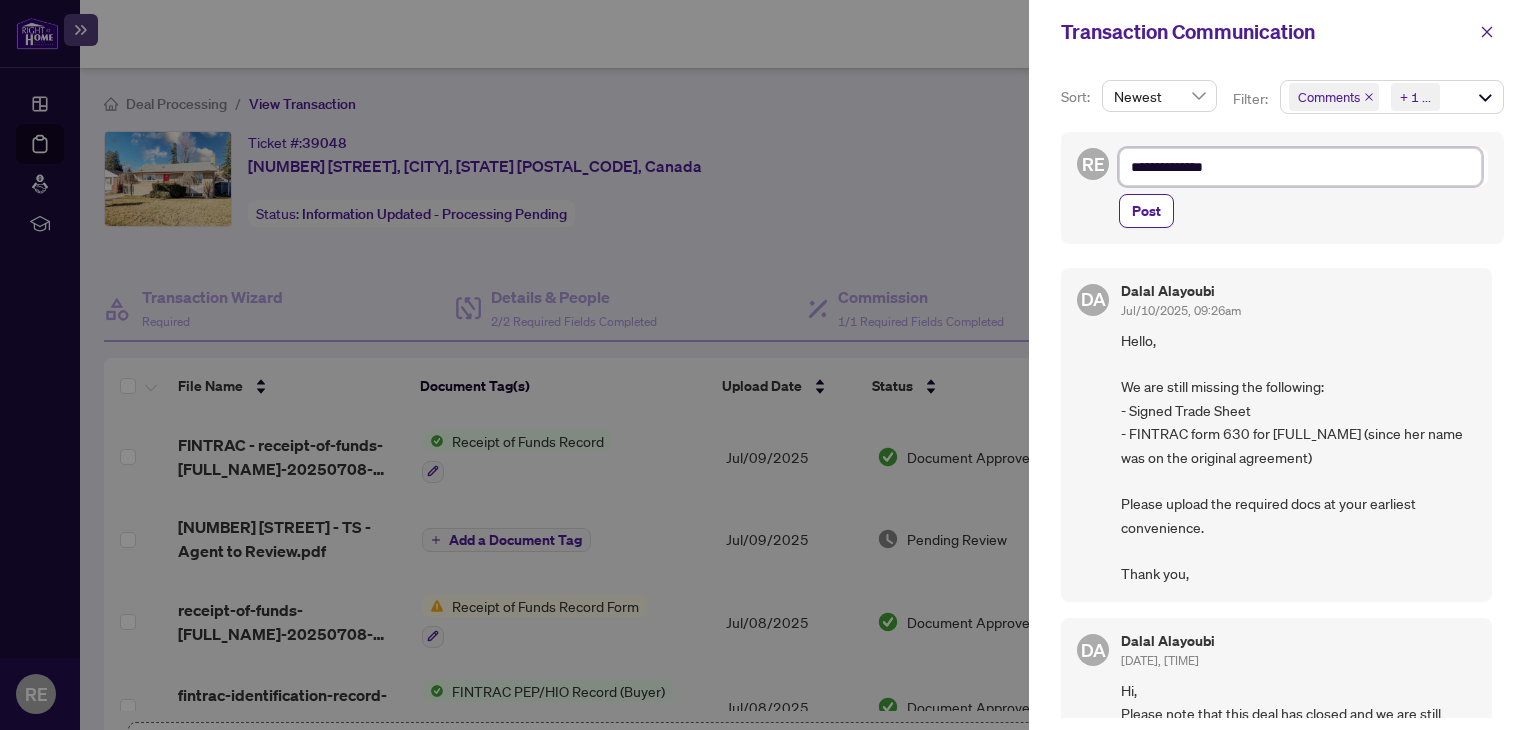 type on "**********" 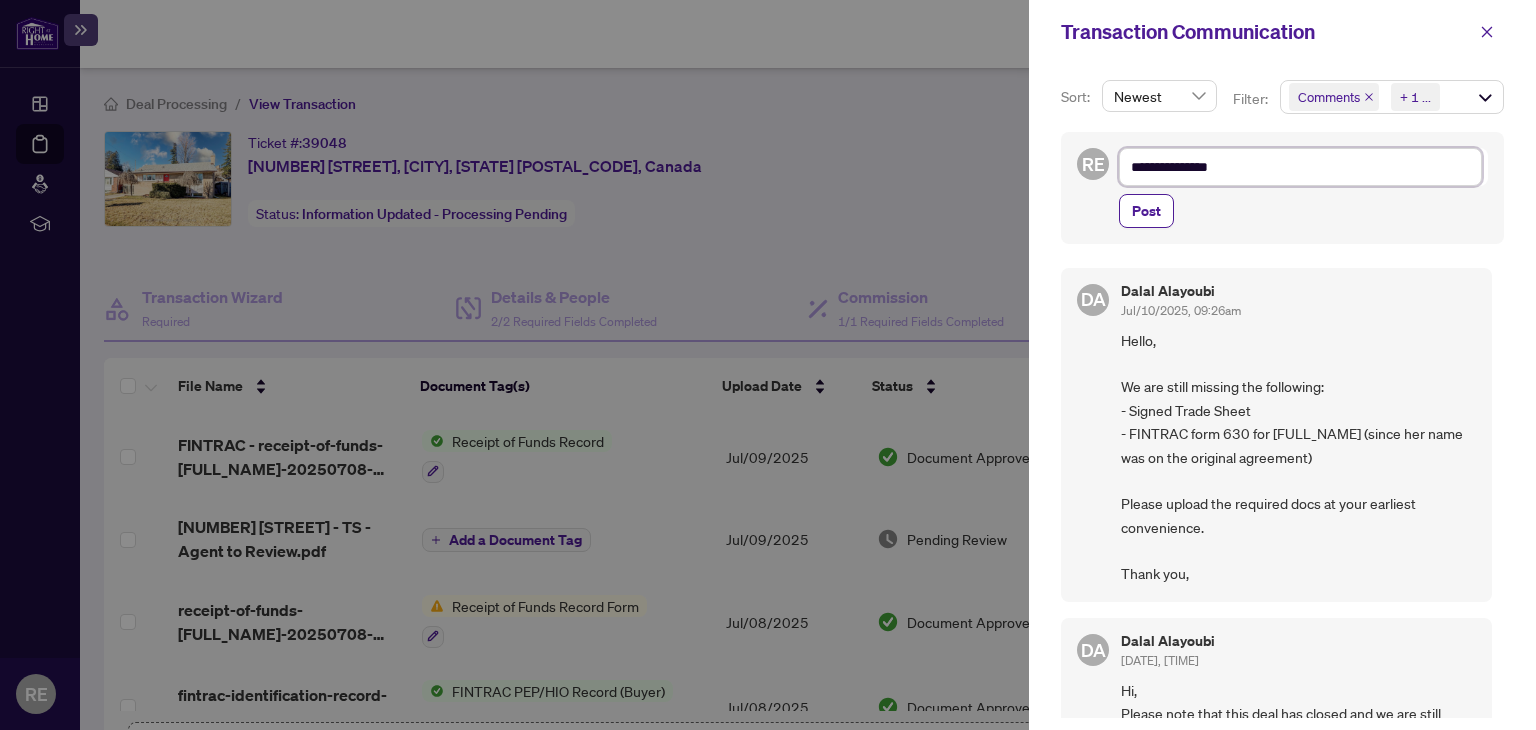 type on "**********" 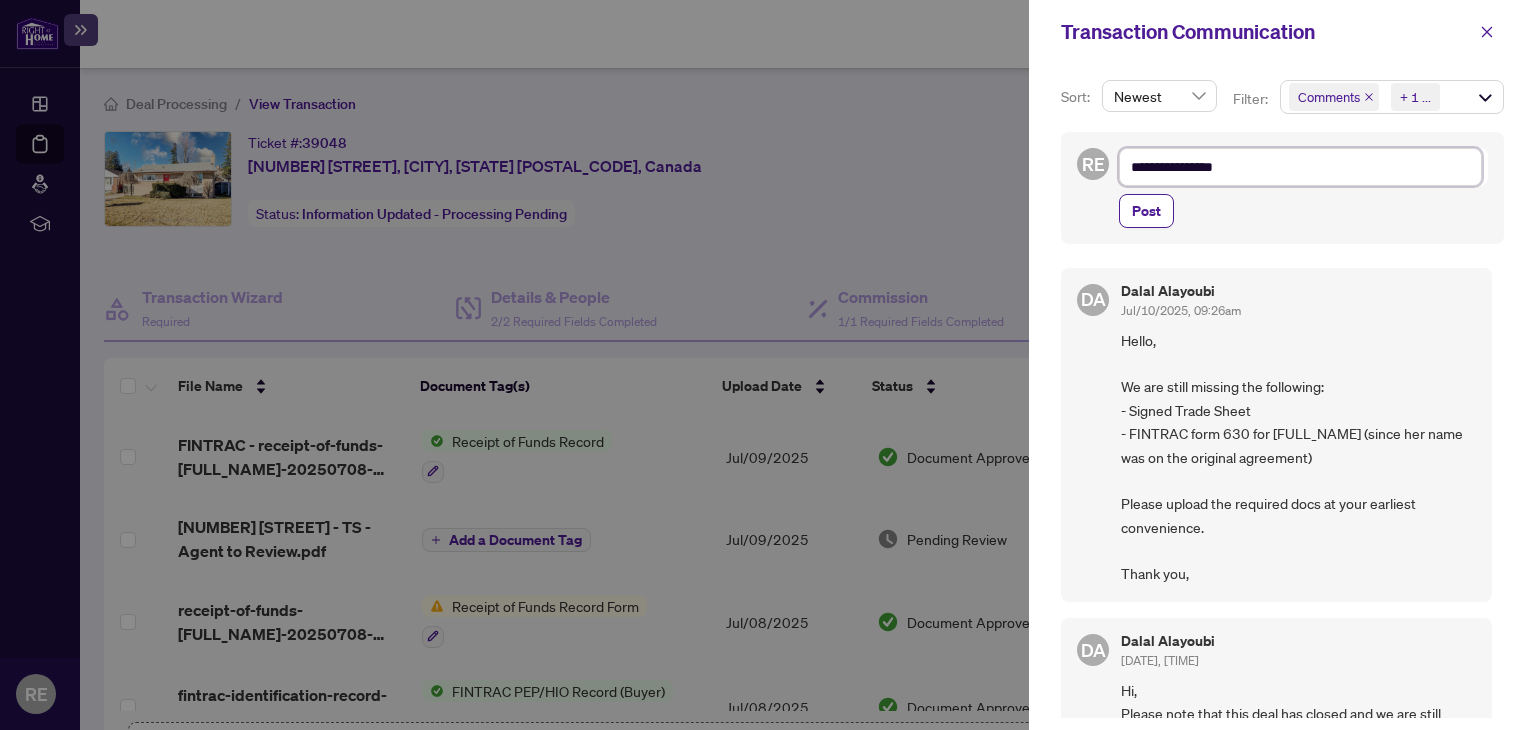 type on "**********" 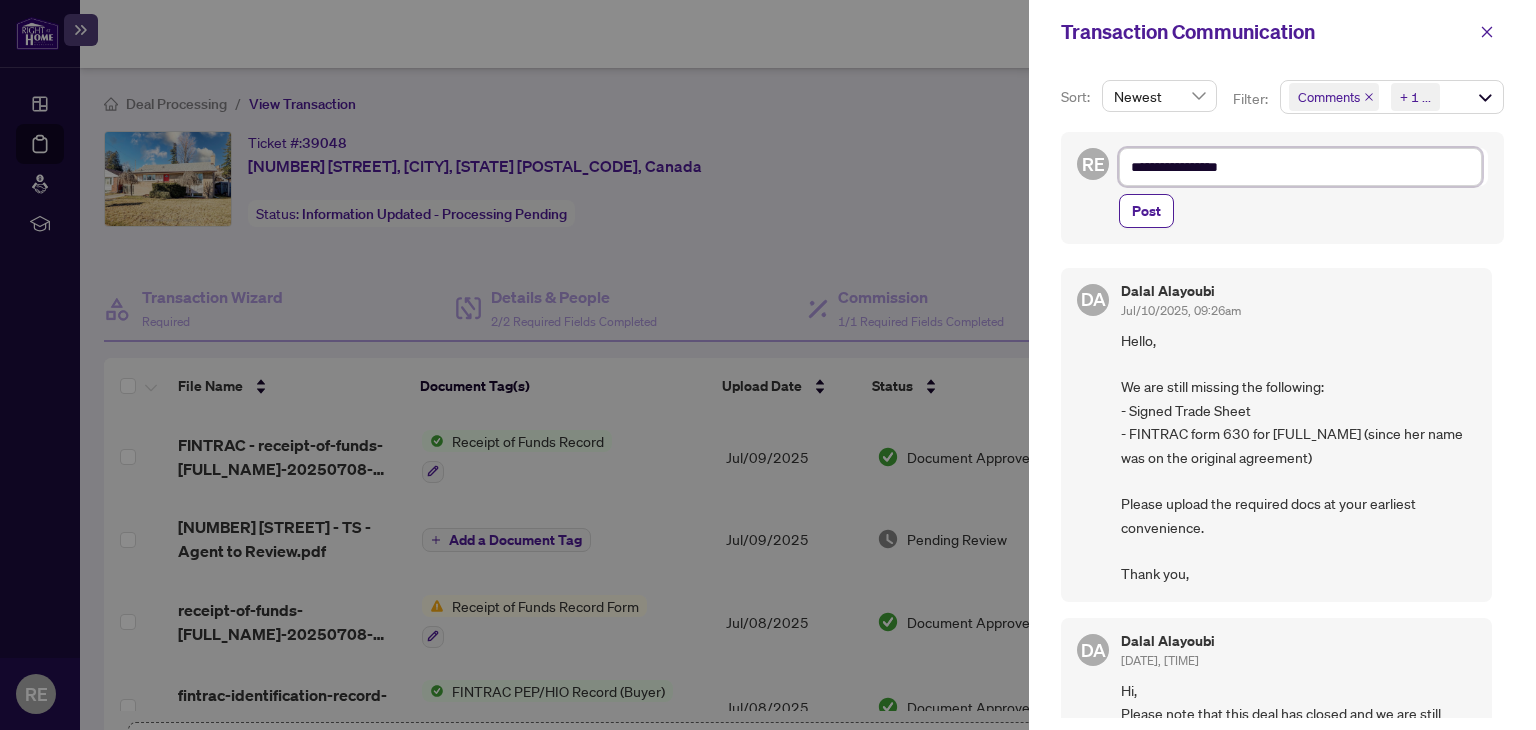 type on "**********" 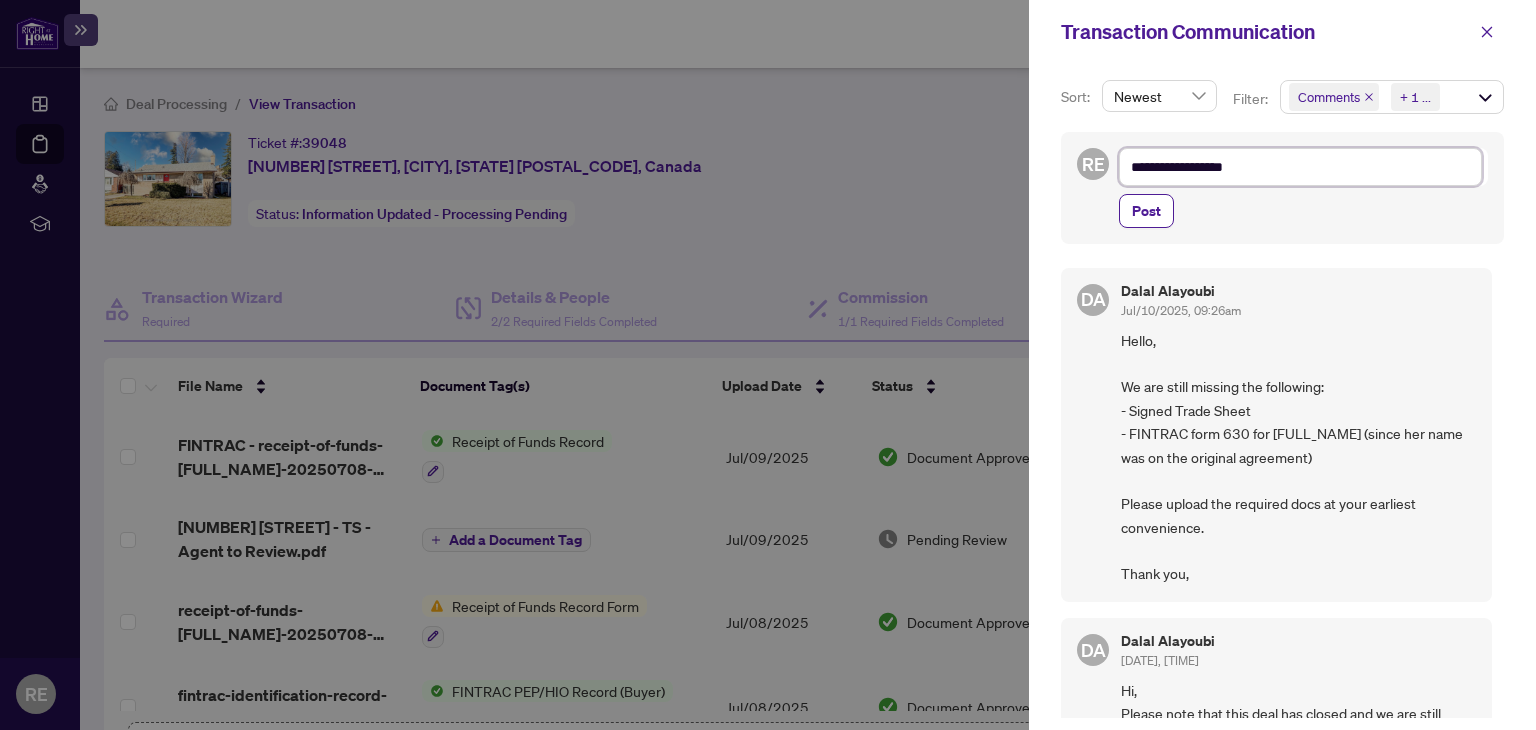 type on "**********" 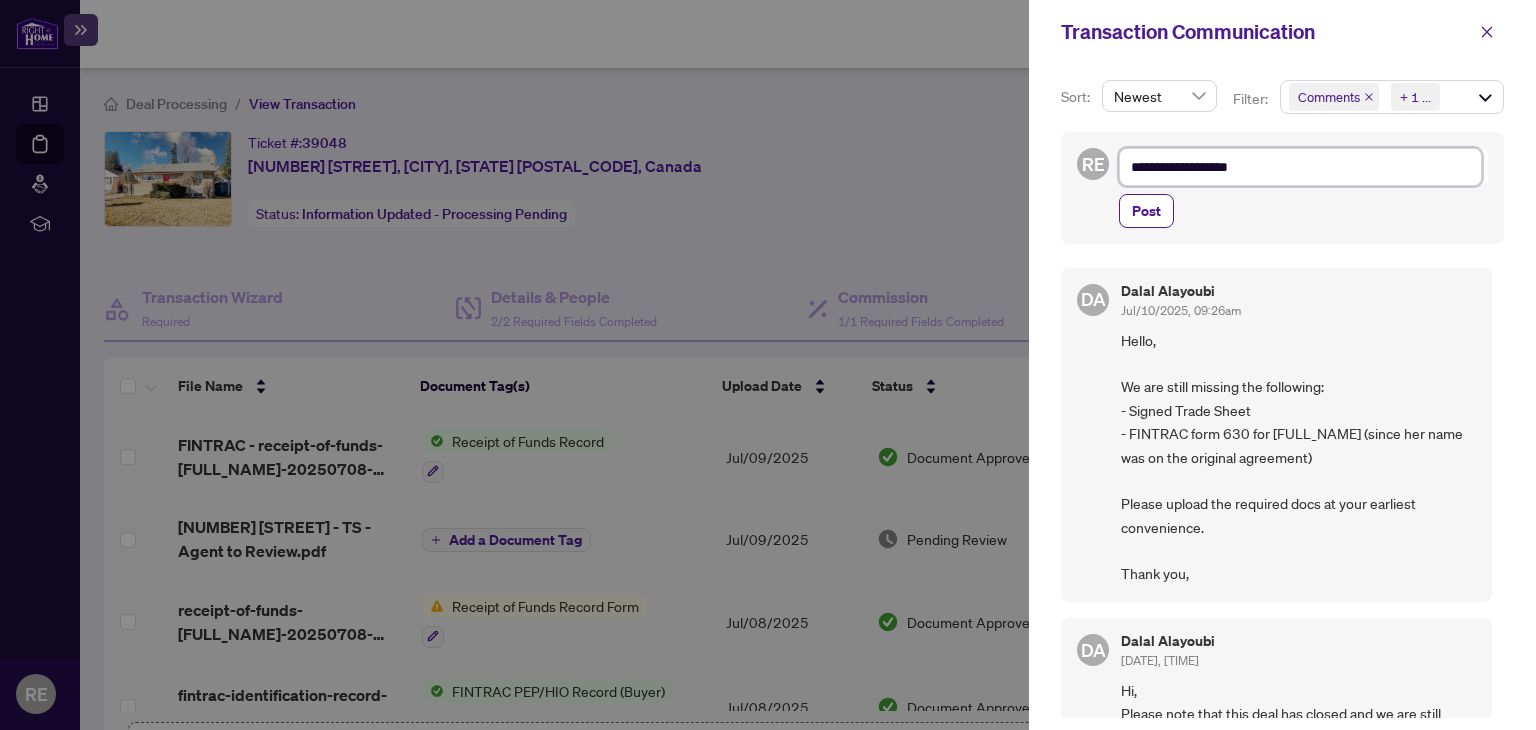 type on "**********" 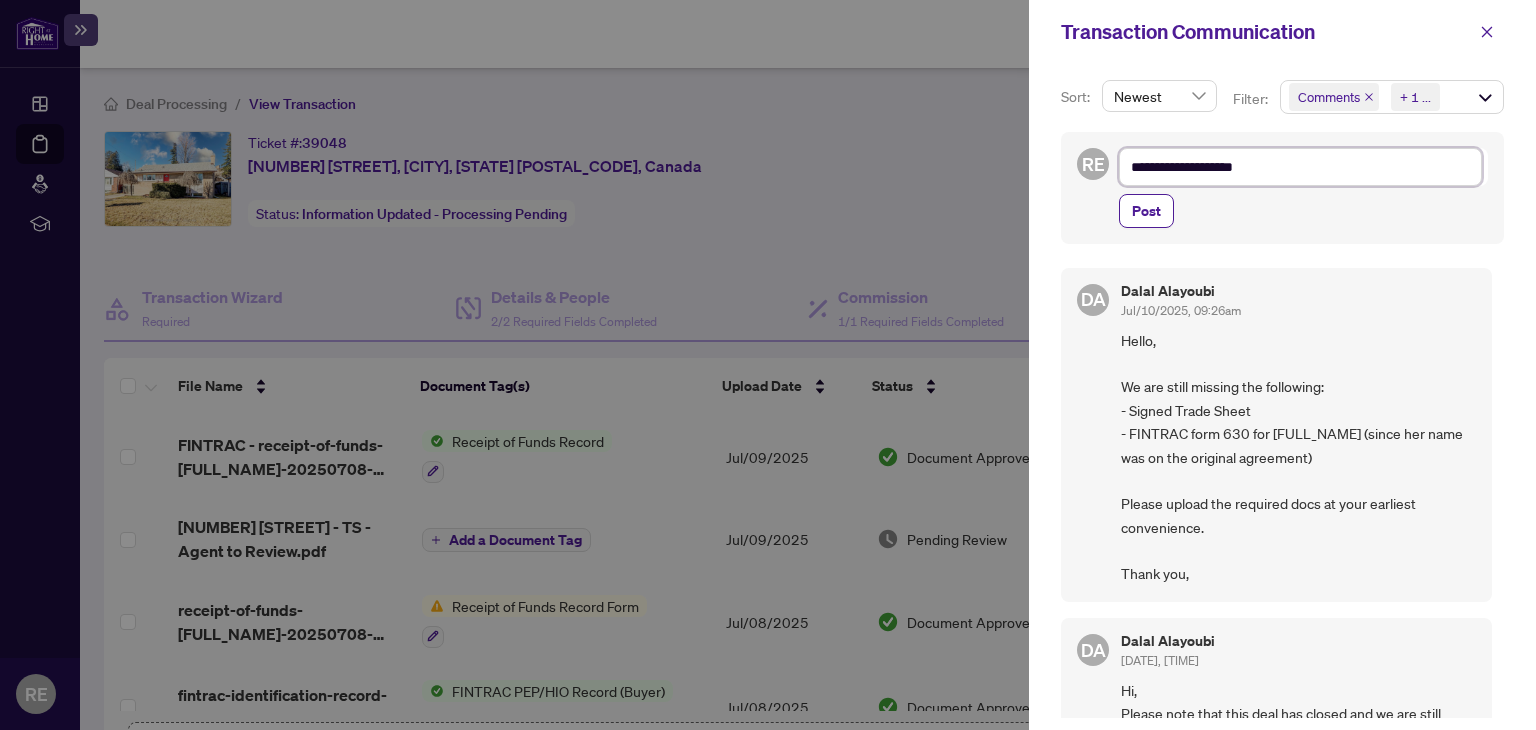 type on "**********" 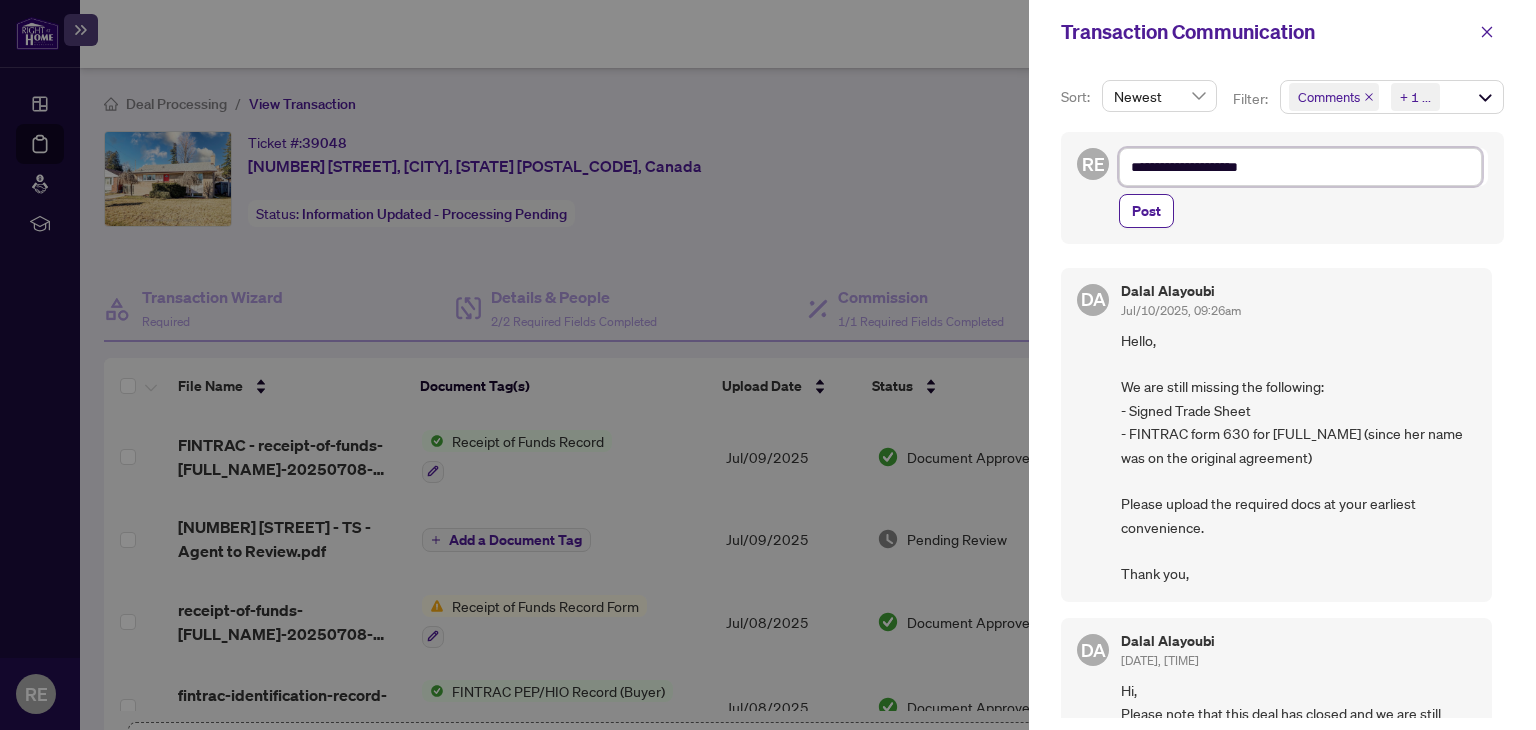 type on "**********" 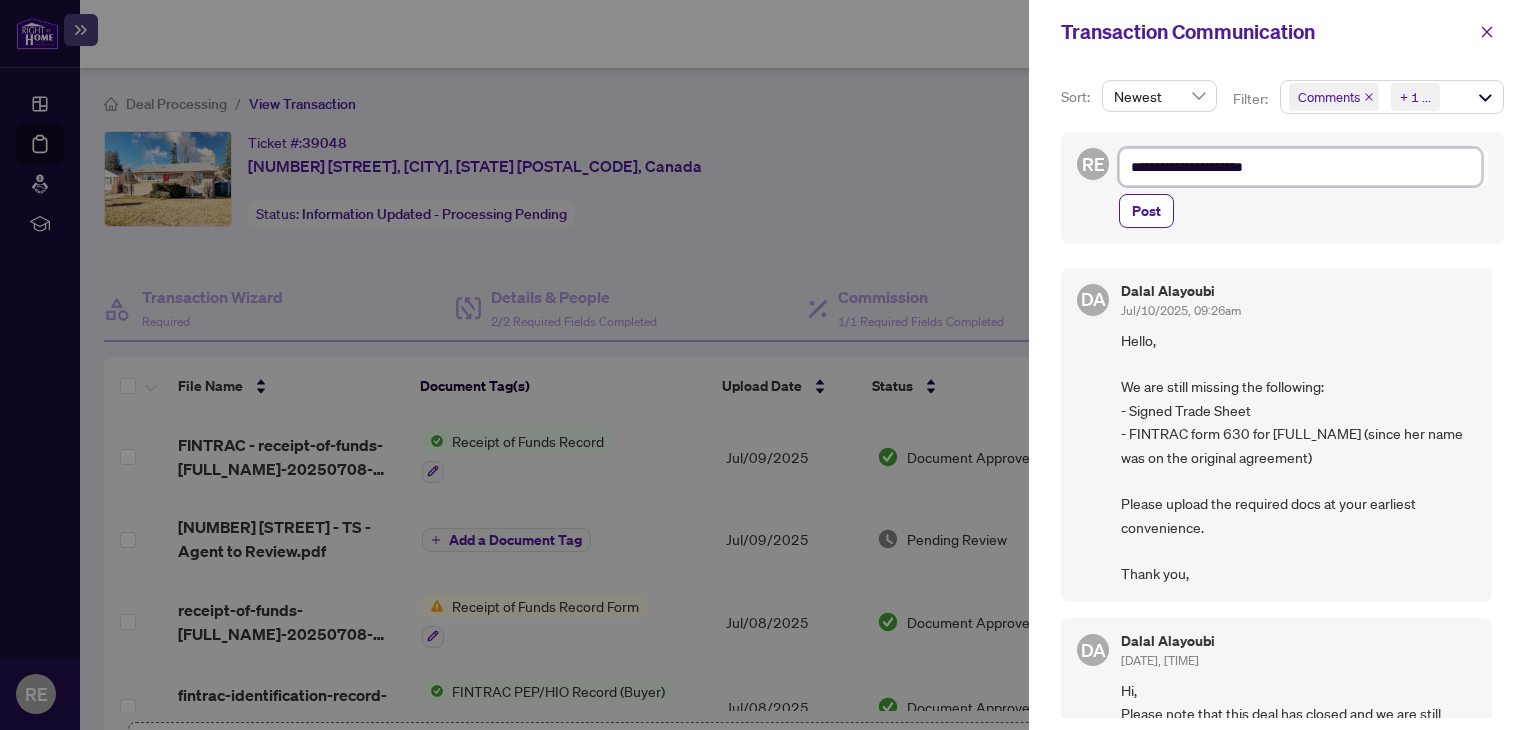 type on "**********" 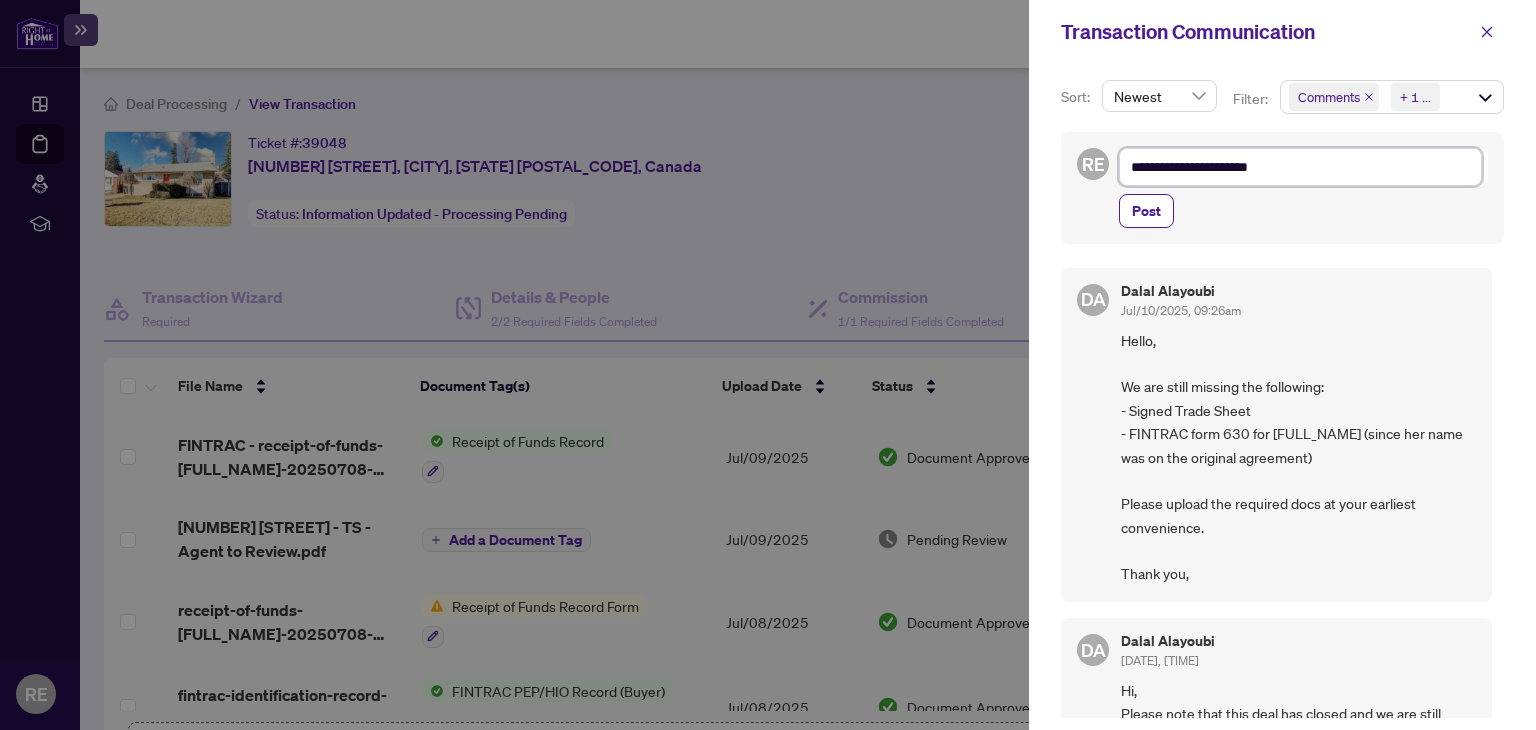 type on "**********" 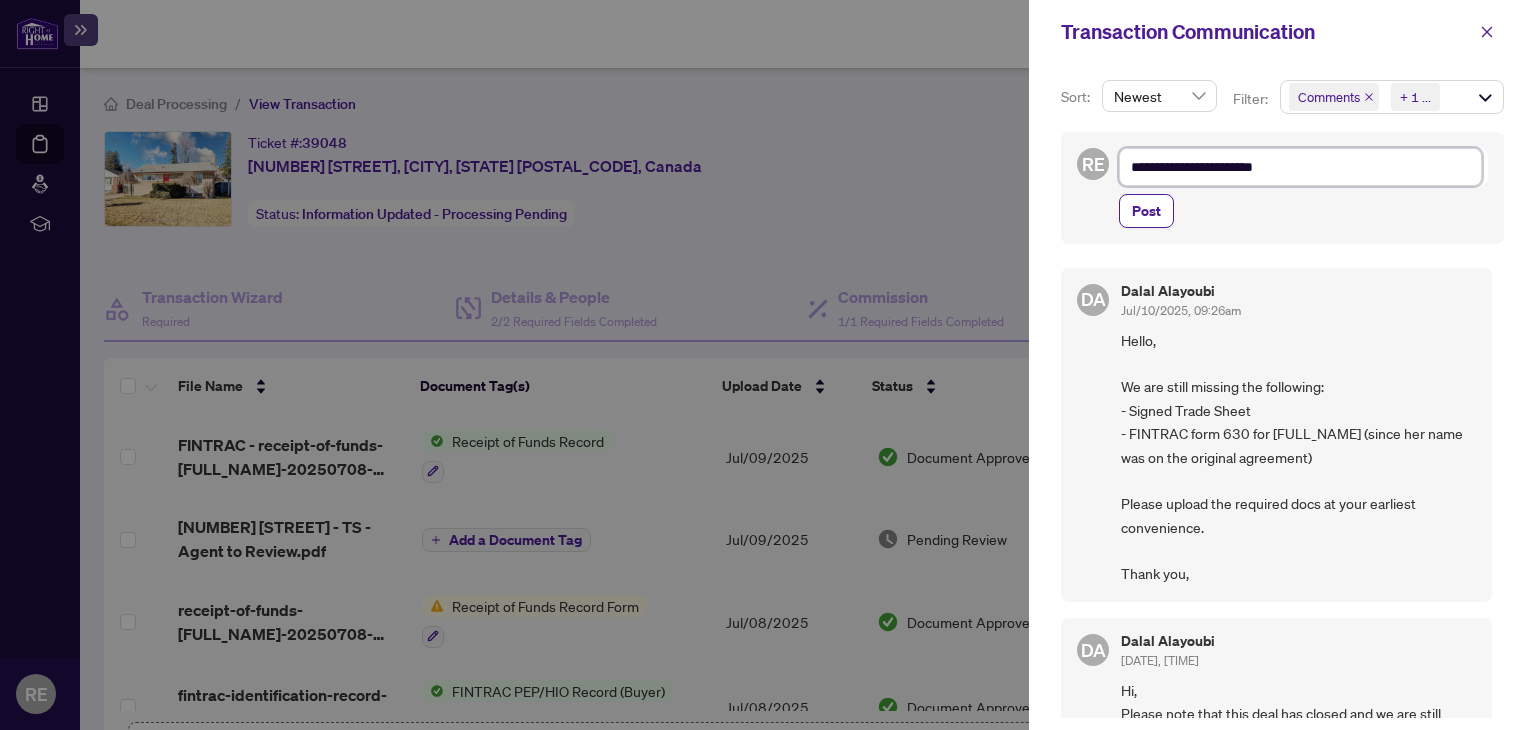 type on "**********" 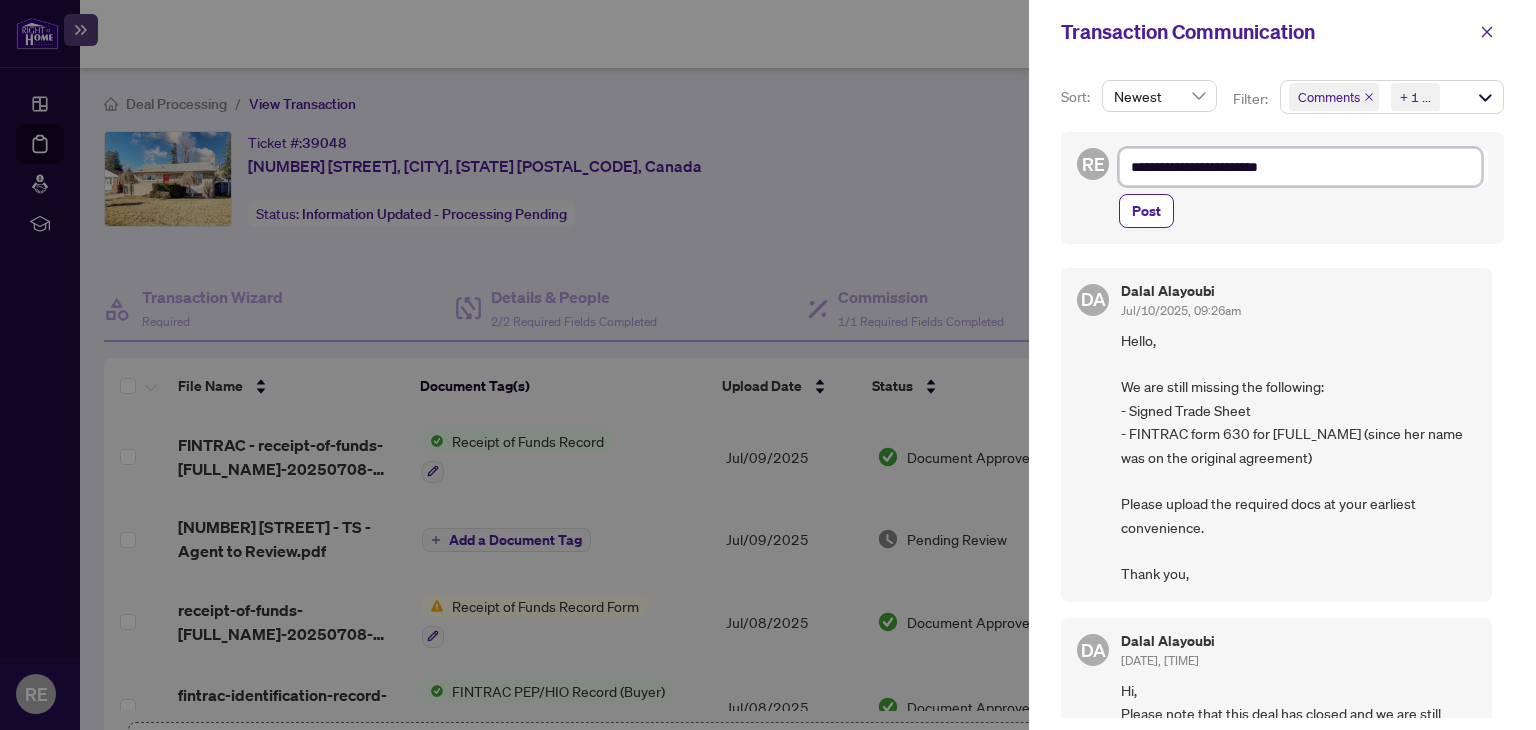 type on "**********" 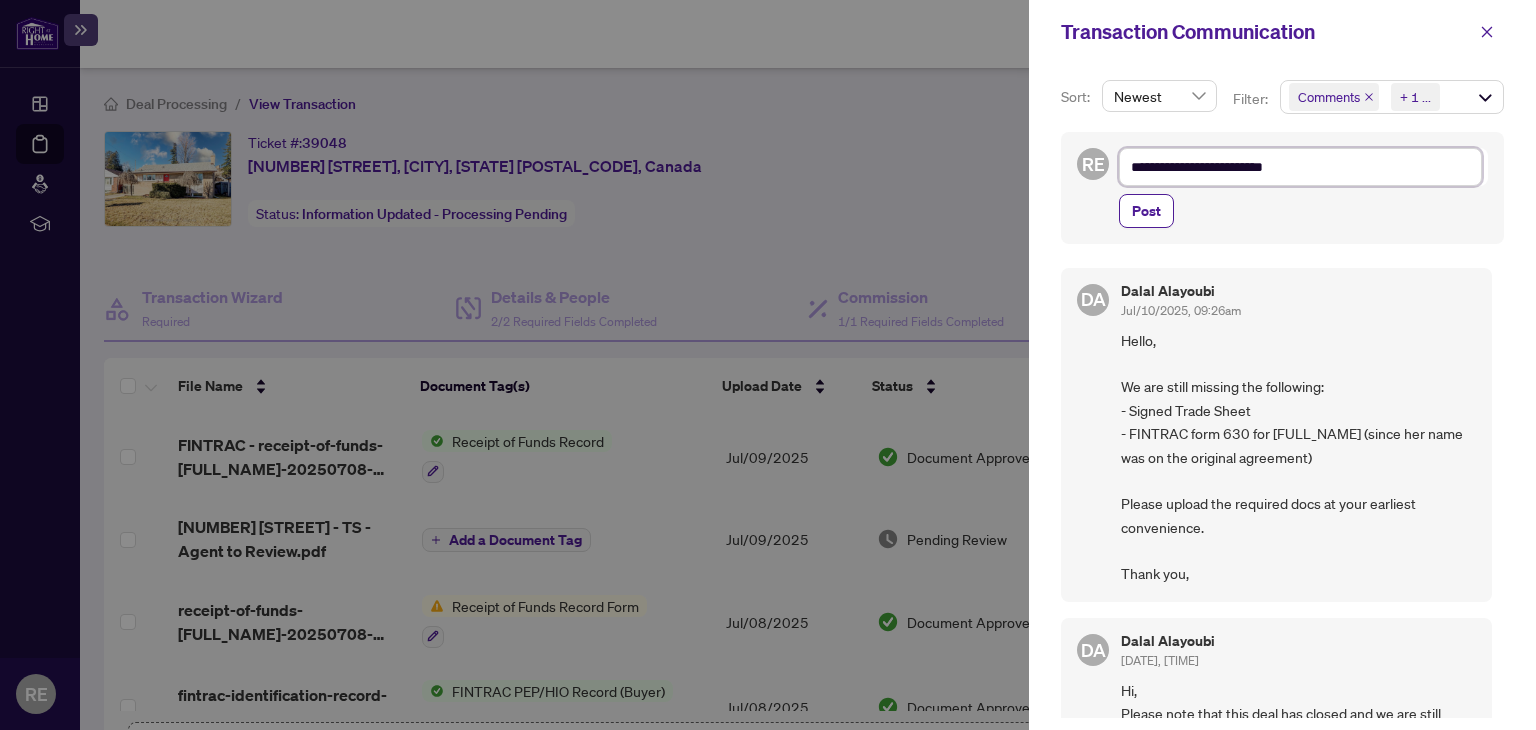 type on "**********" 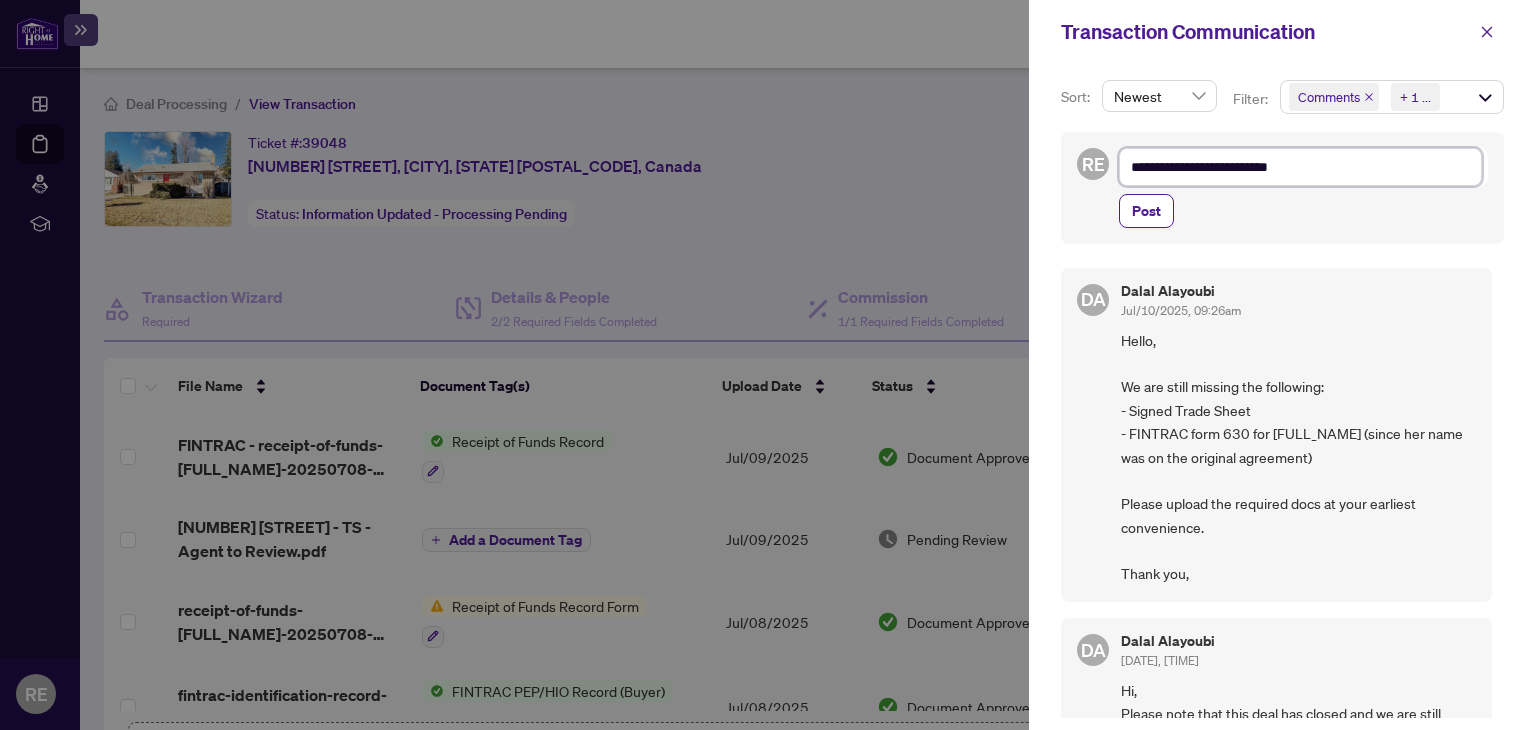 type on "**********" 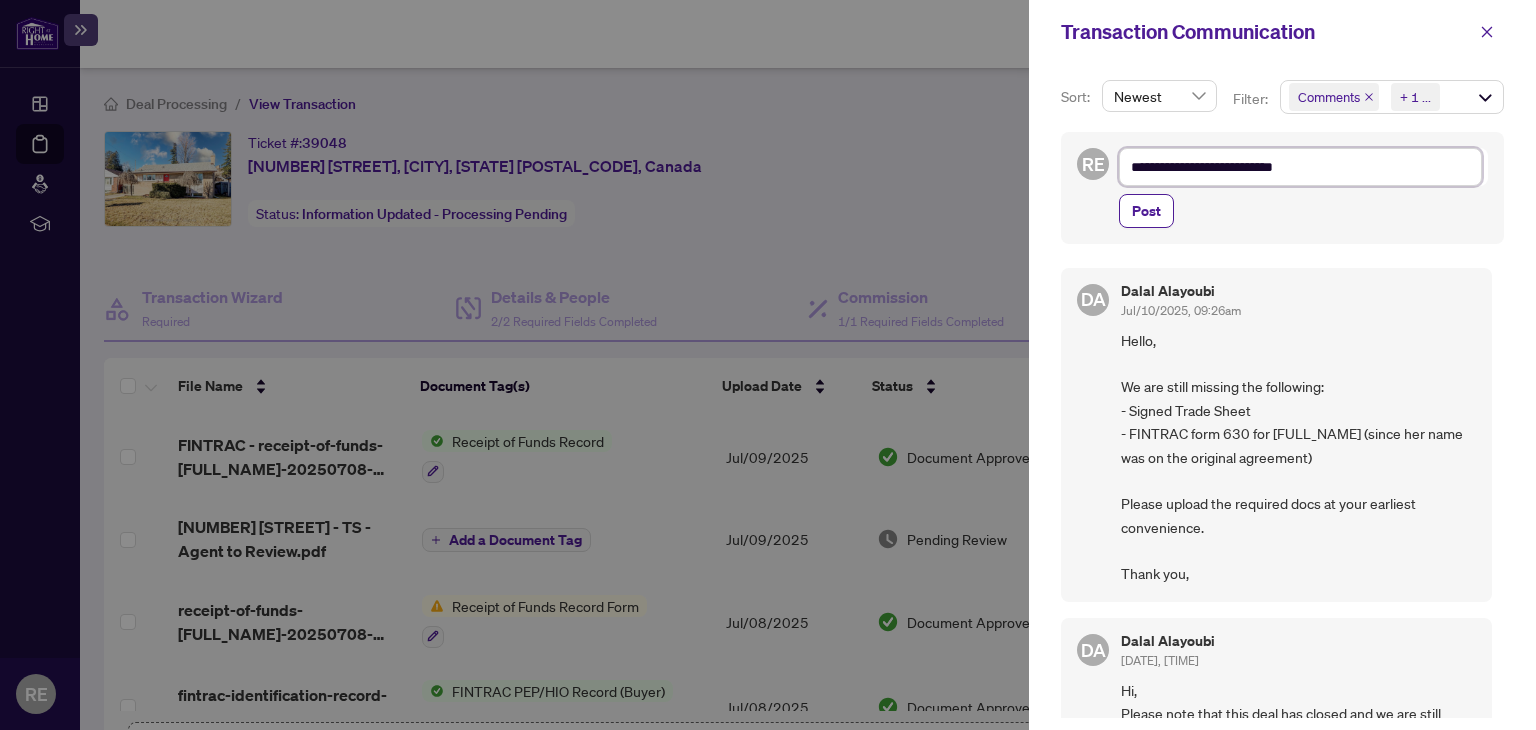 type on "**********" 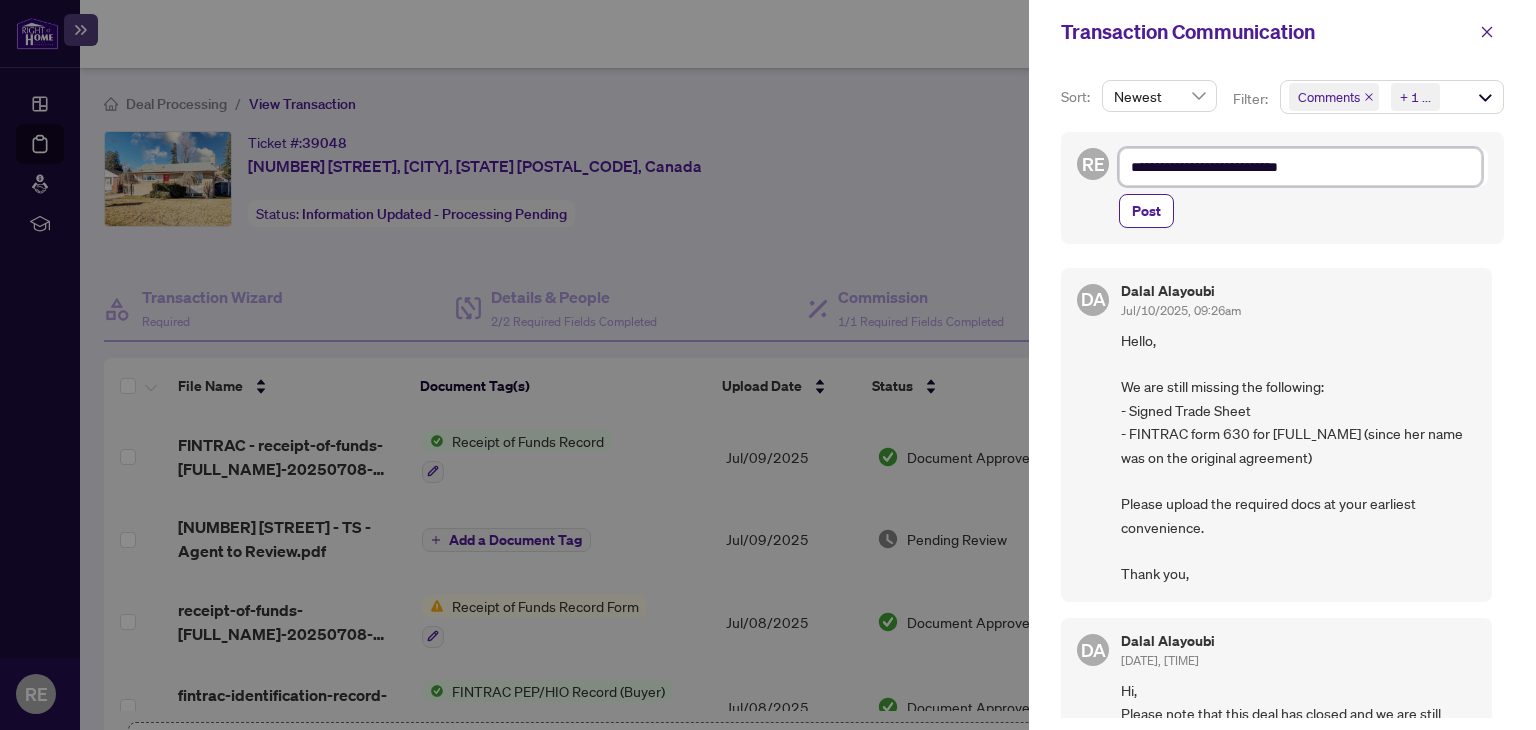 type on "**********" 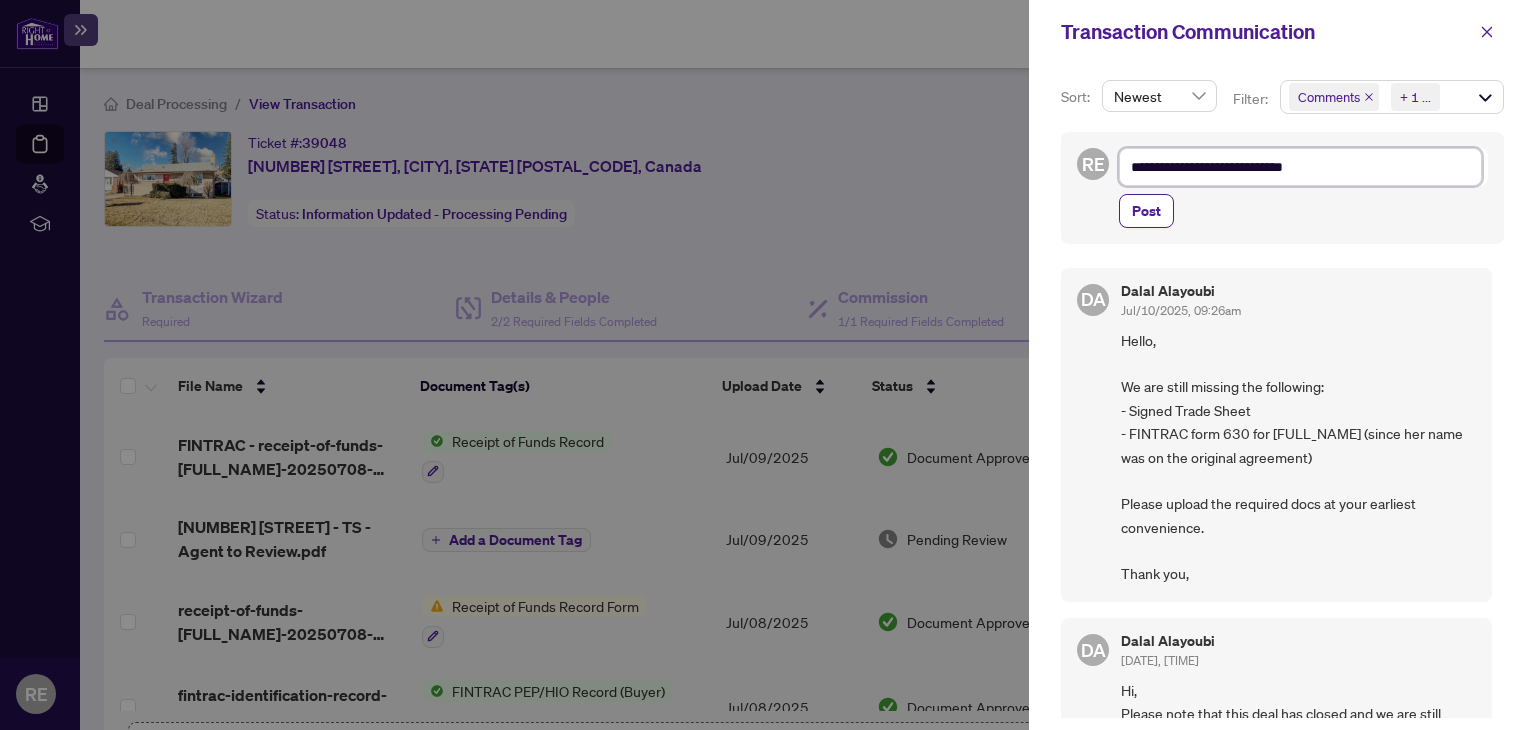 type on "**********" 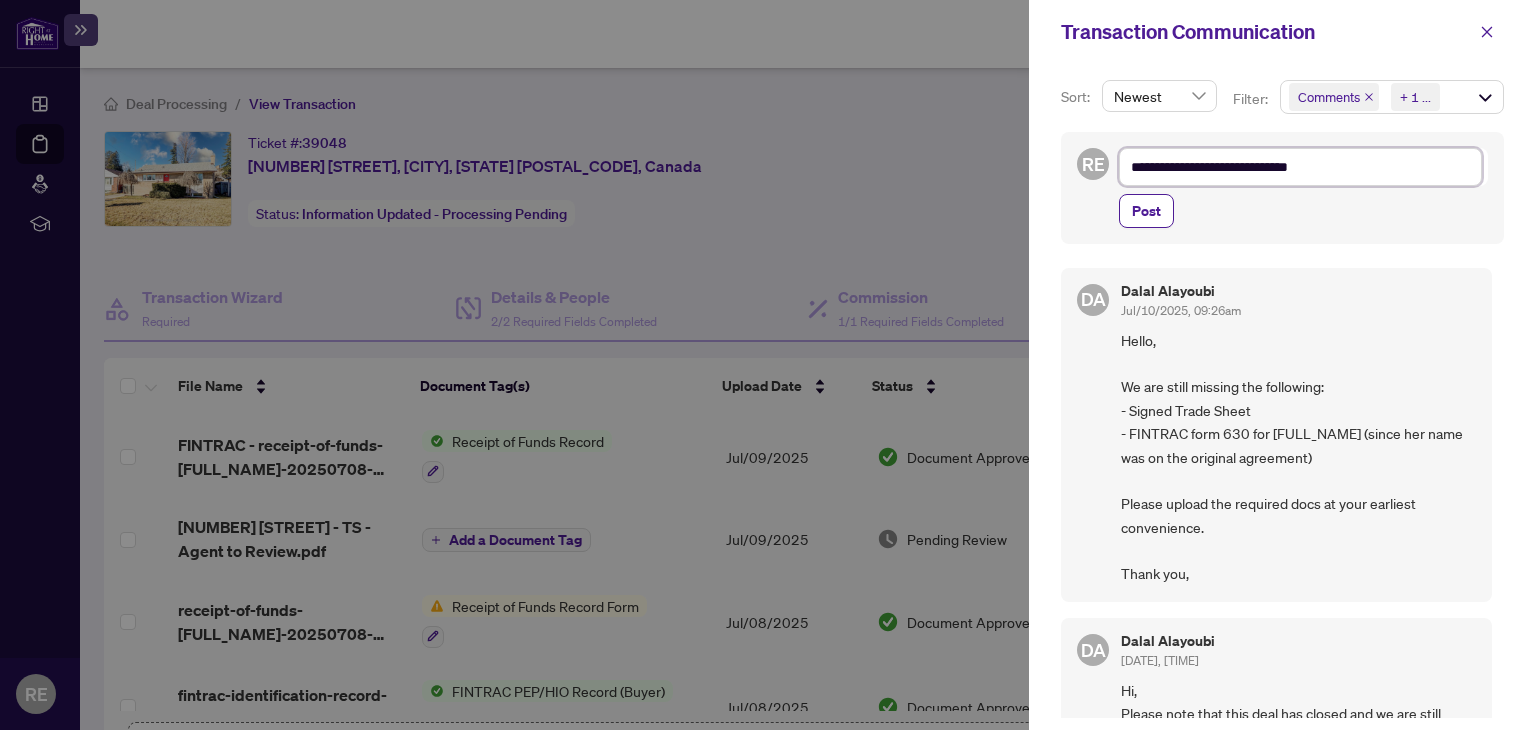 type on "**********" 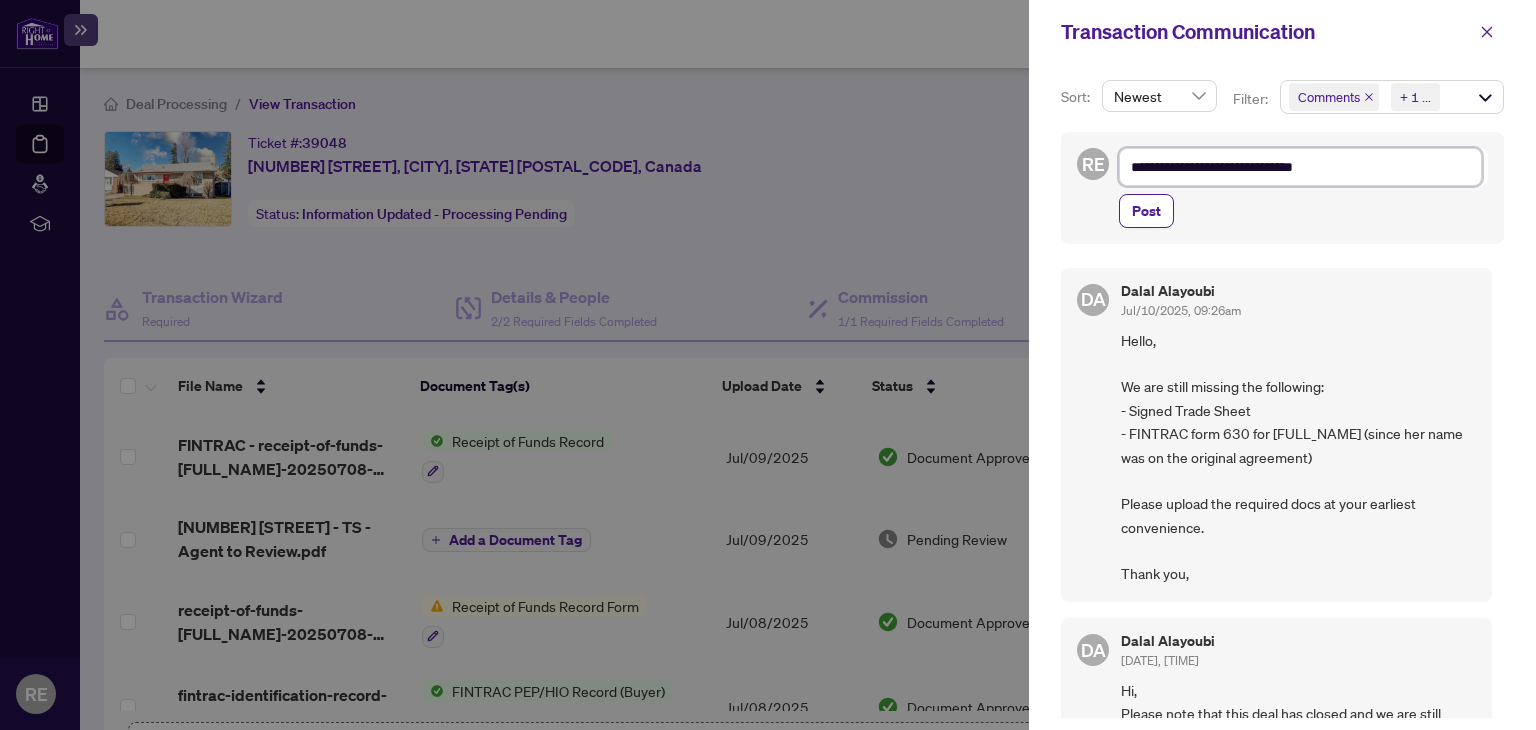 type on "**********" 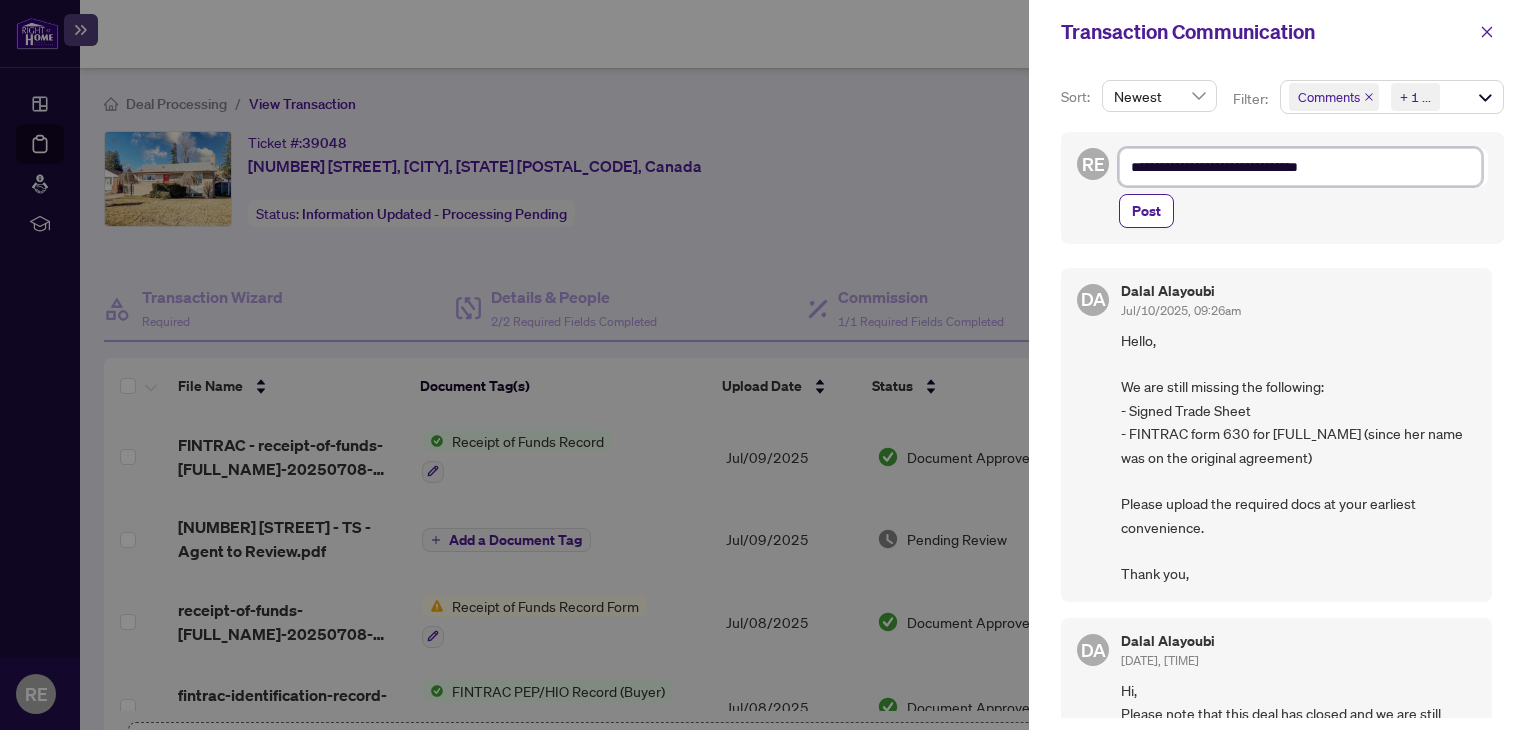 type on "**********" 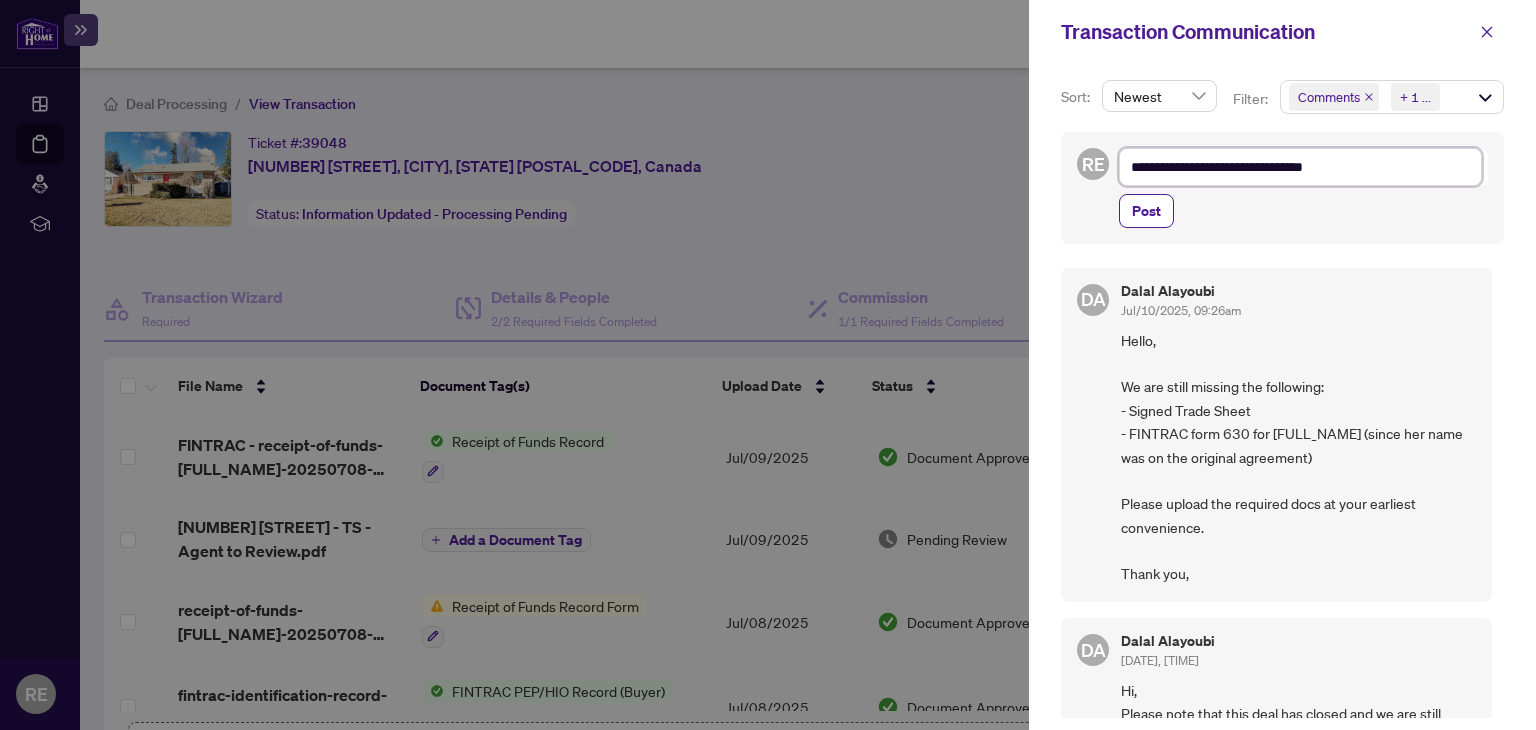 type on "**********" 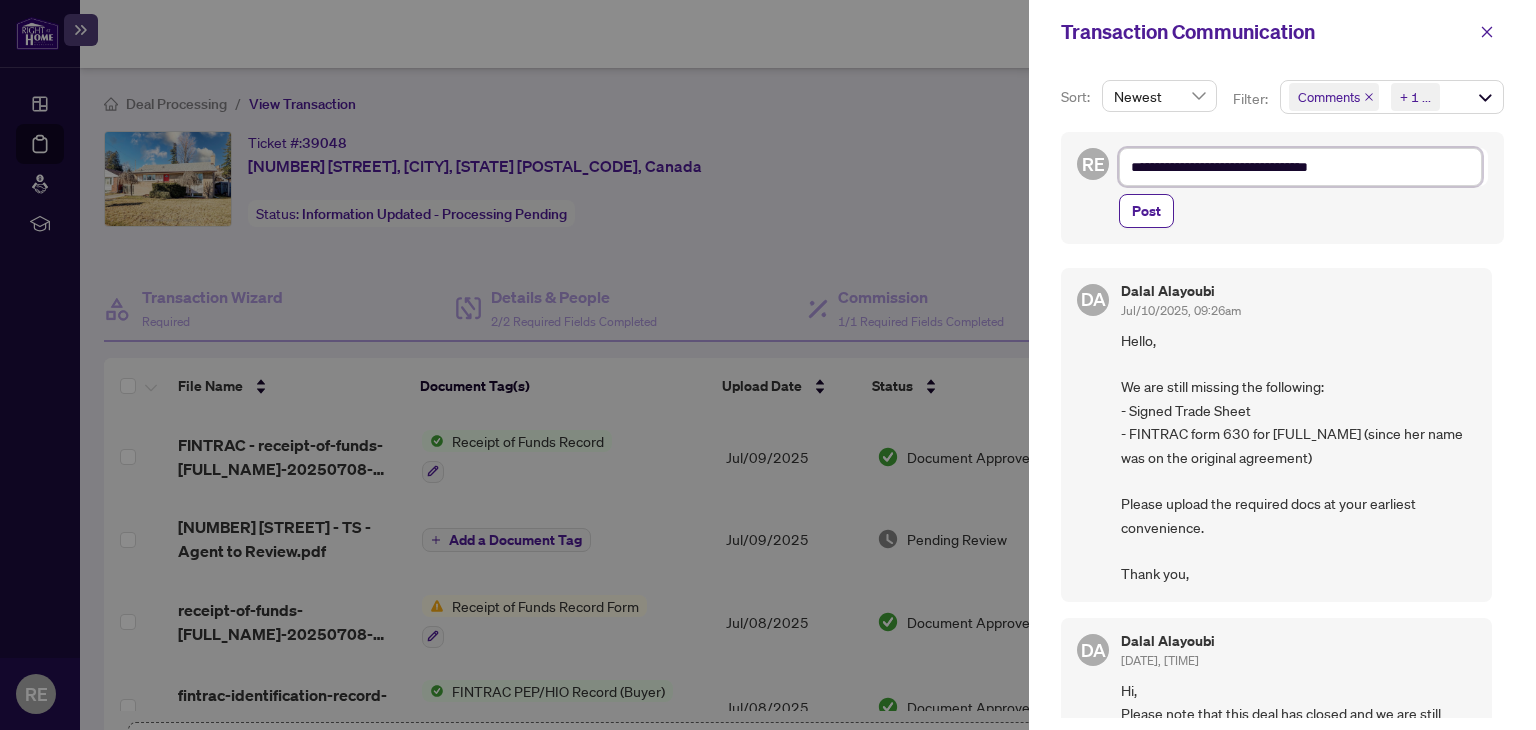 type on "**********" 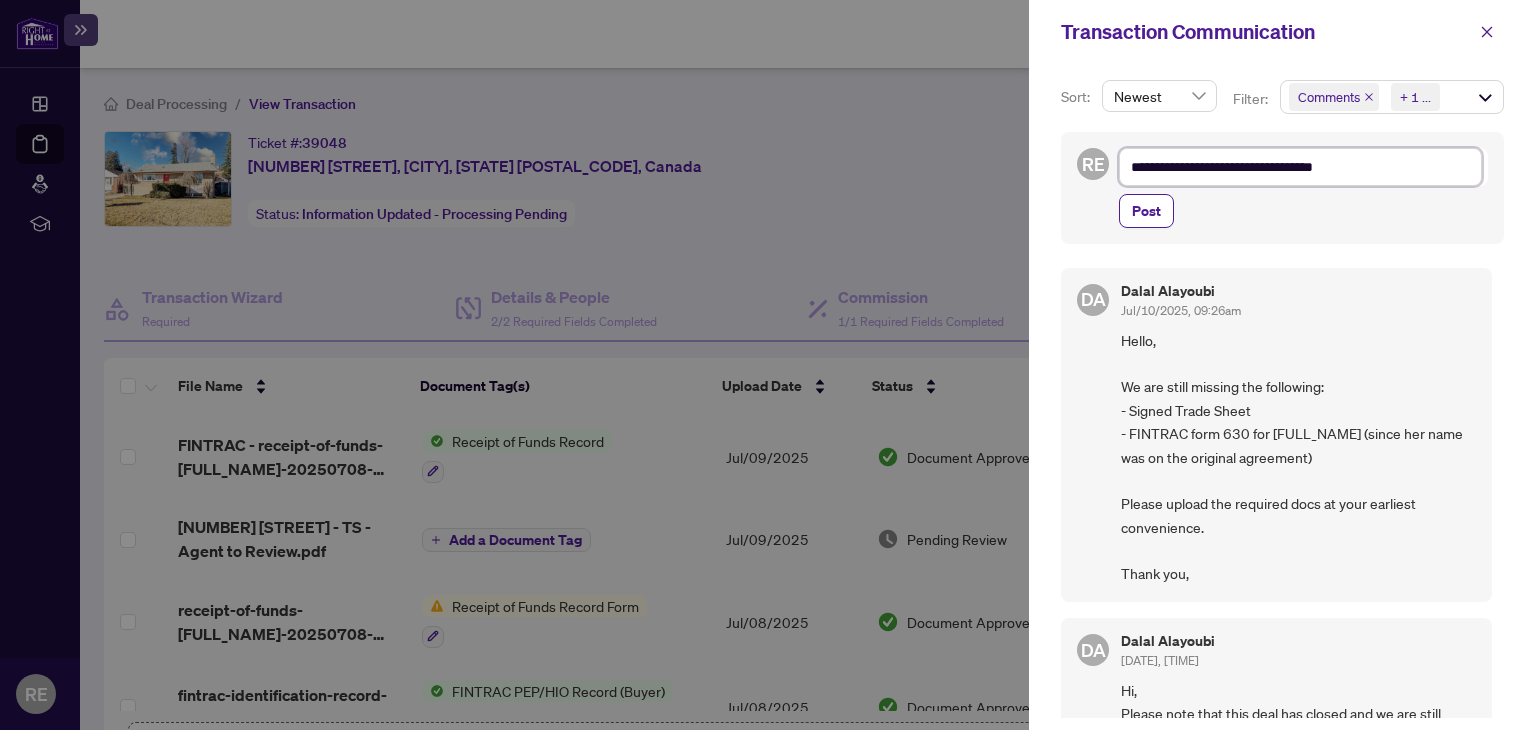 type on "**********" 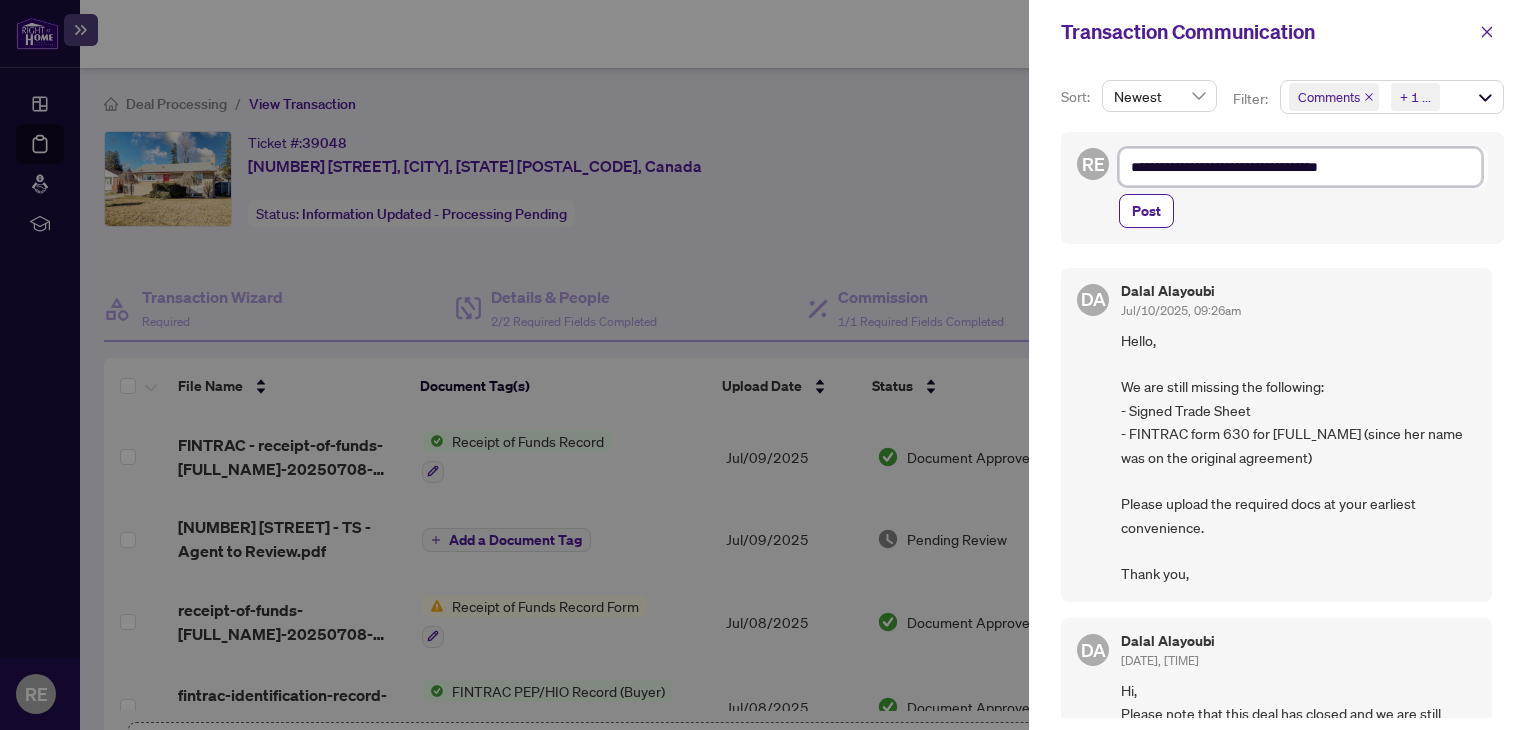 type on "**********" 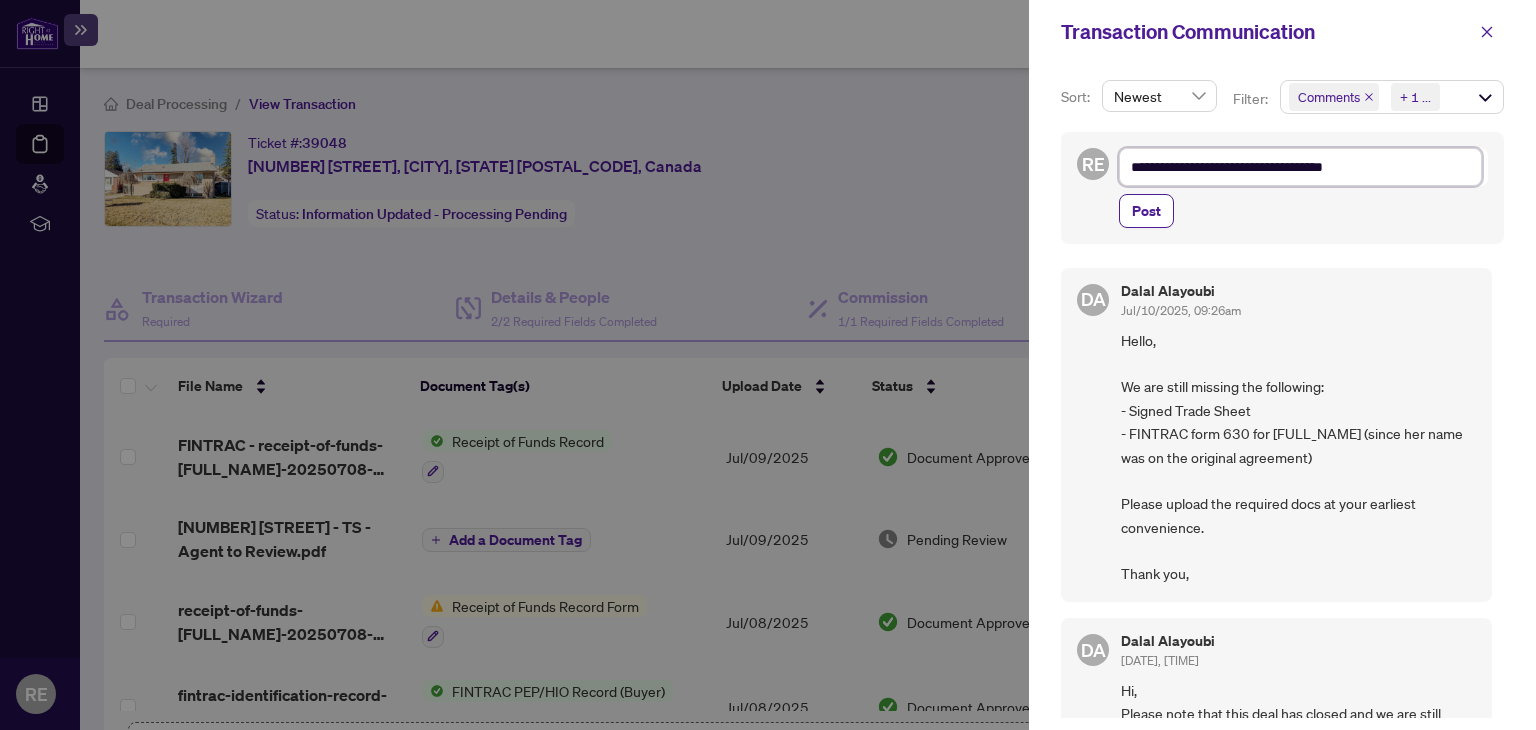 type on "**********" 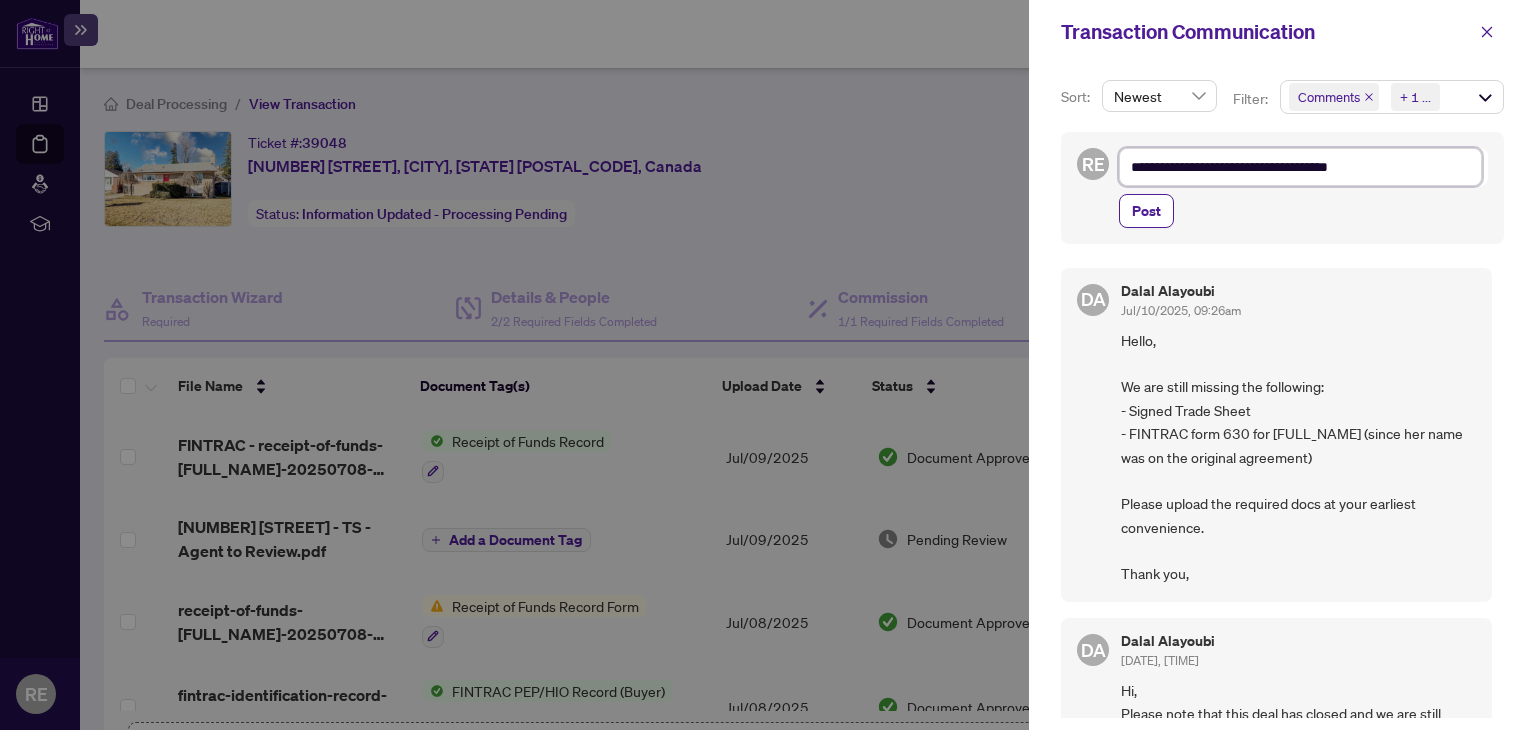 type on "**********" 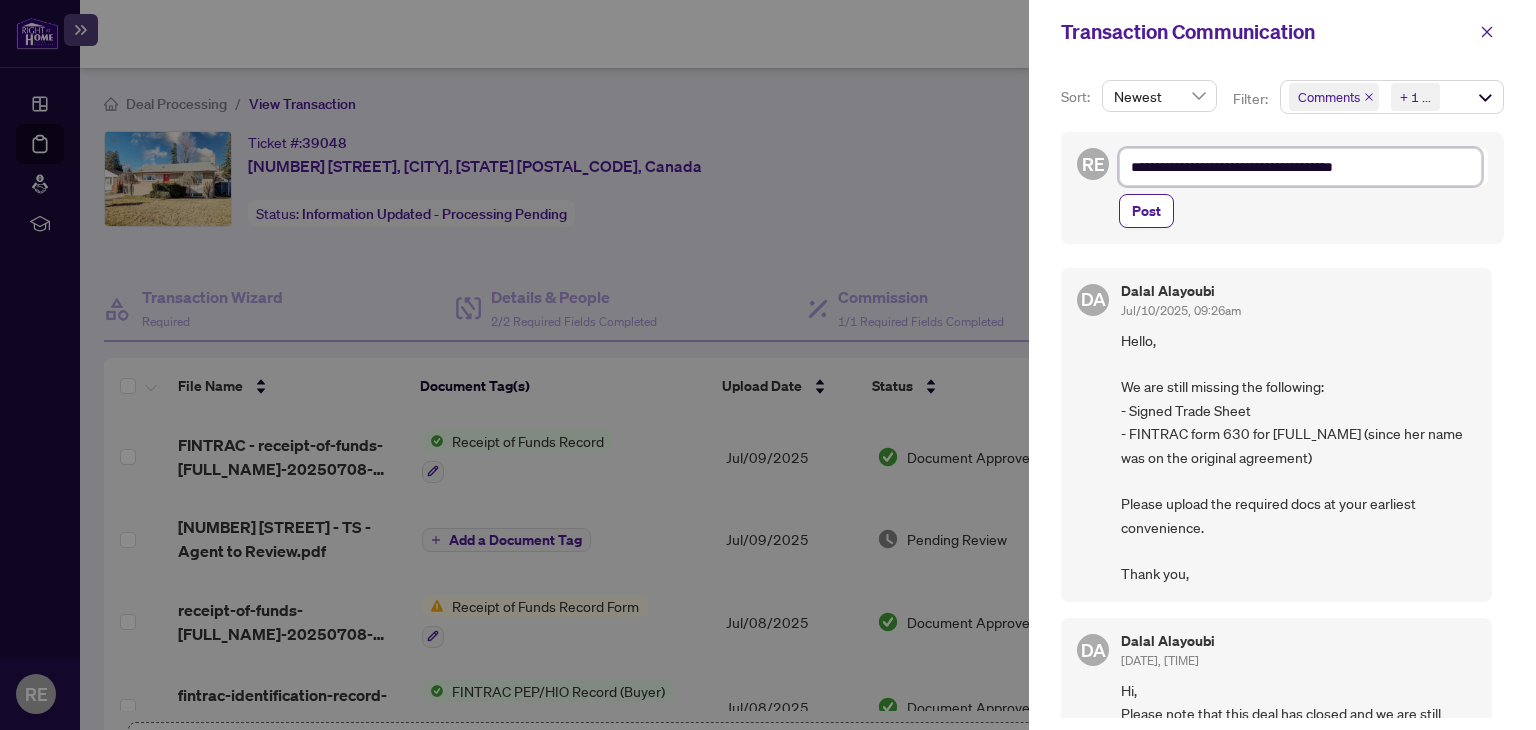 type on "**********" 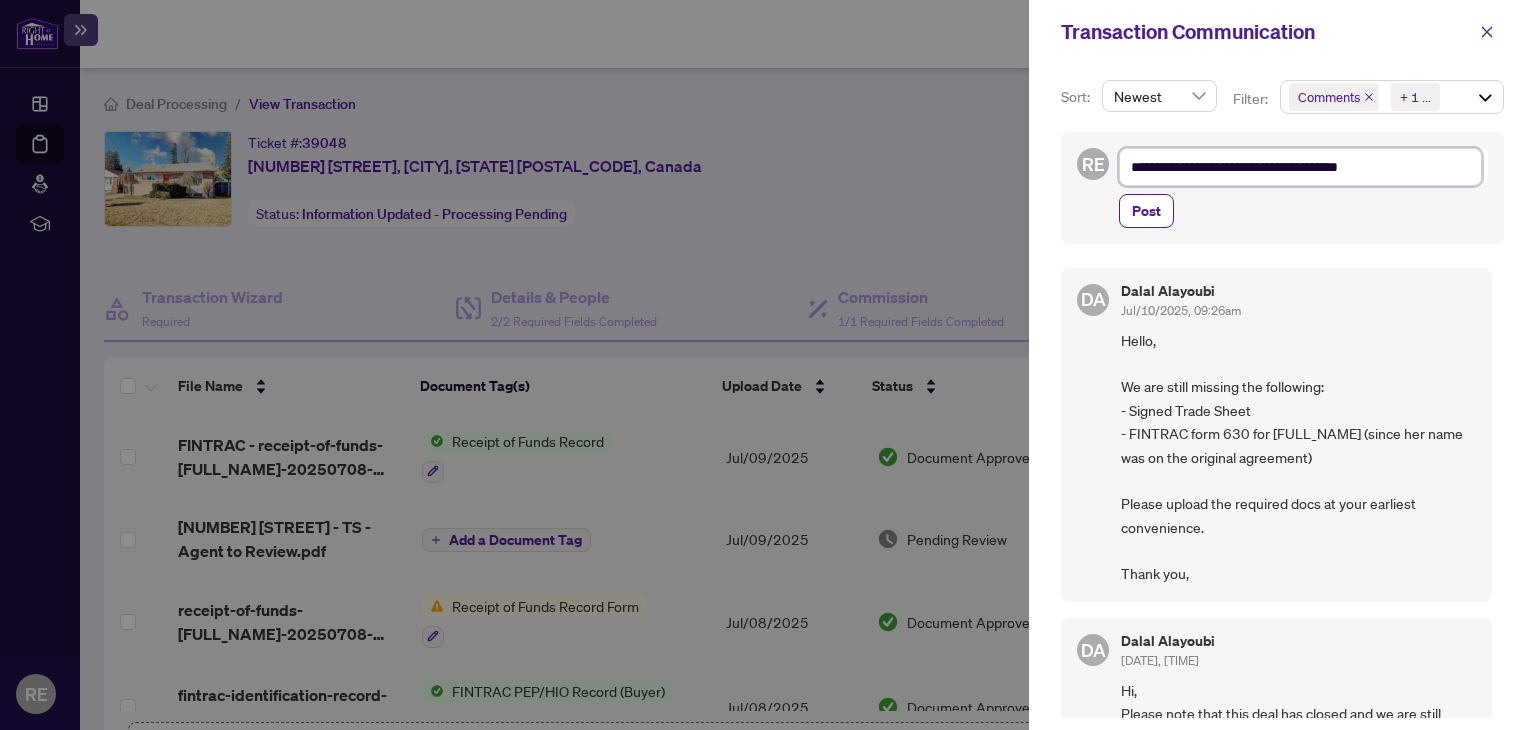 type on "**********" 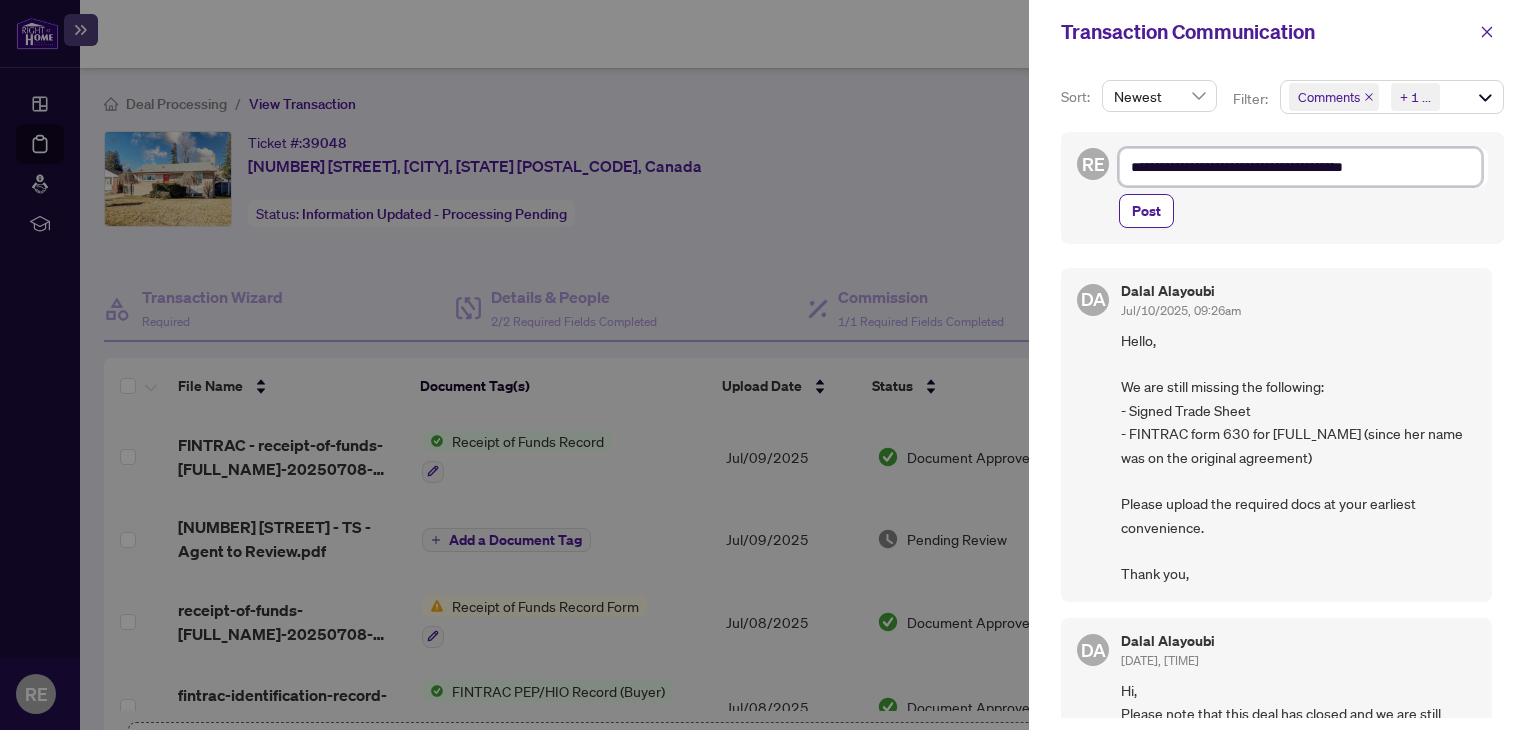 type on "**********" 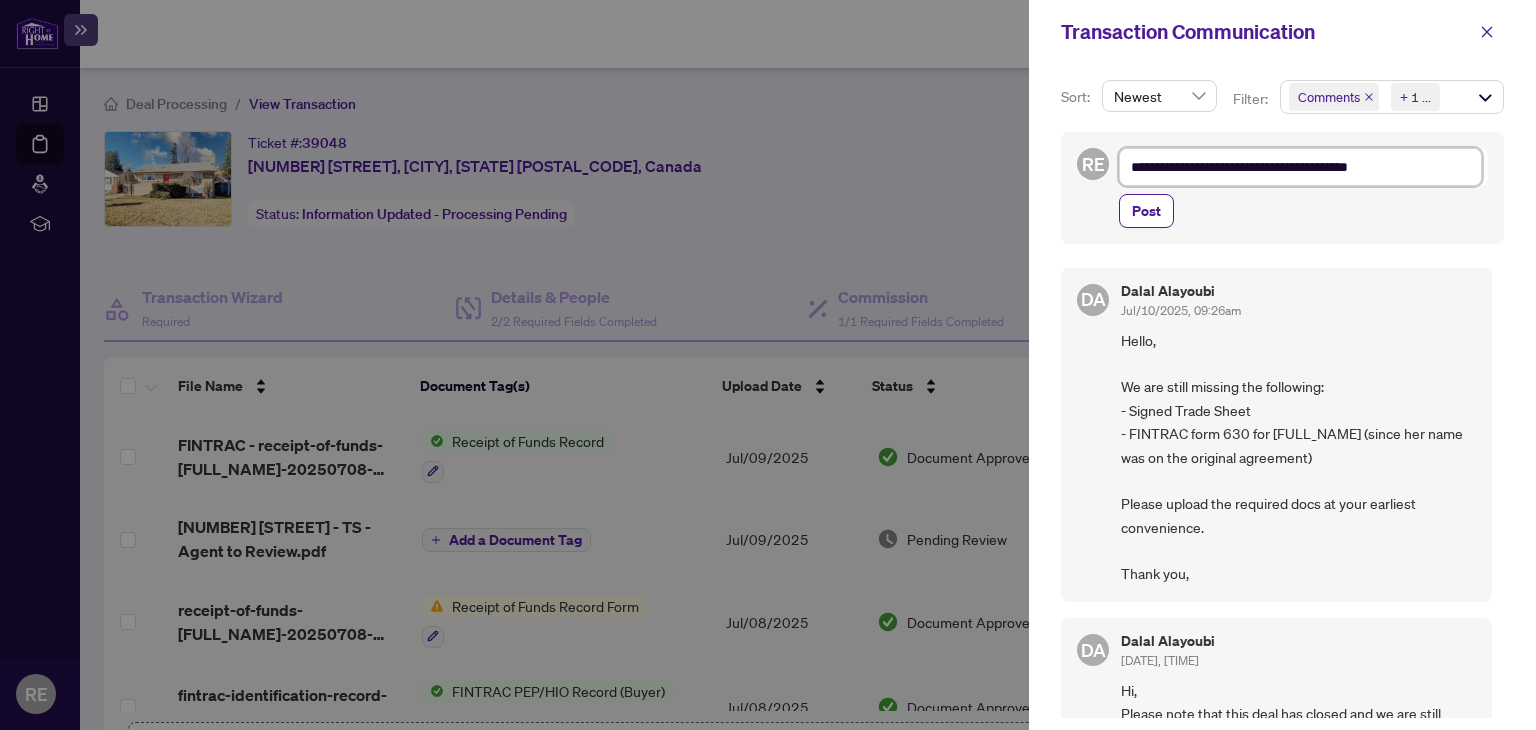 type on "**********" 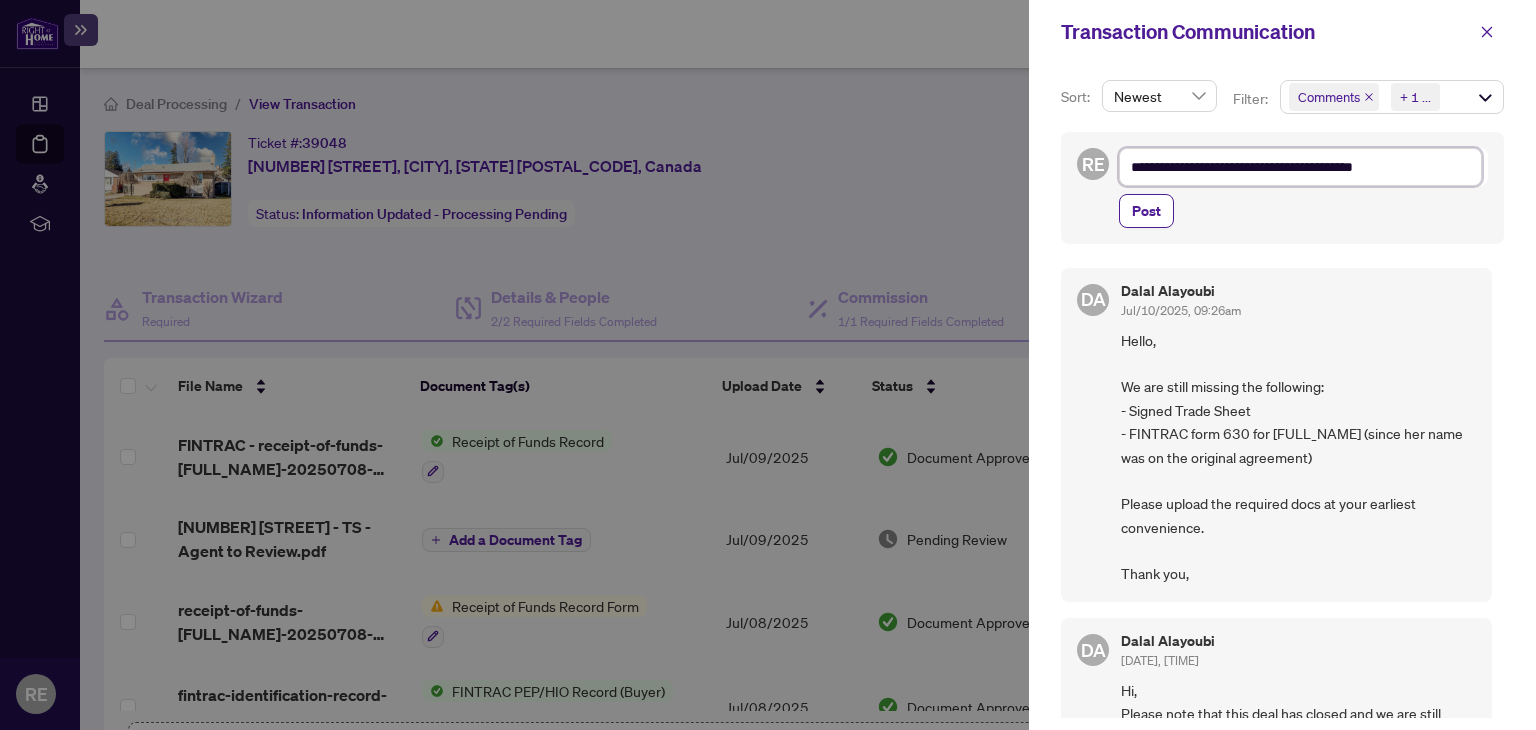 type on "**********" 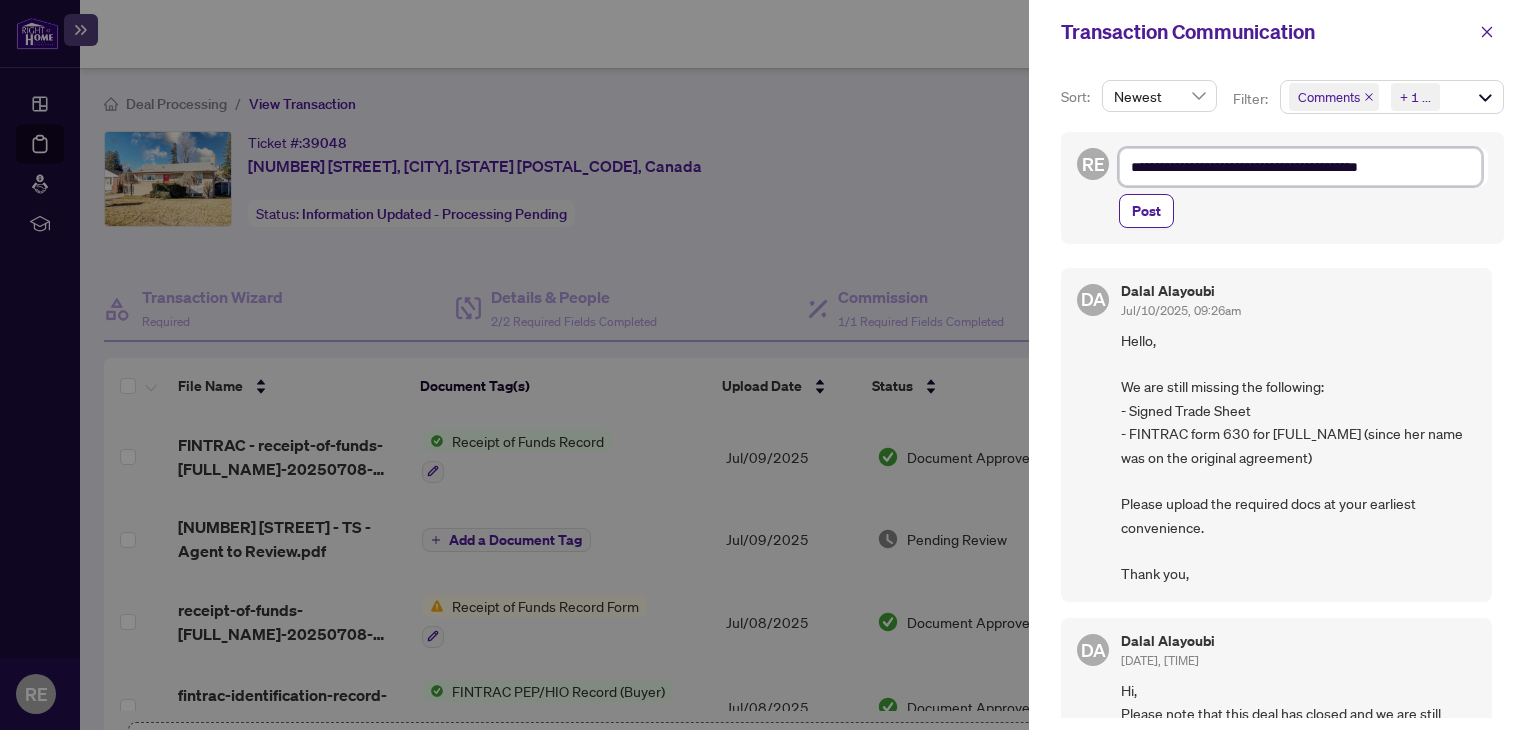 type on "**********" 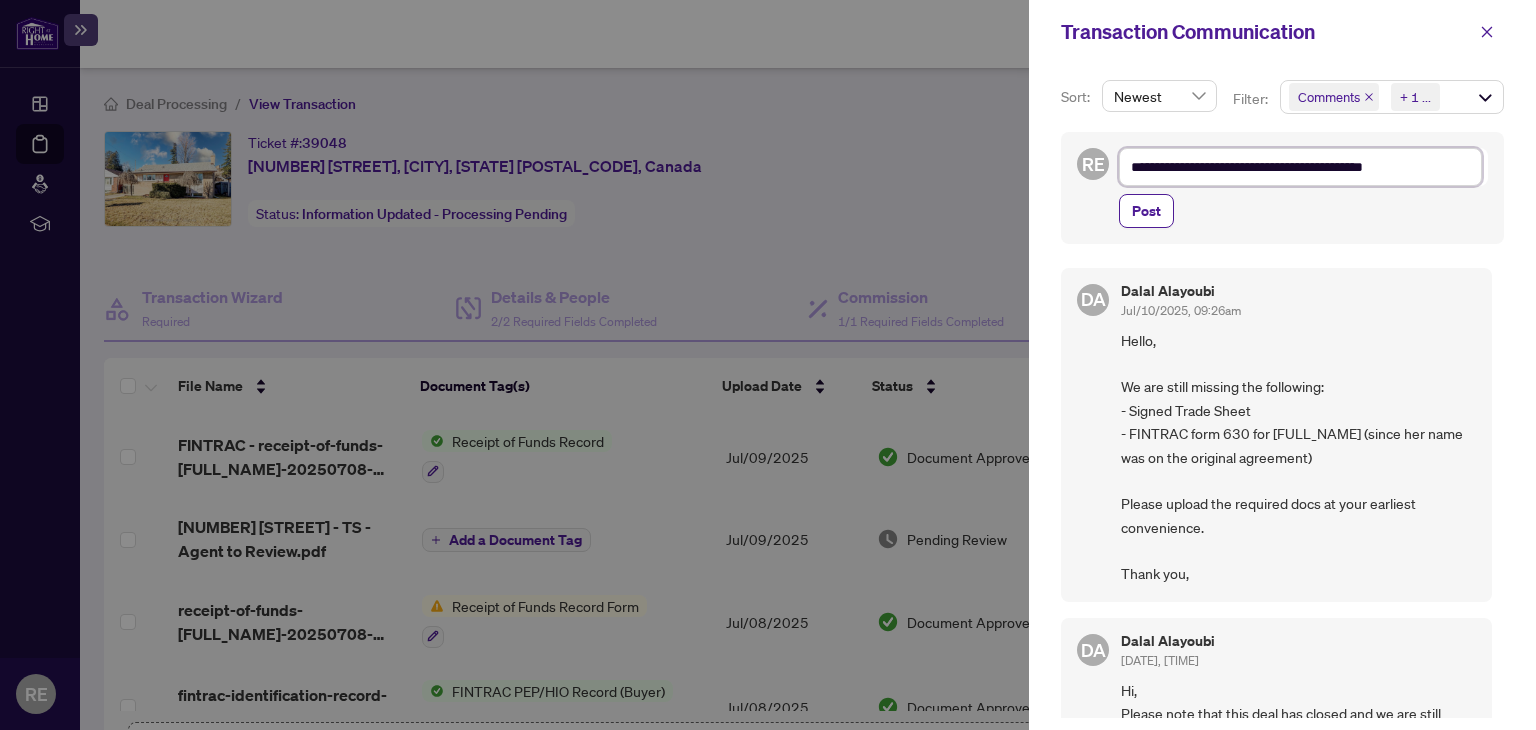 type on "**********" 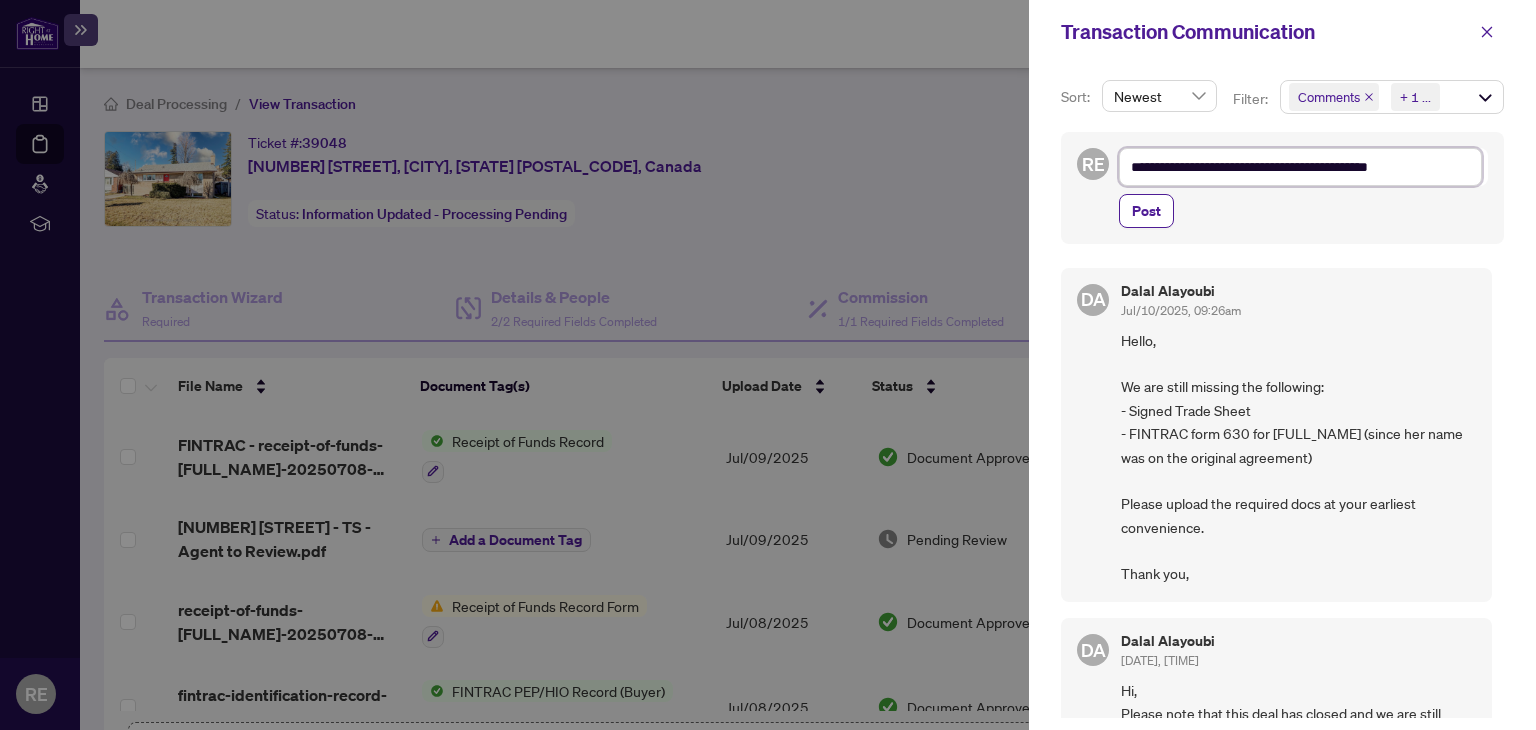 type on "**********" 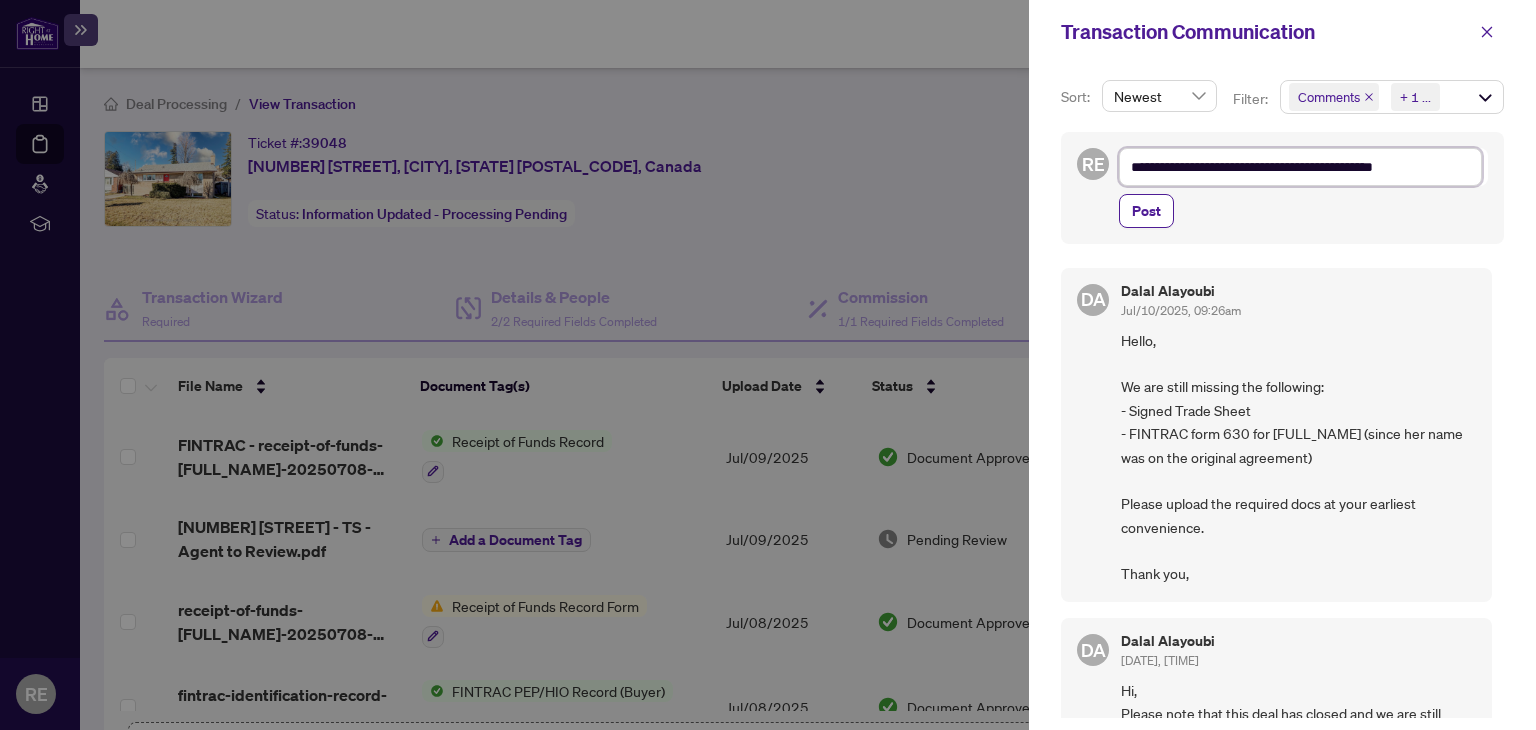 type on "**********" 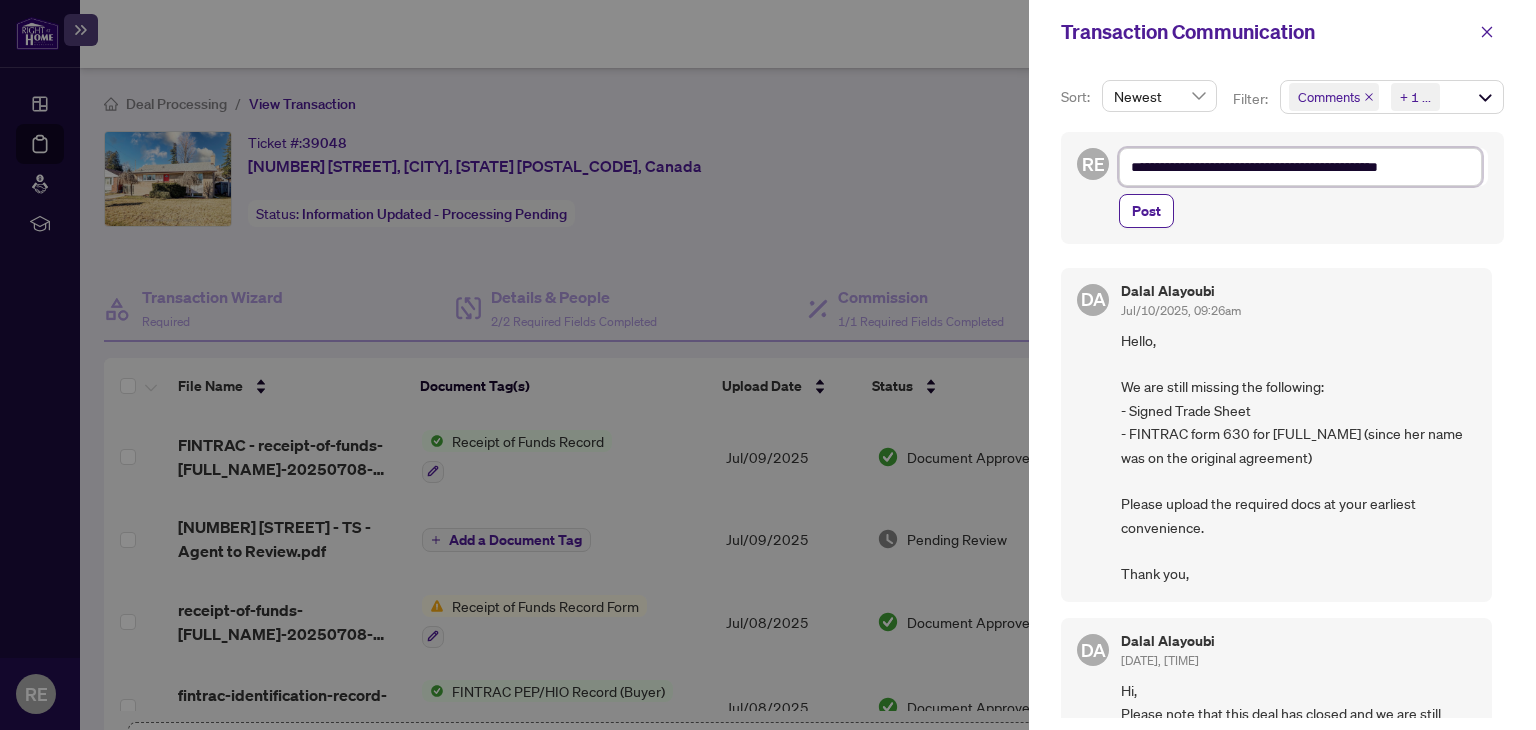 type on "**********" 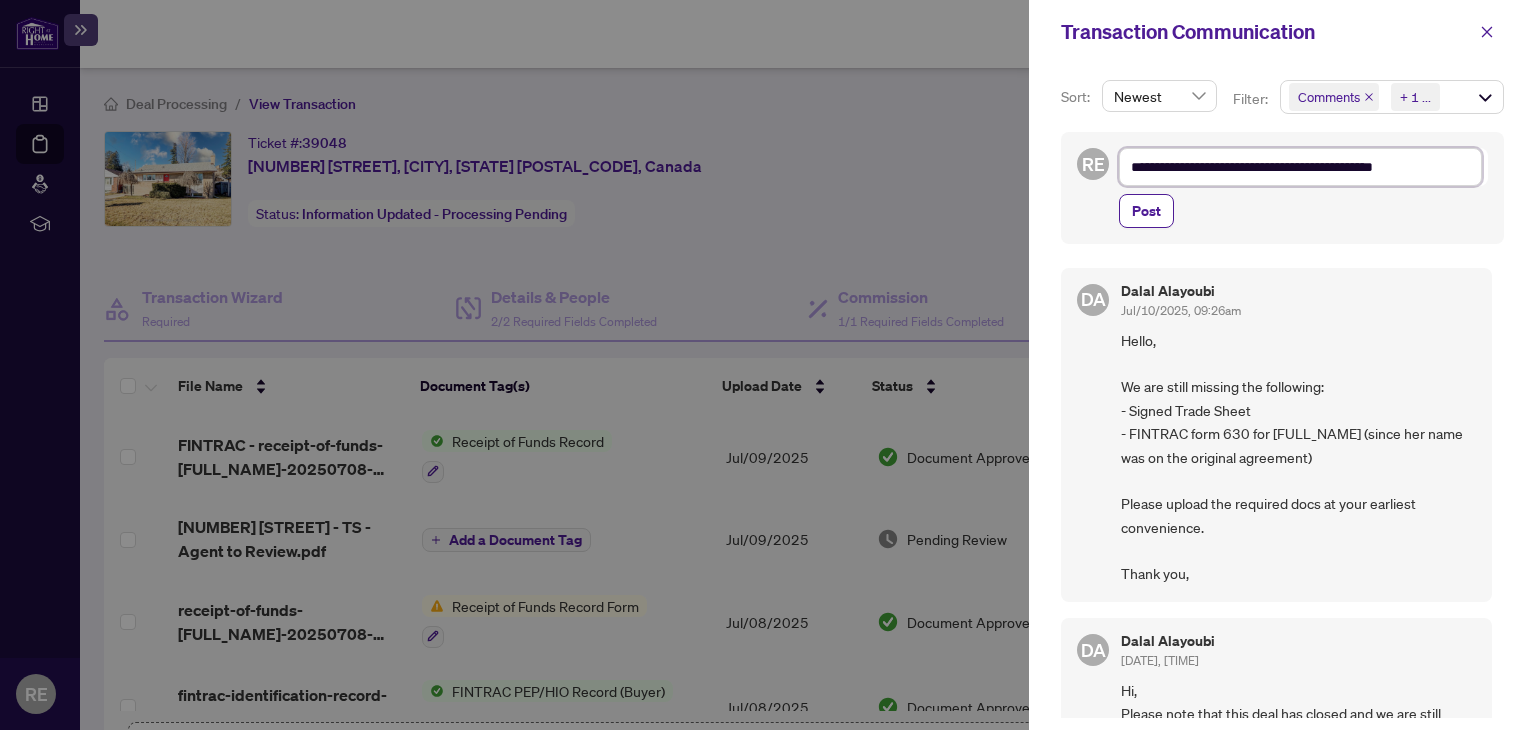 type on "**********" 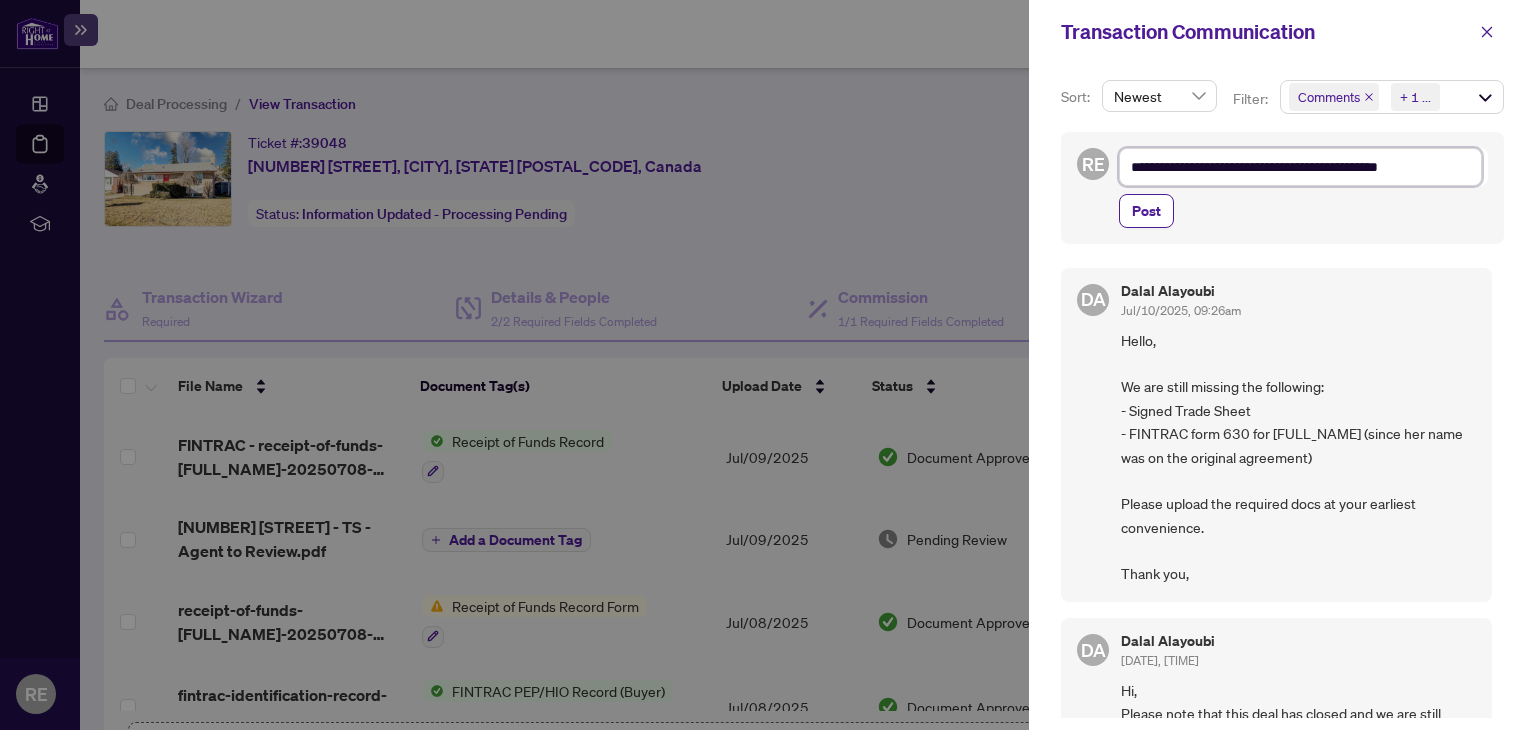 type on "**********" 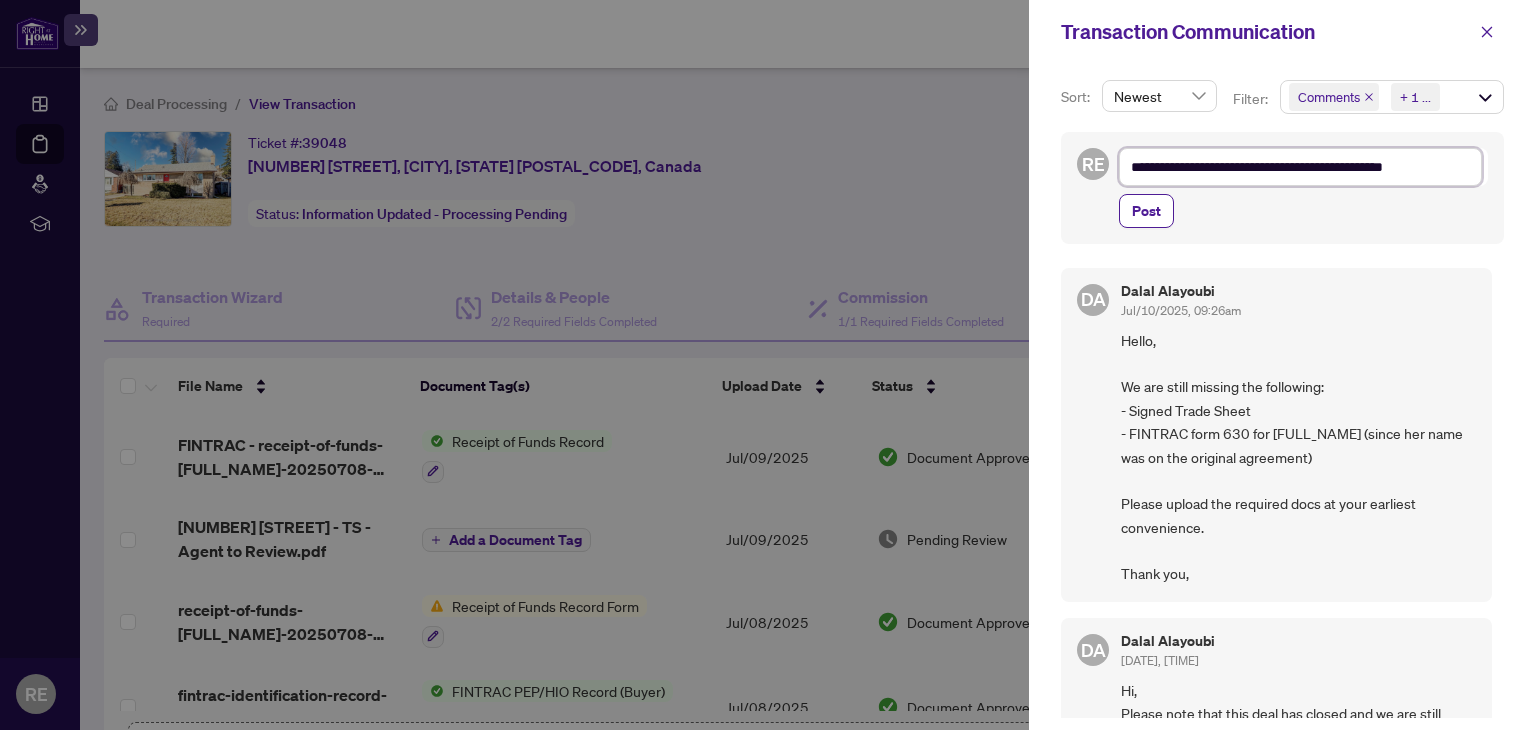 type on "**********" 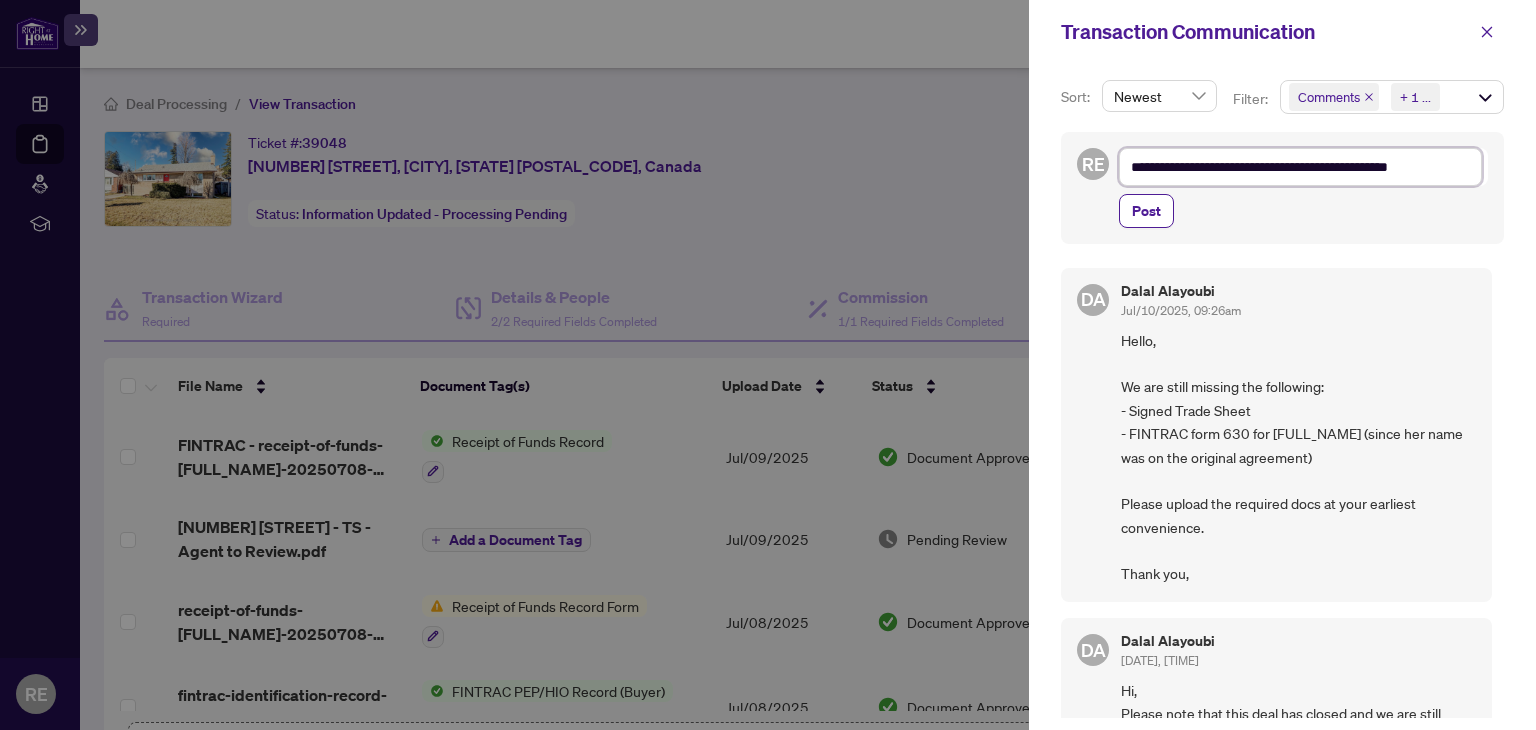 type on "**********" 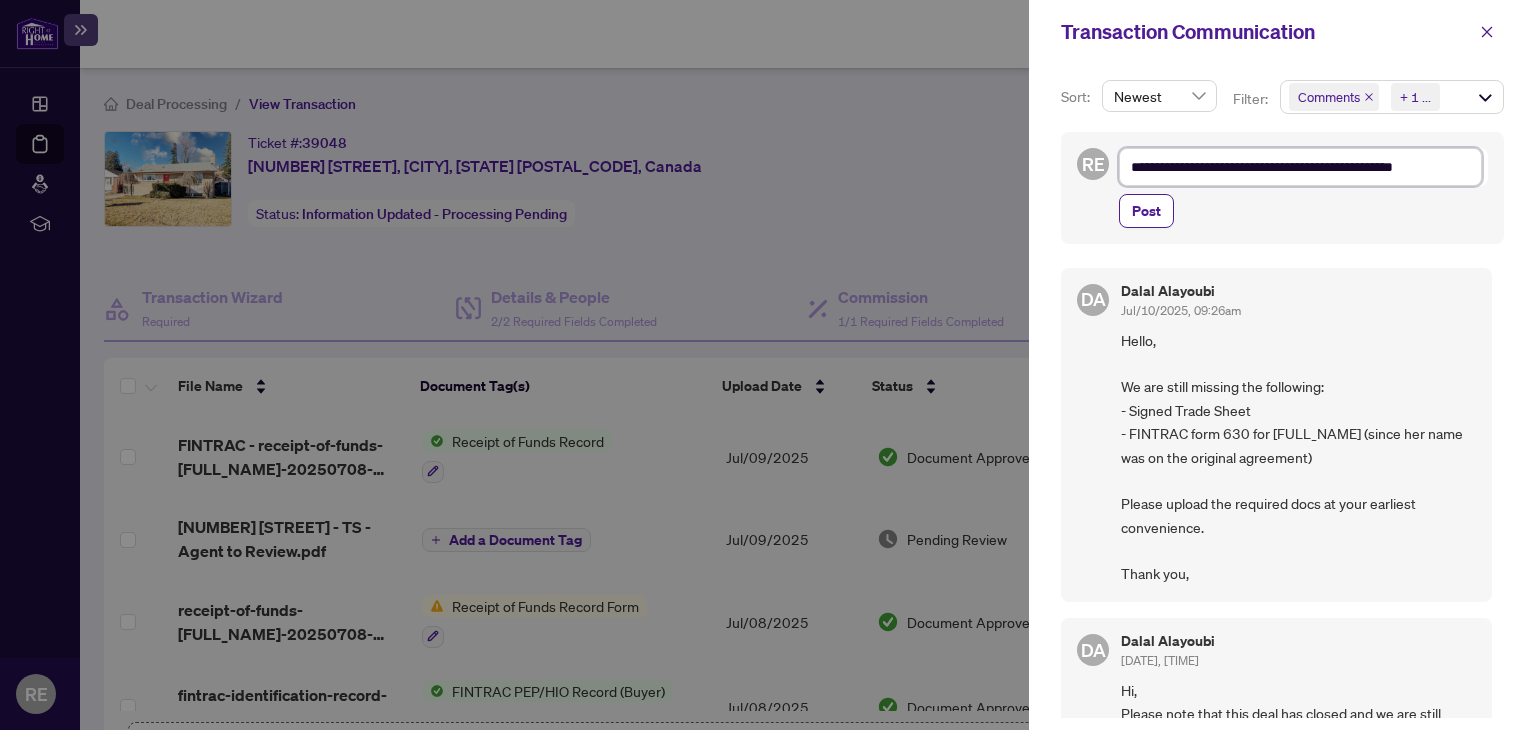 type on "**********" 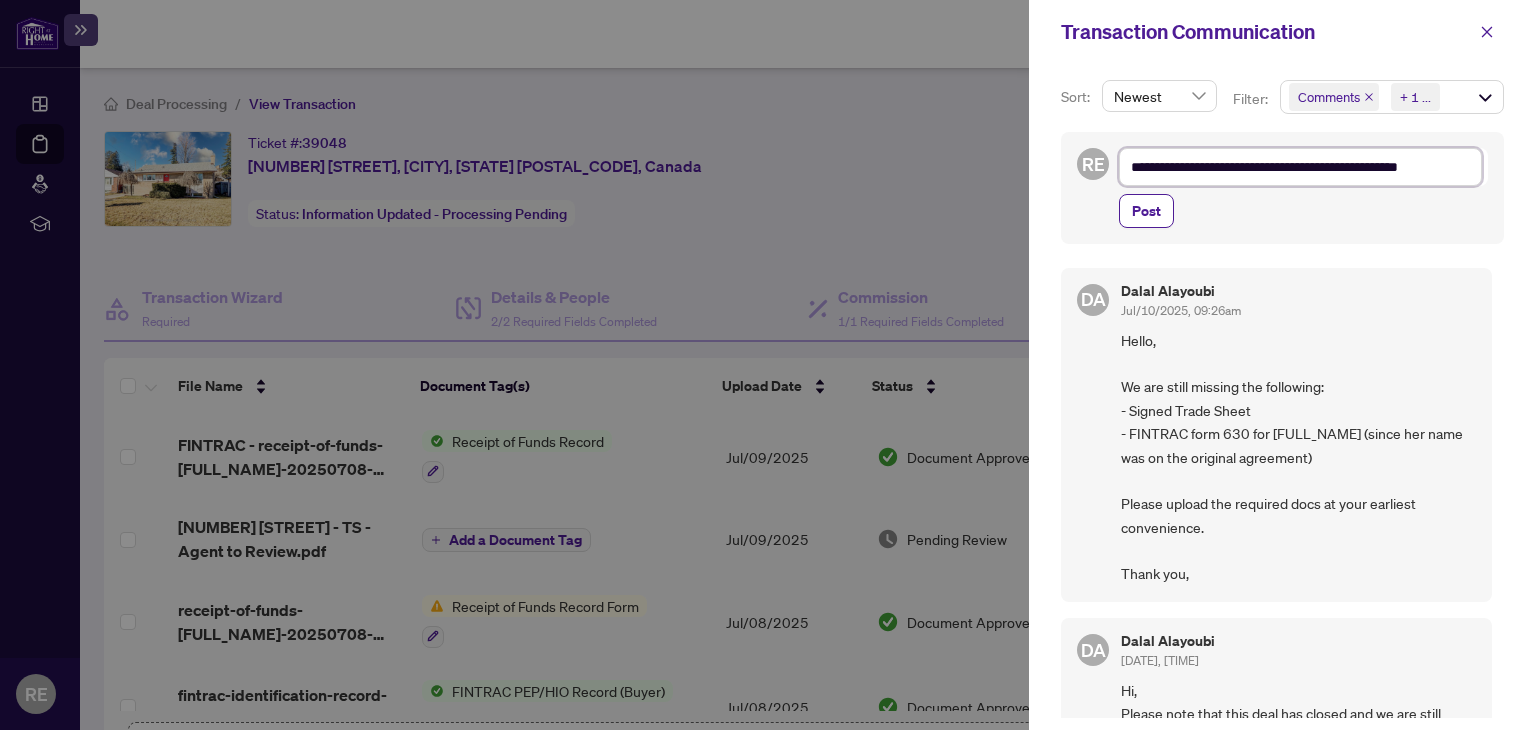 type on "**********" 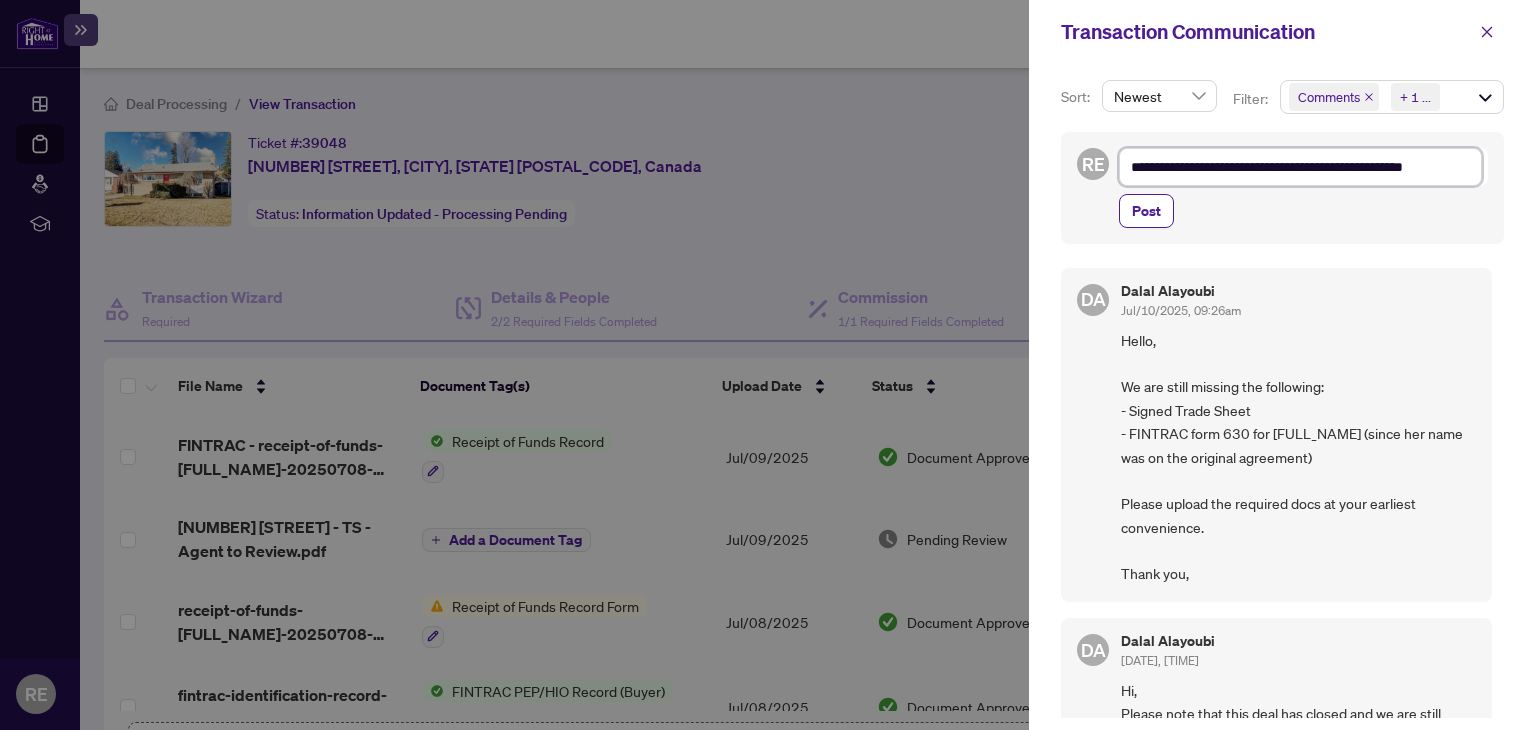 type on "**********" 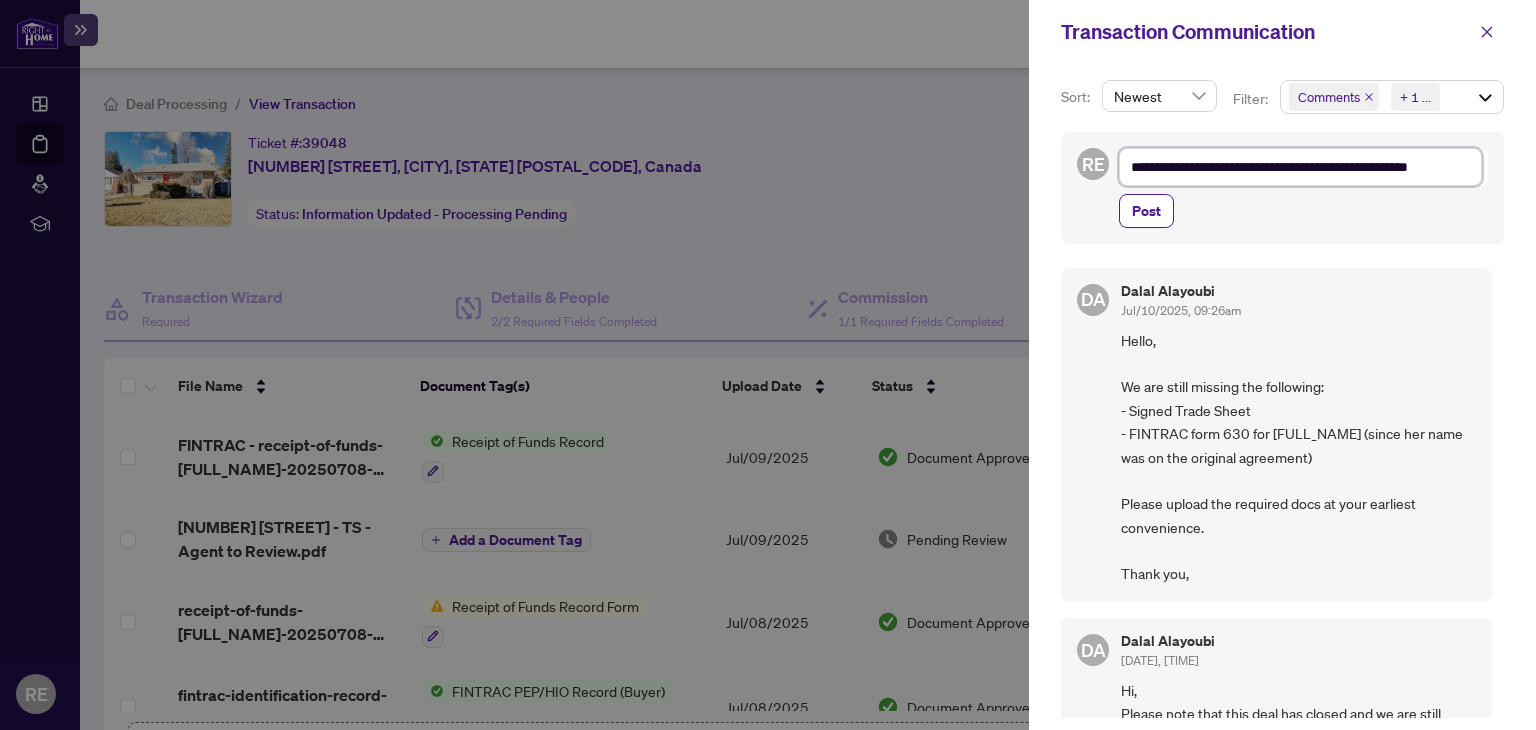 type on "**********" 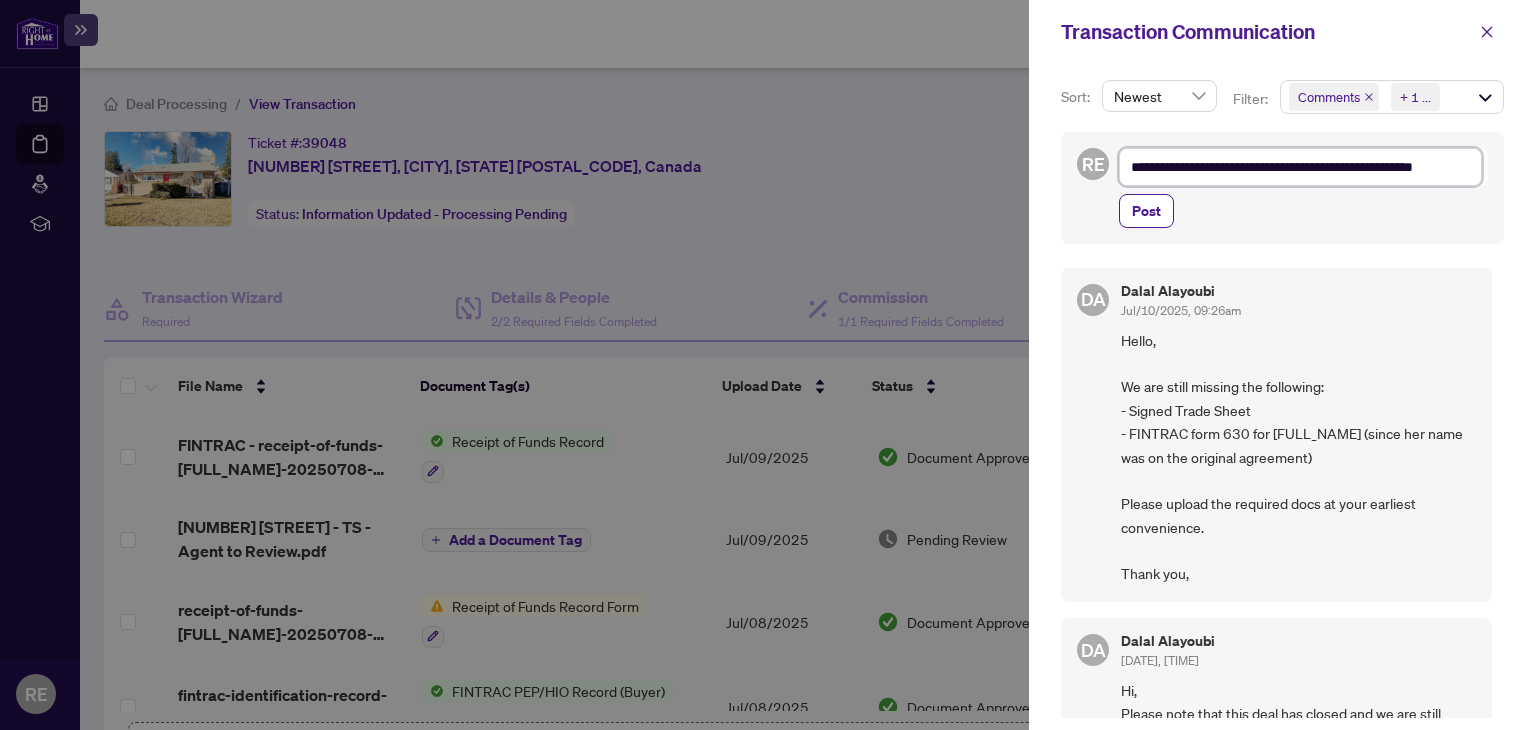 type on "**********" 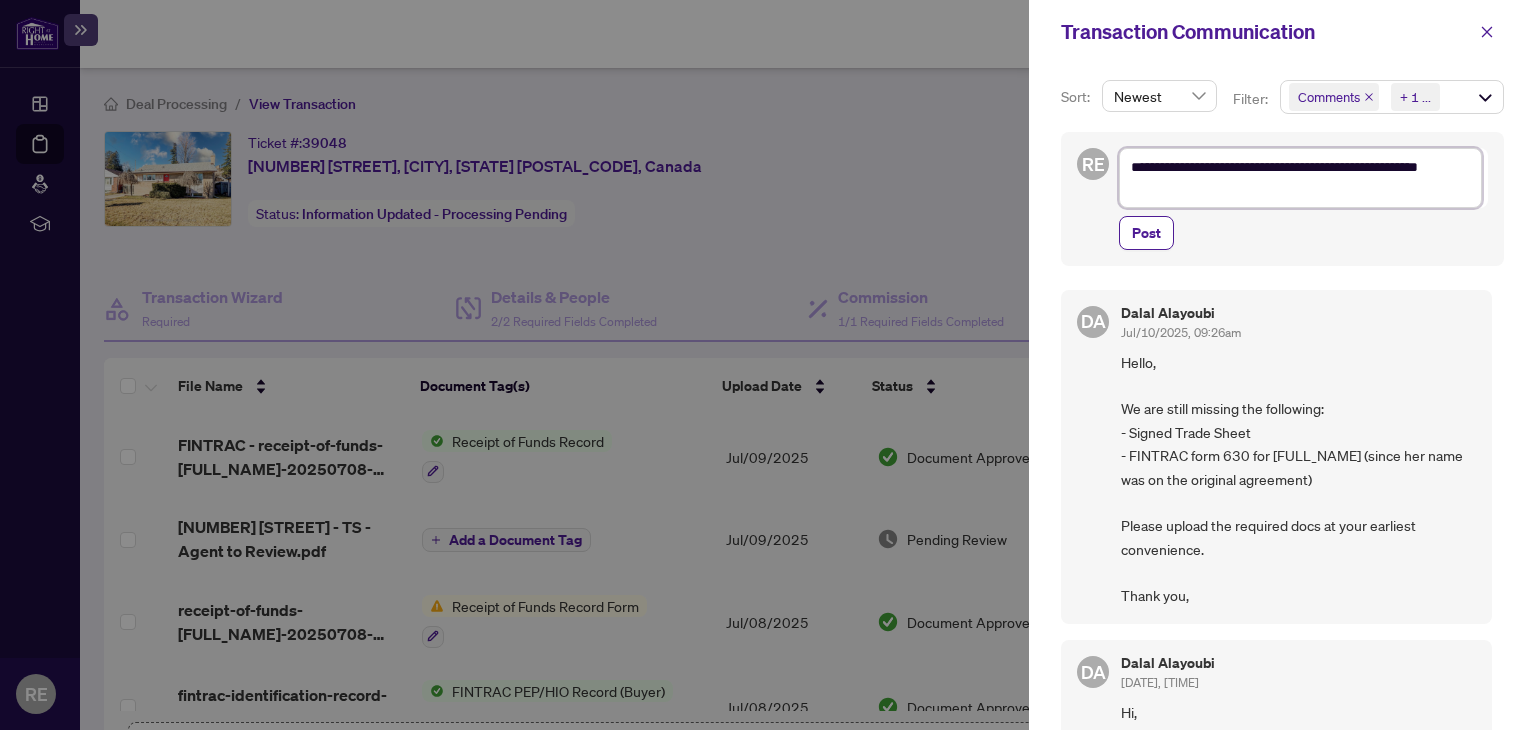 type on "**********" 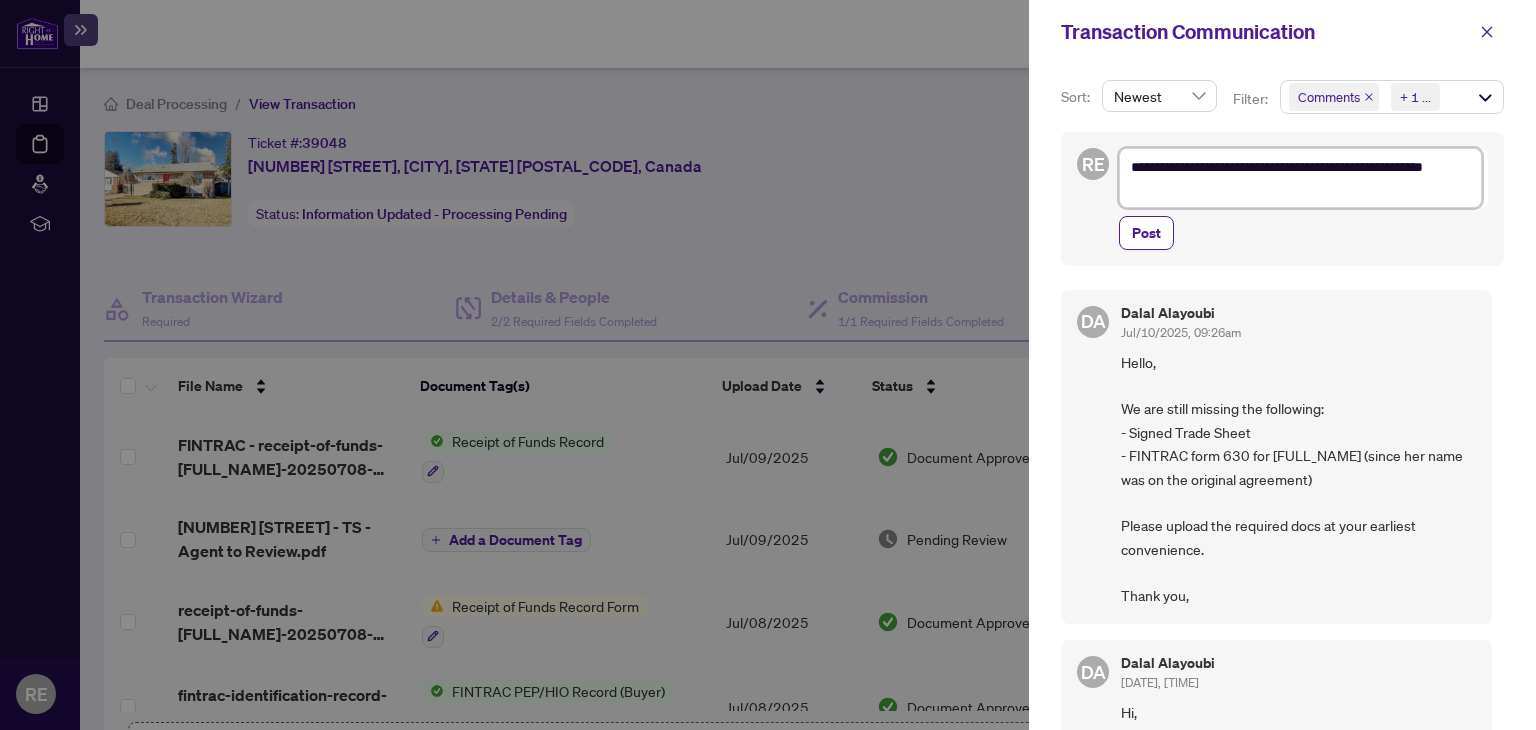 type on "**********" 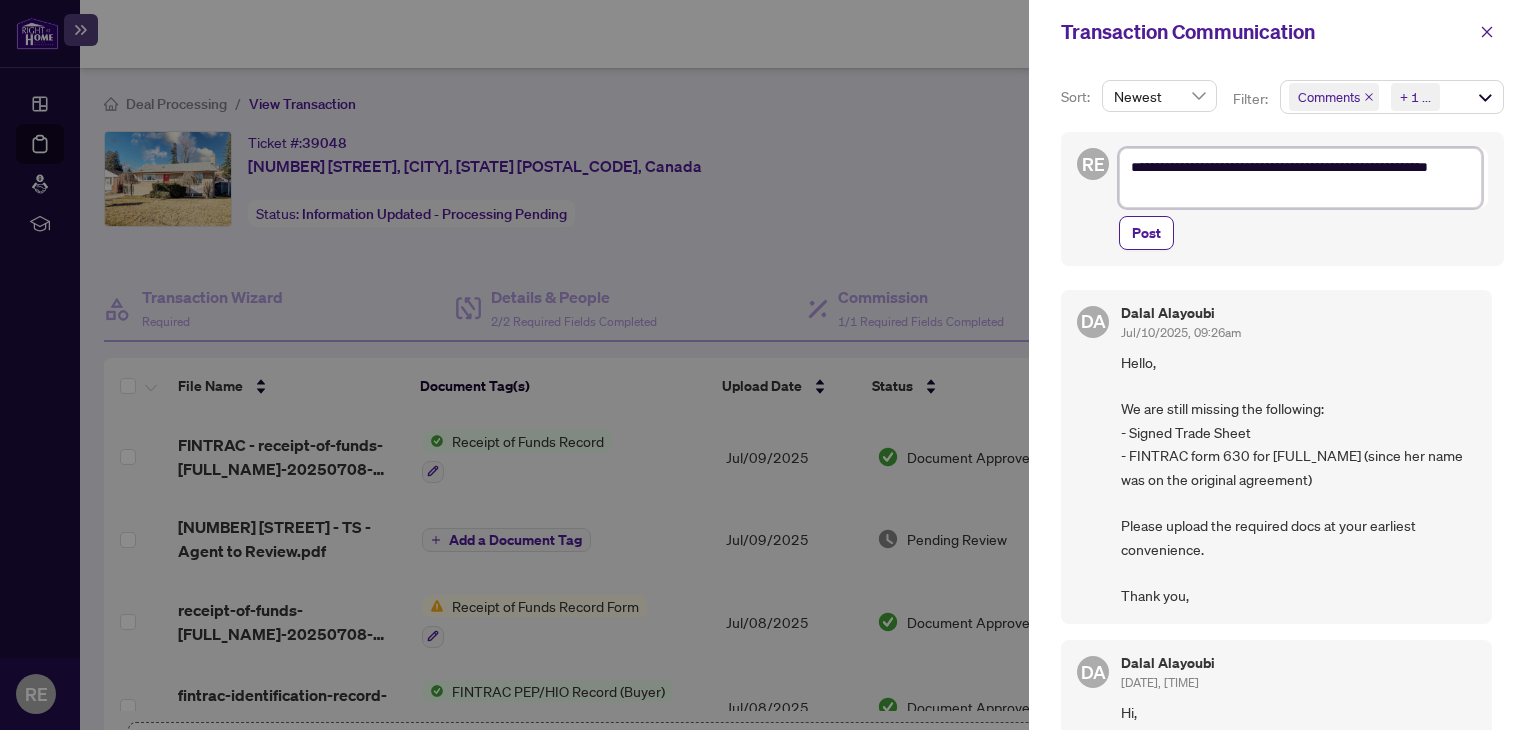 type on "**********" 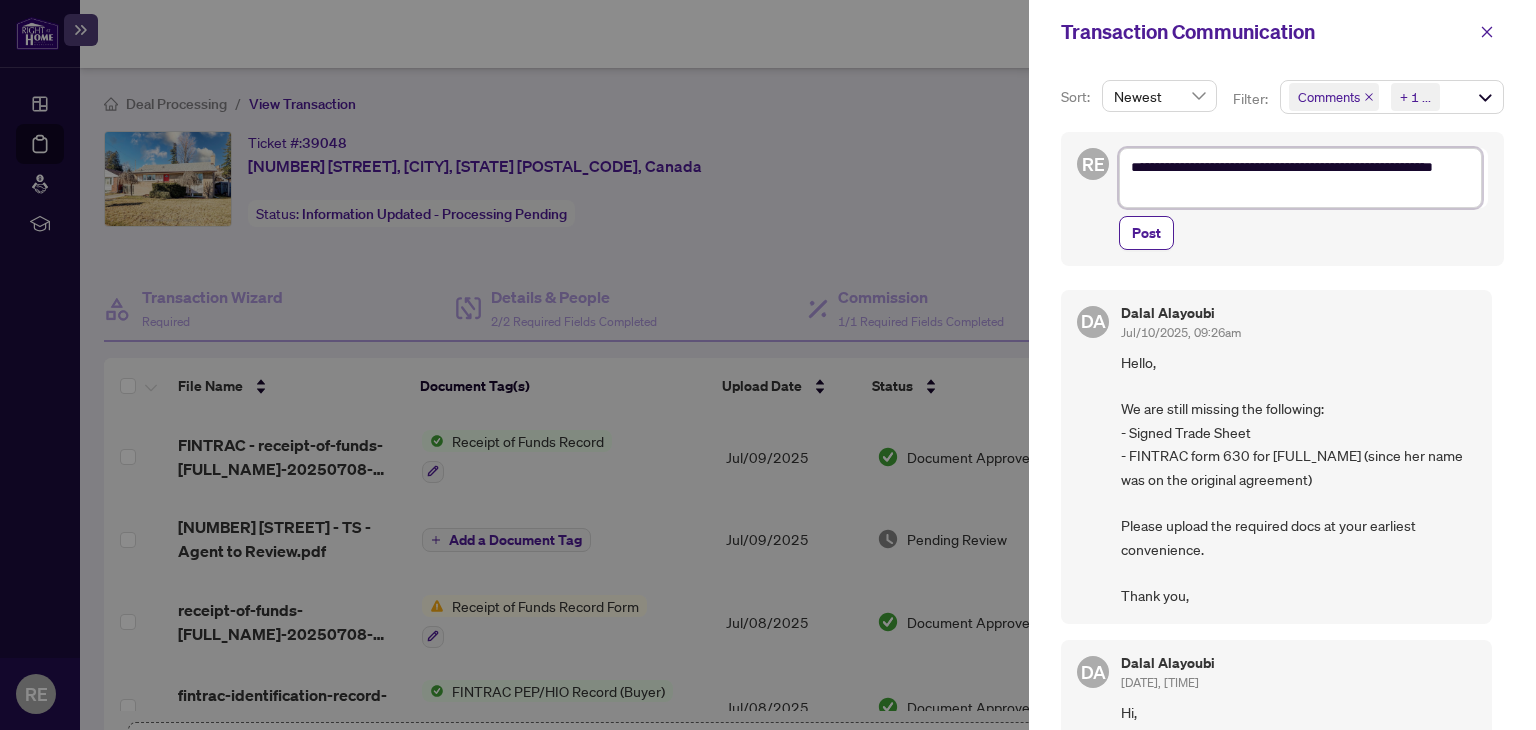 type on "**********" 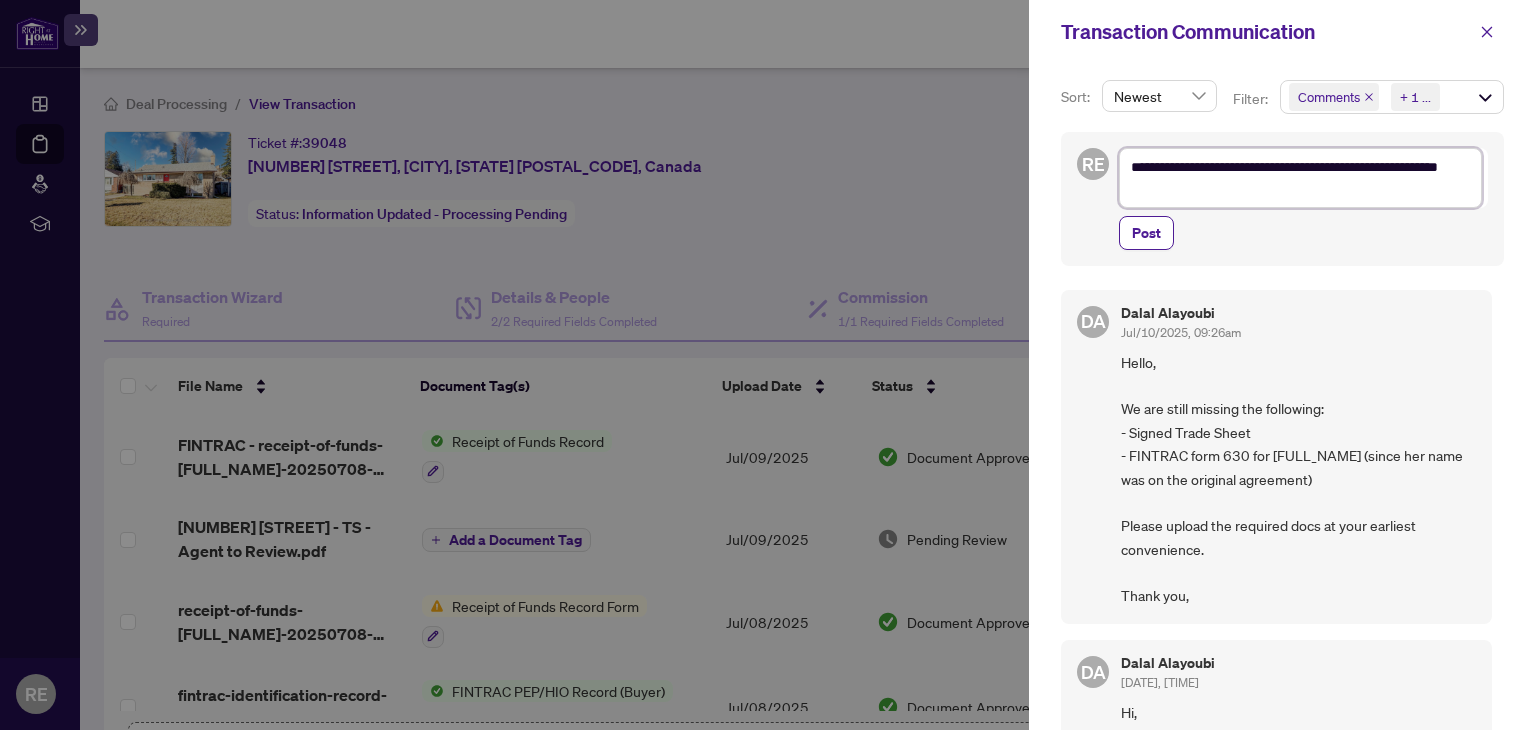 type on "**********" 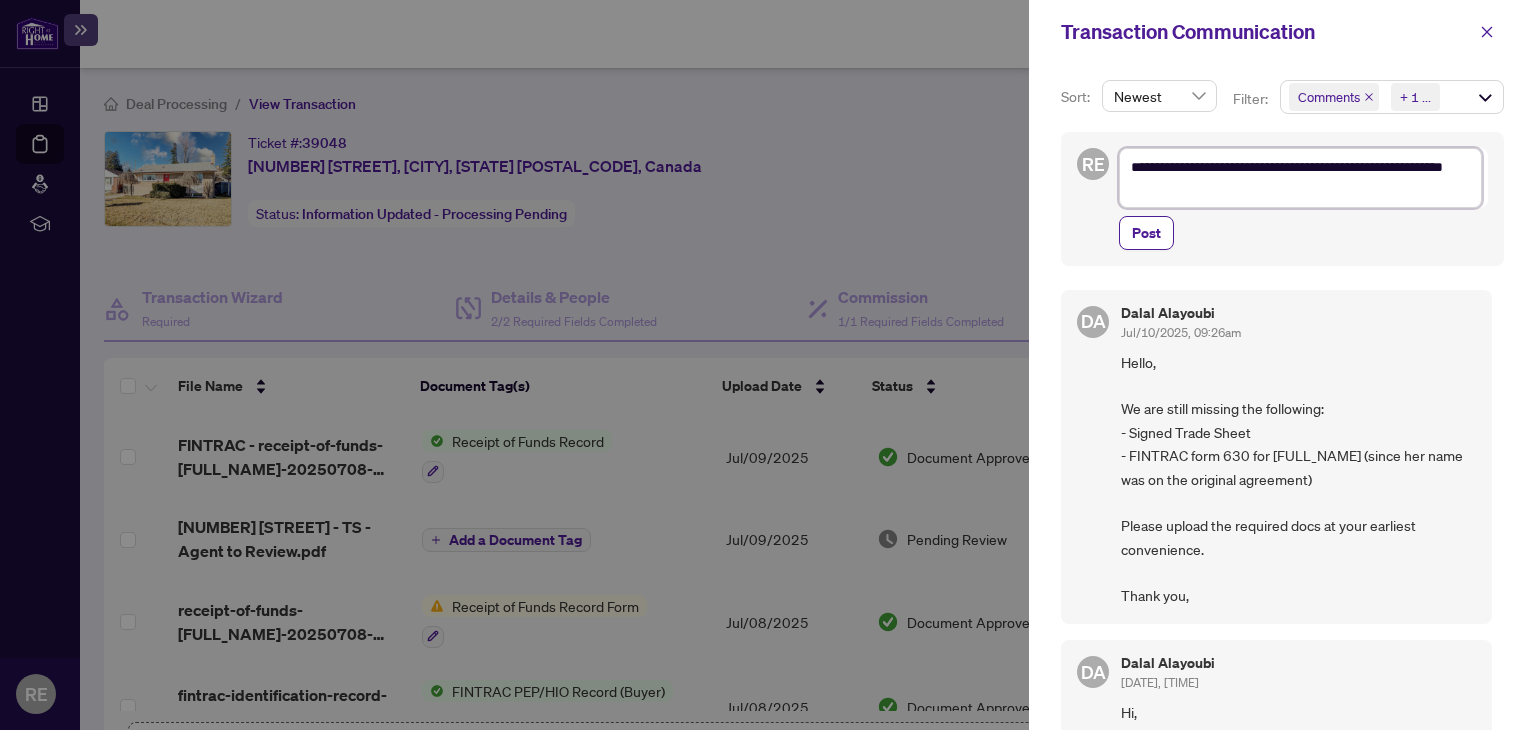 type on "**********" 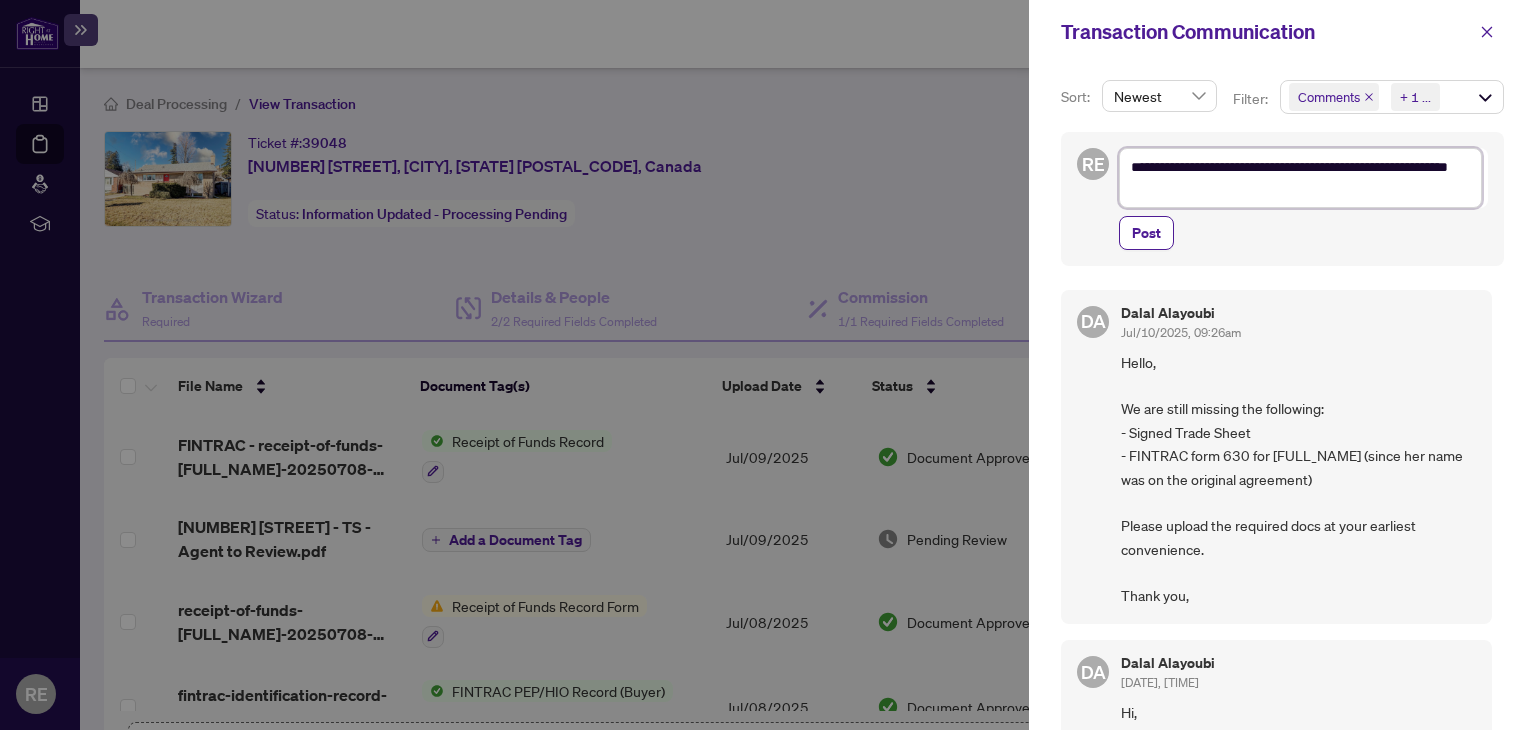 type on "**********" 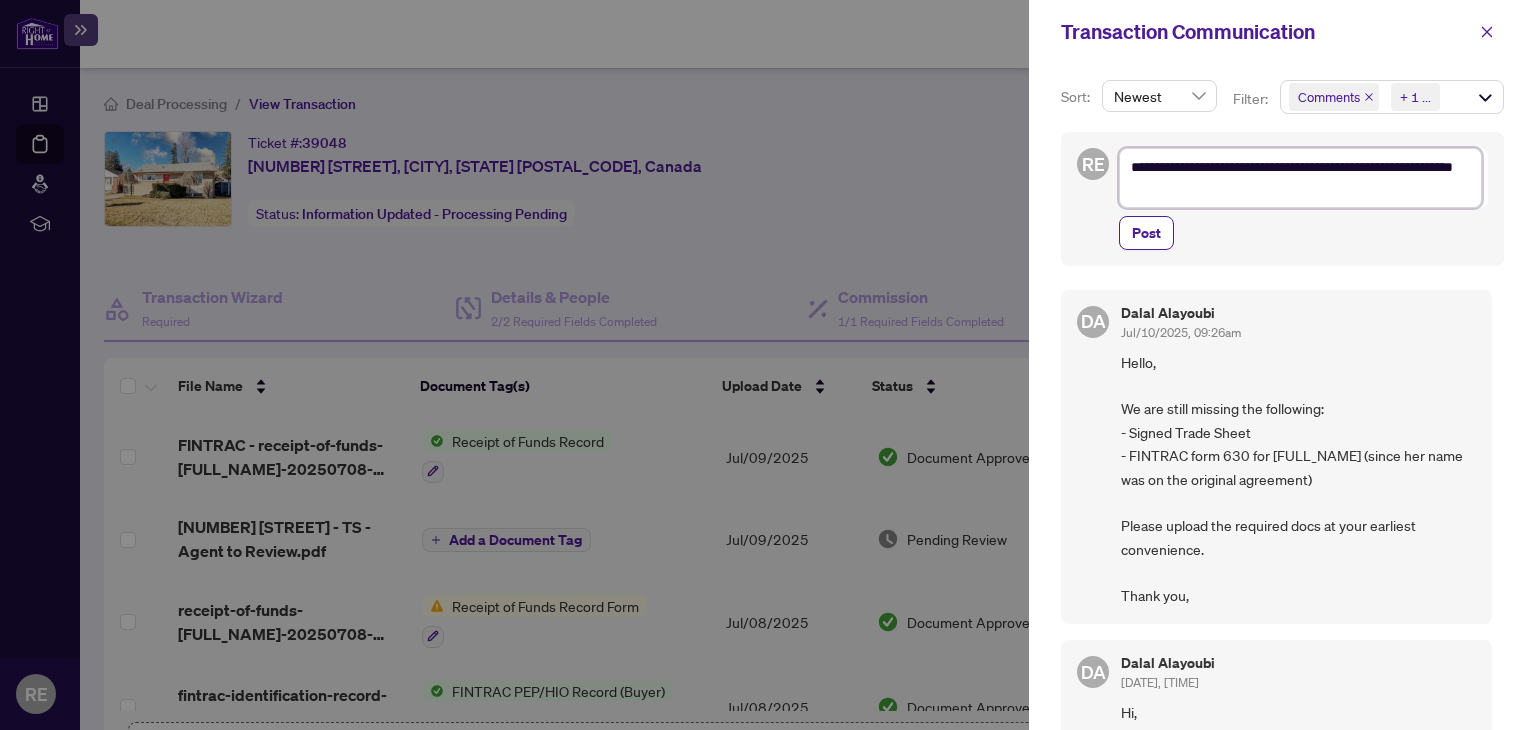 type on "**********" 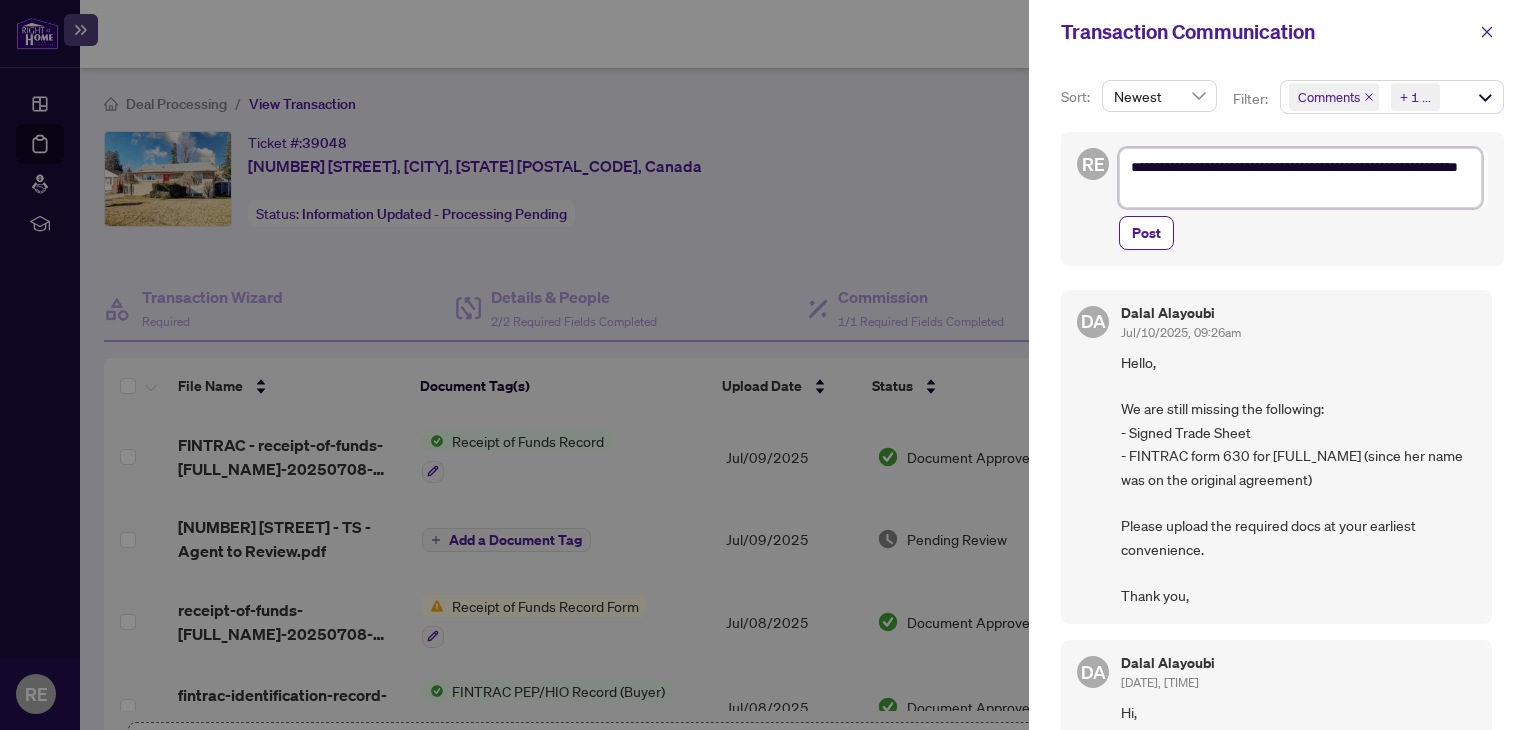 type on "**********" 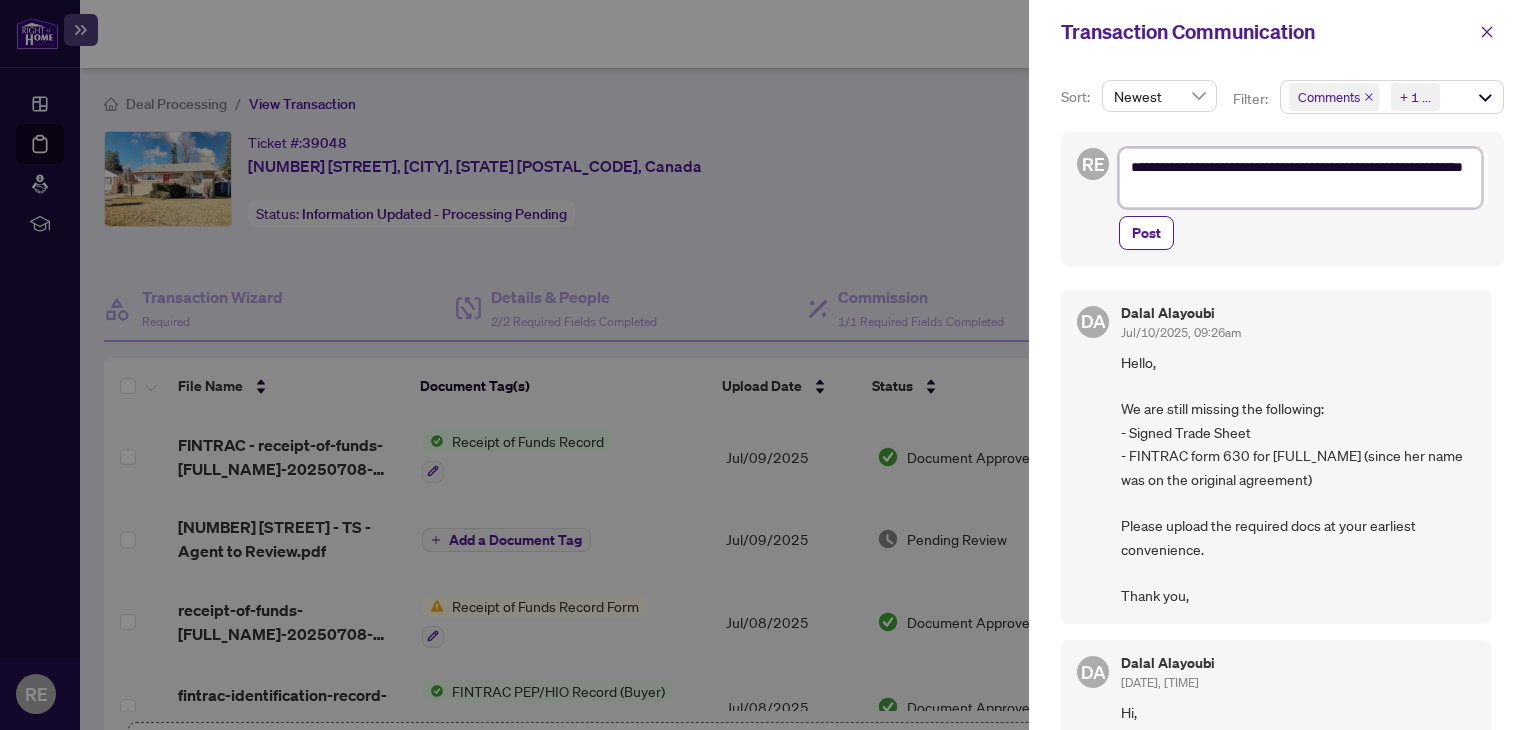 type on "**********" 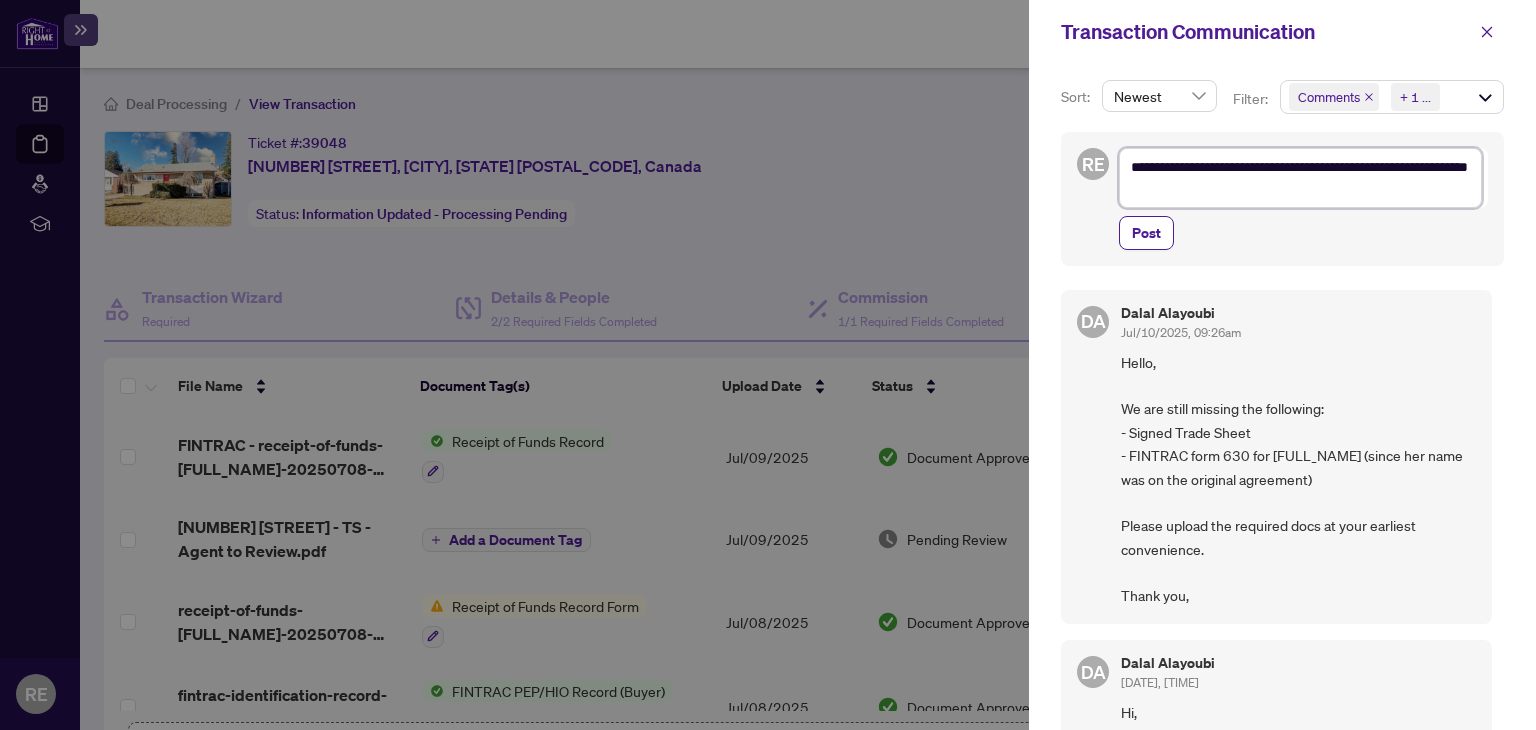 type on "**********" 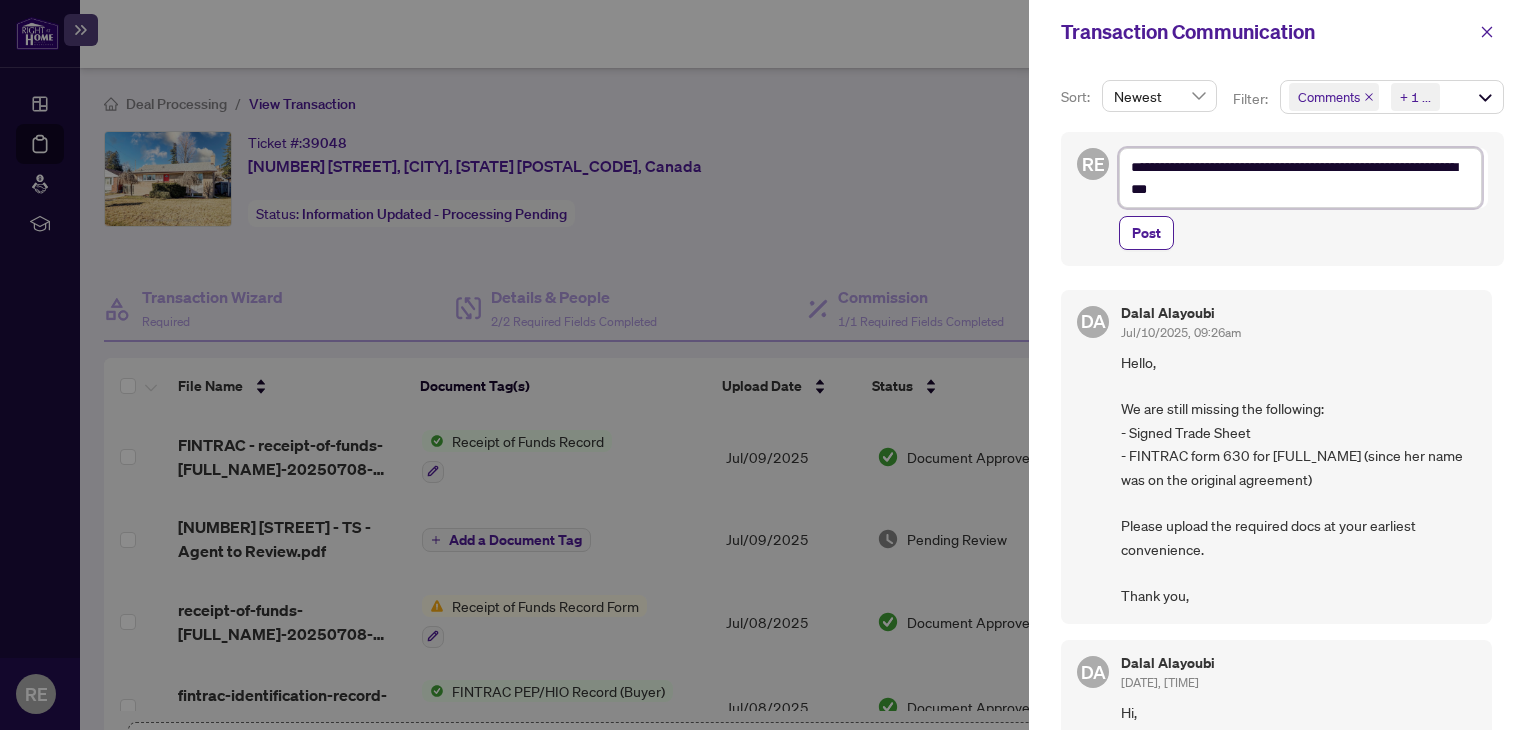 type on "**********" 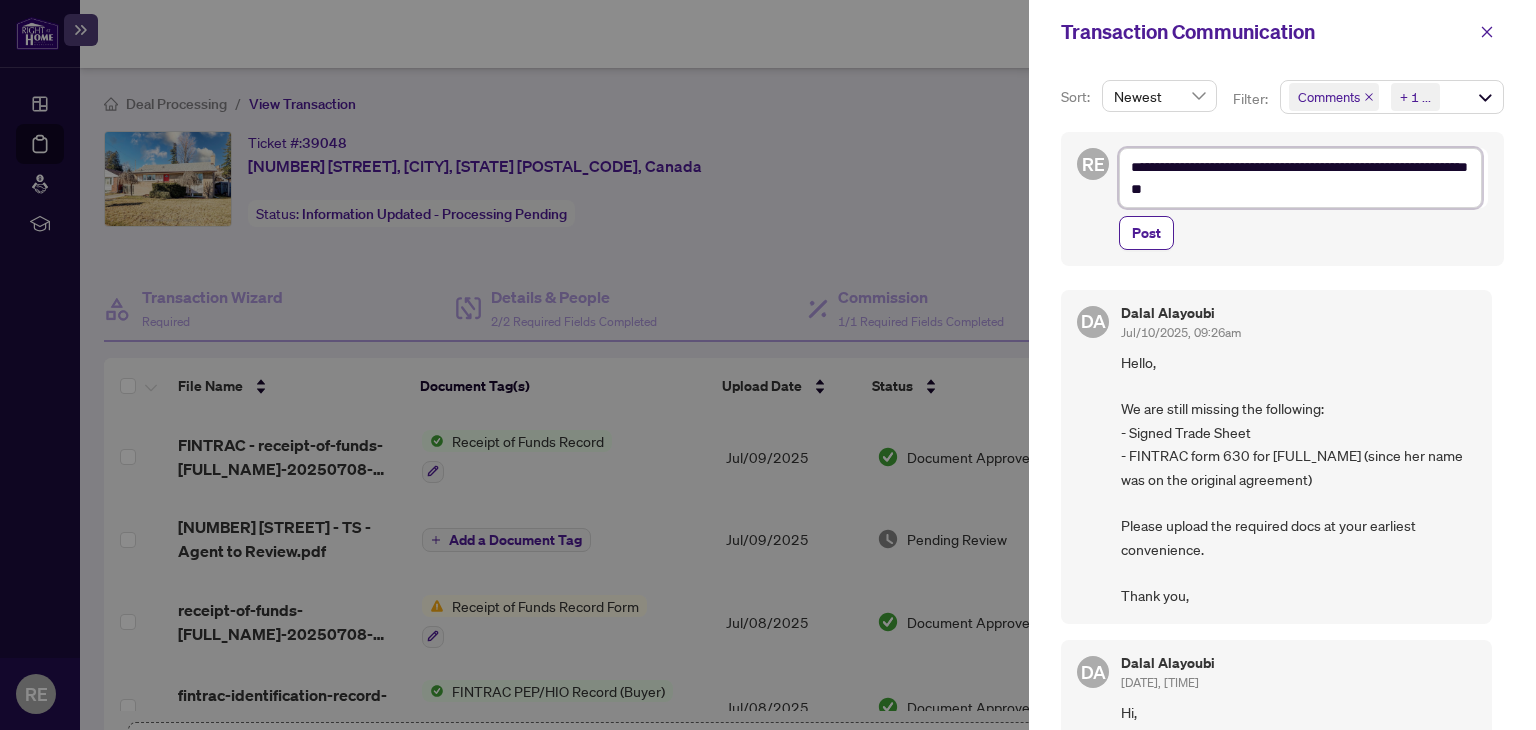 type on "**********" 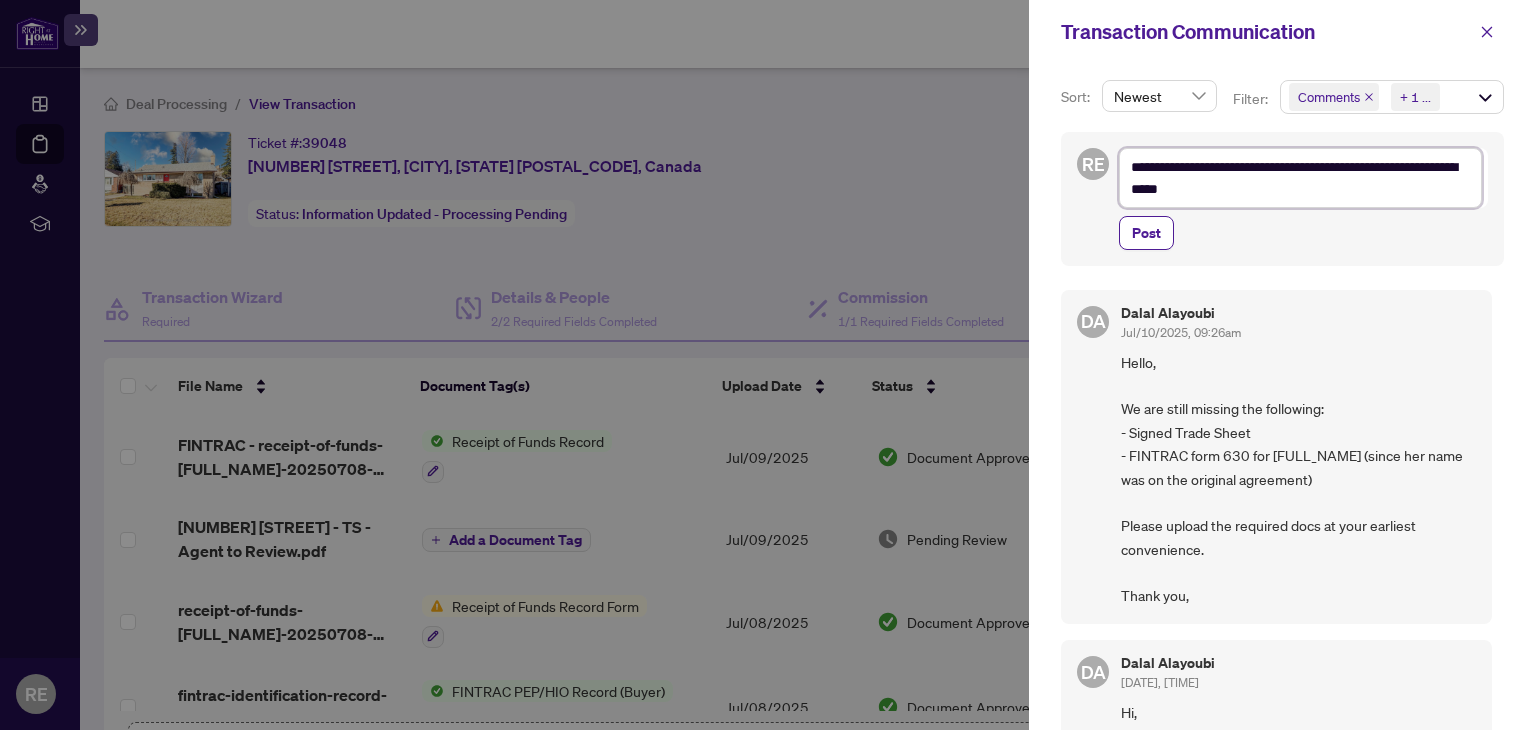 type on "**********" 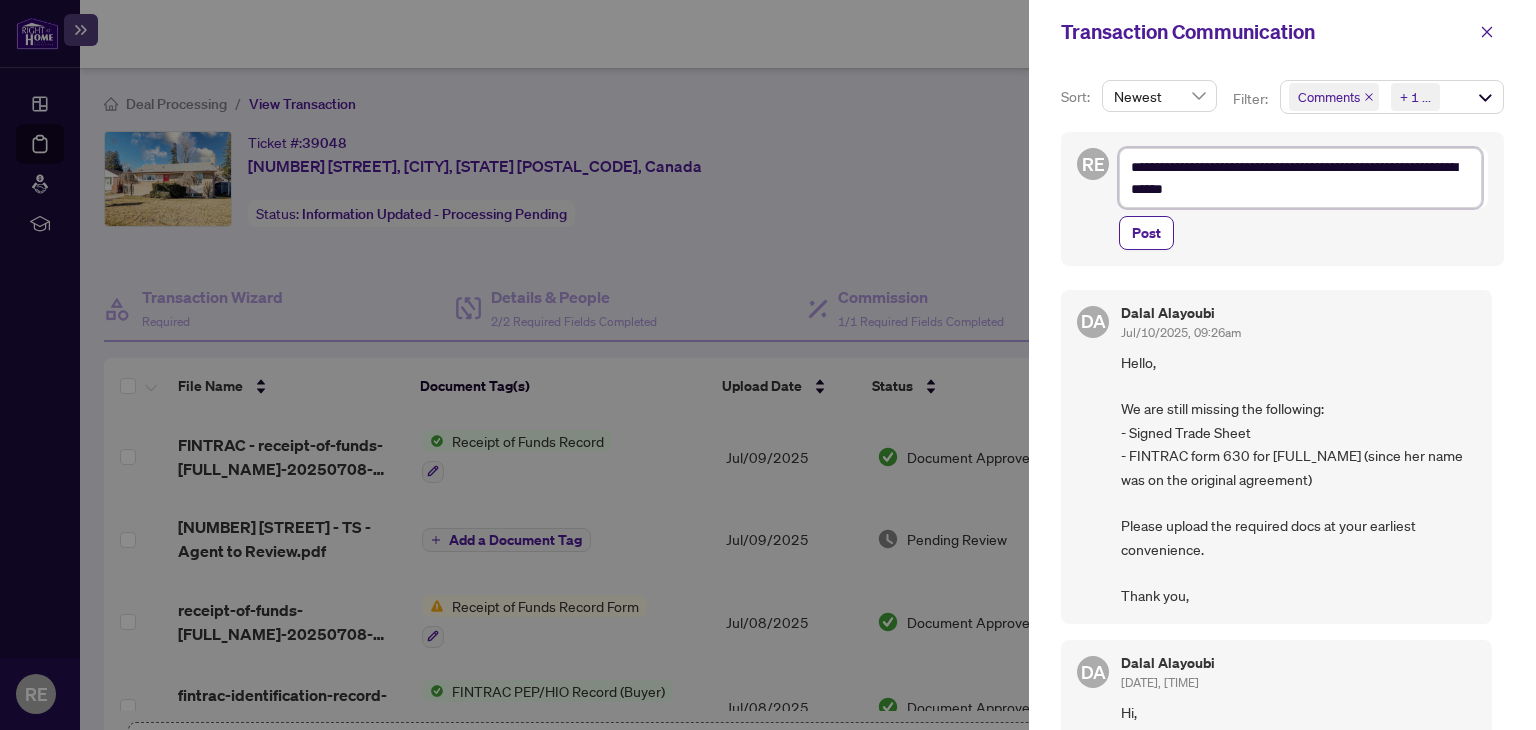 type on "**********" 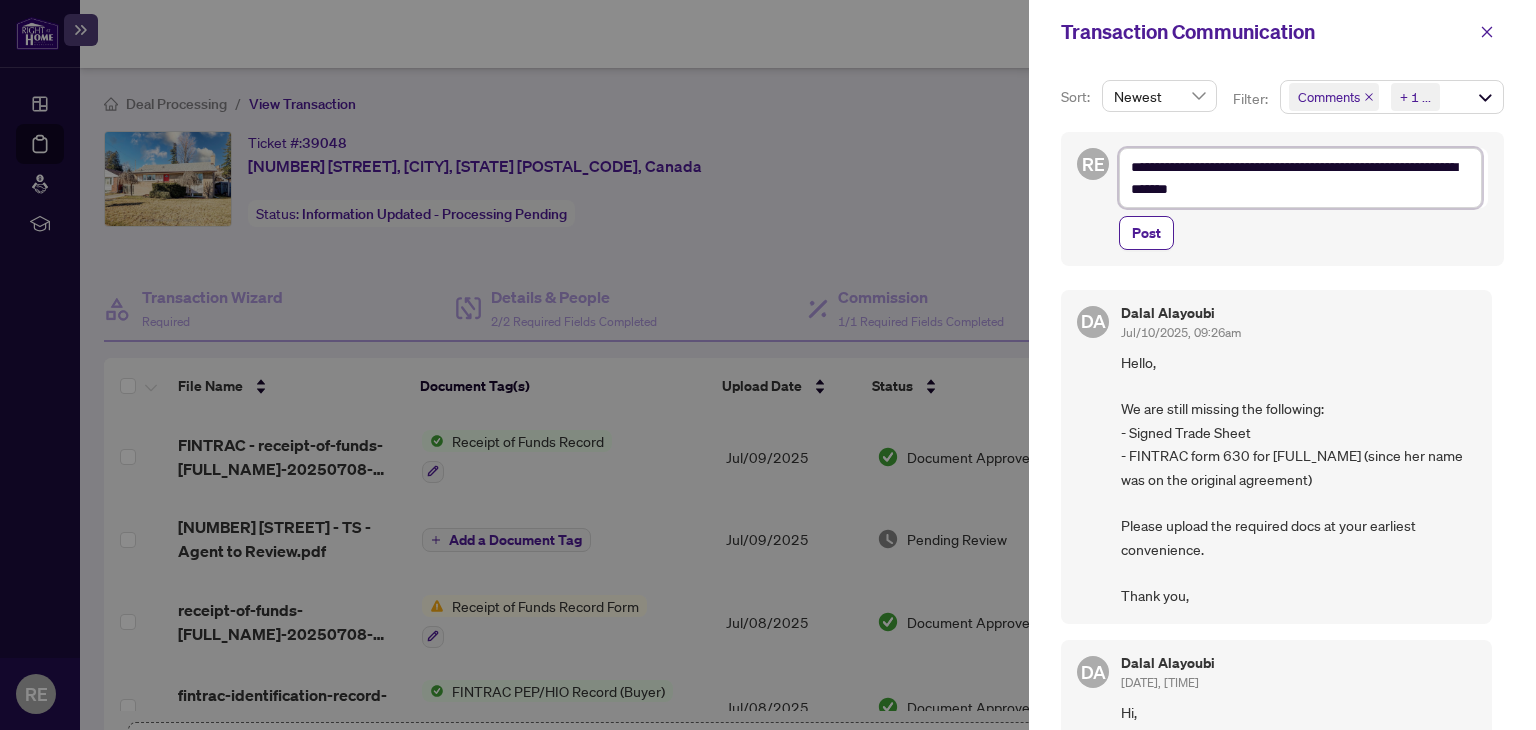 type on "**********" 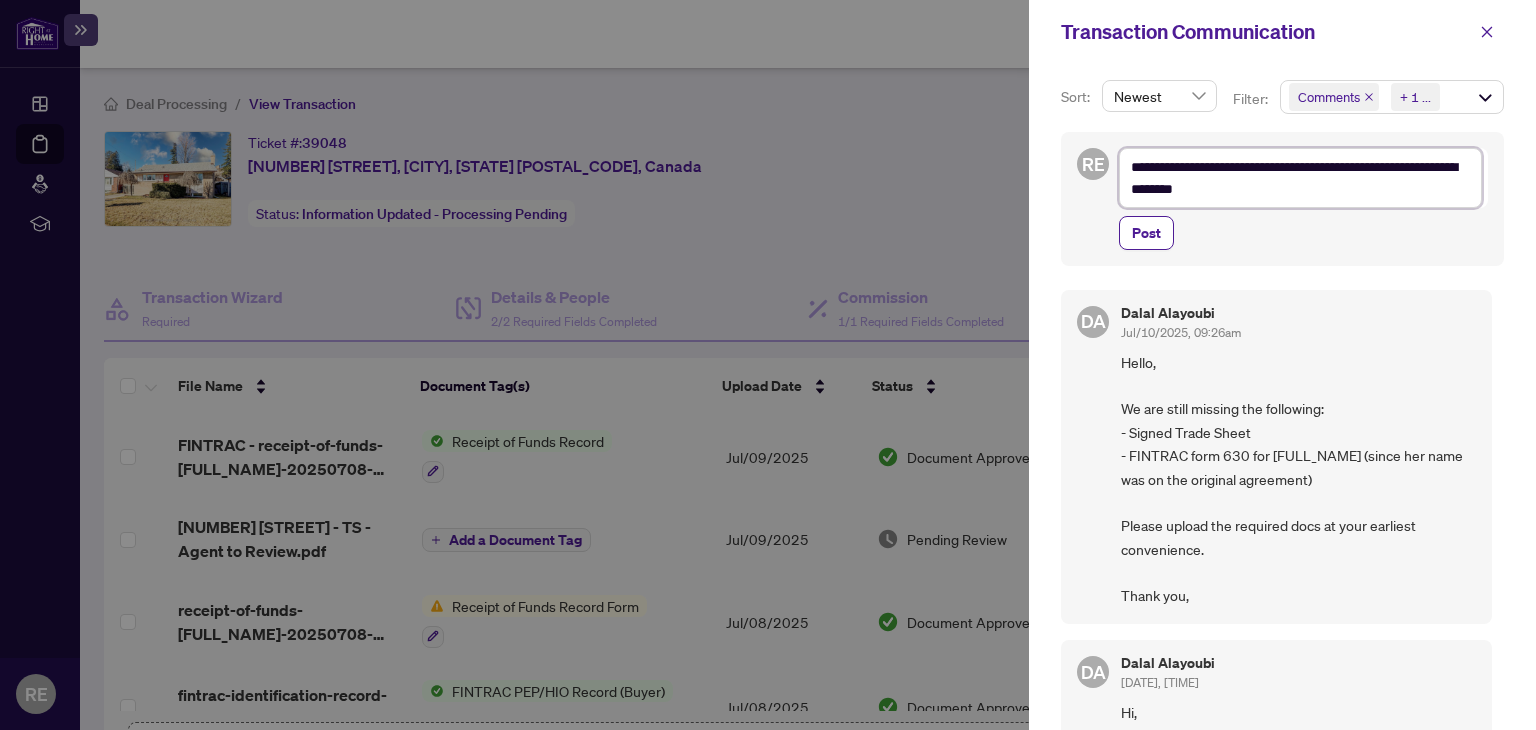 type on "**********" 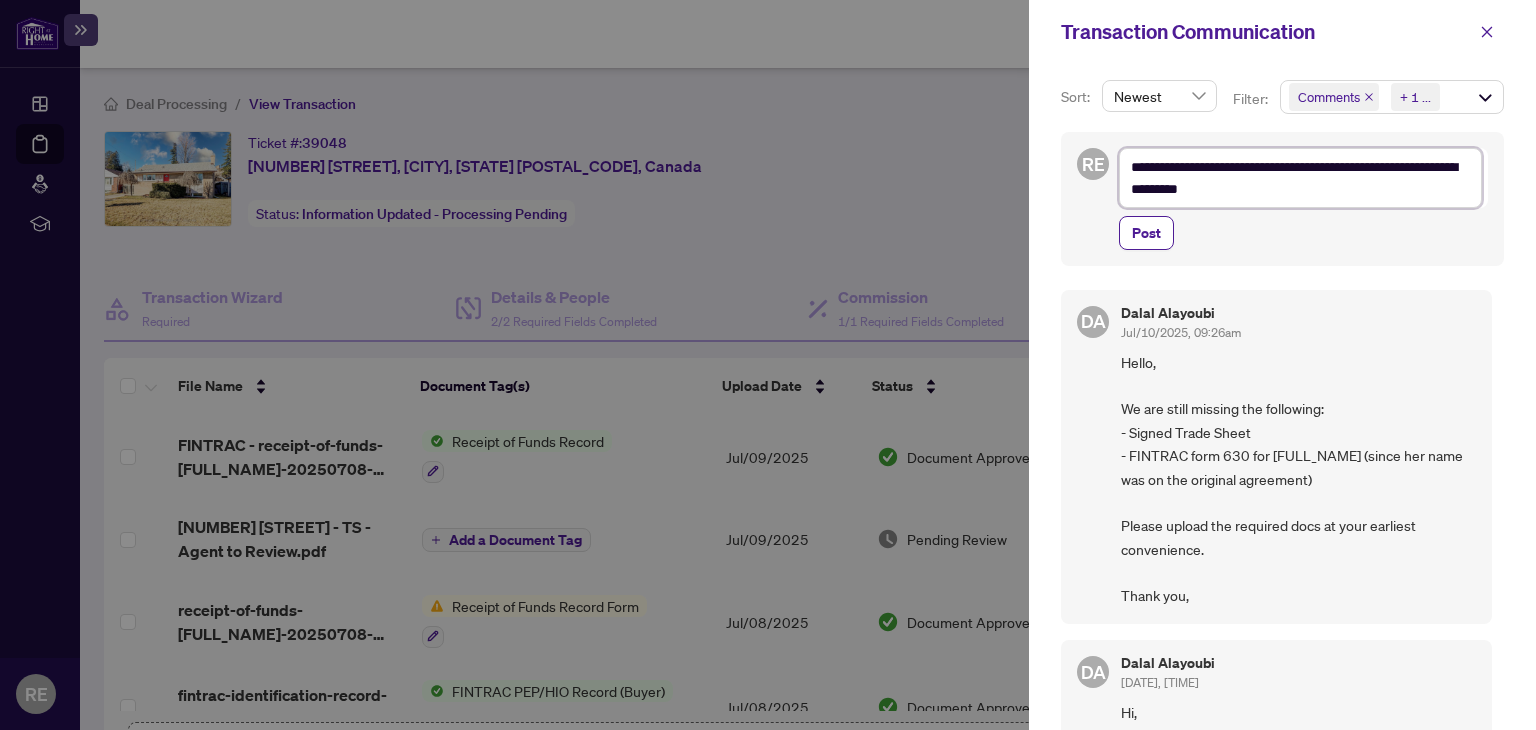 type on "**********" 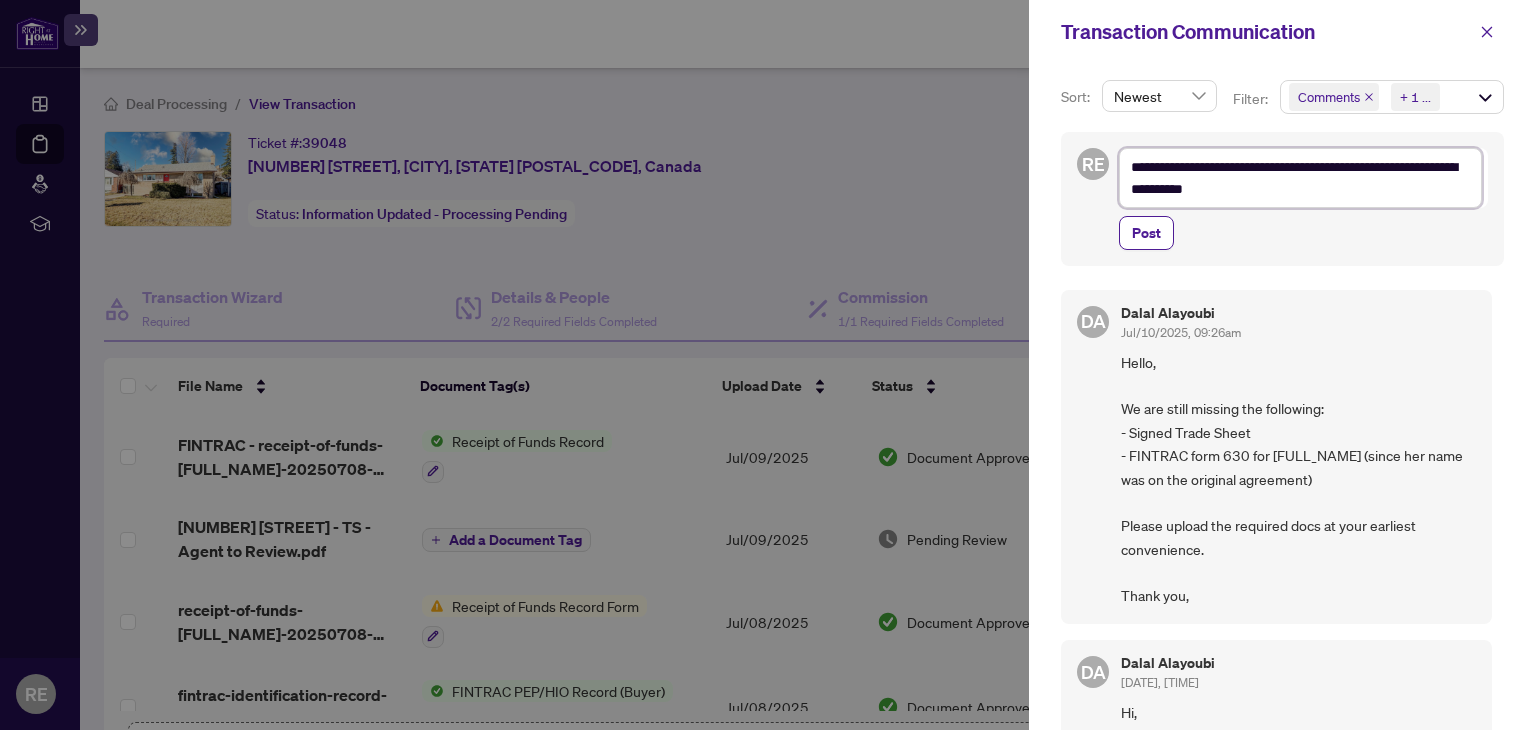 type on "**********" 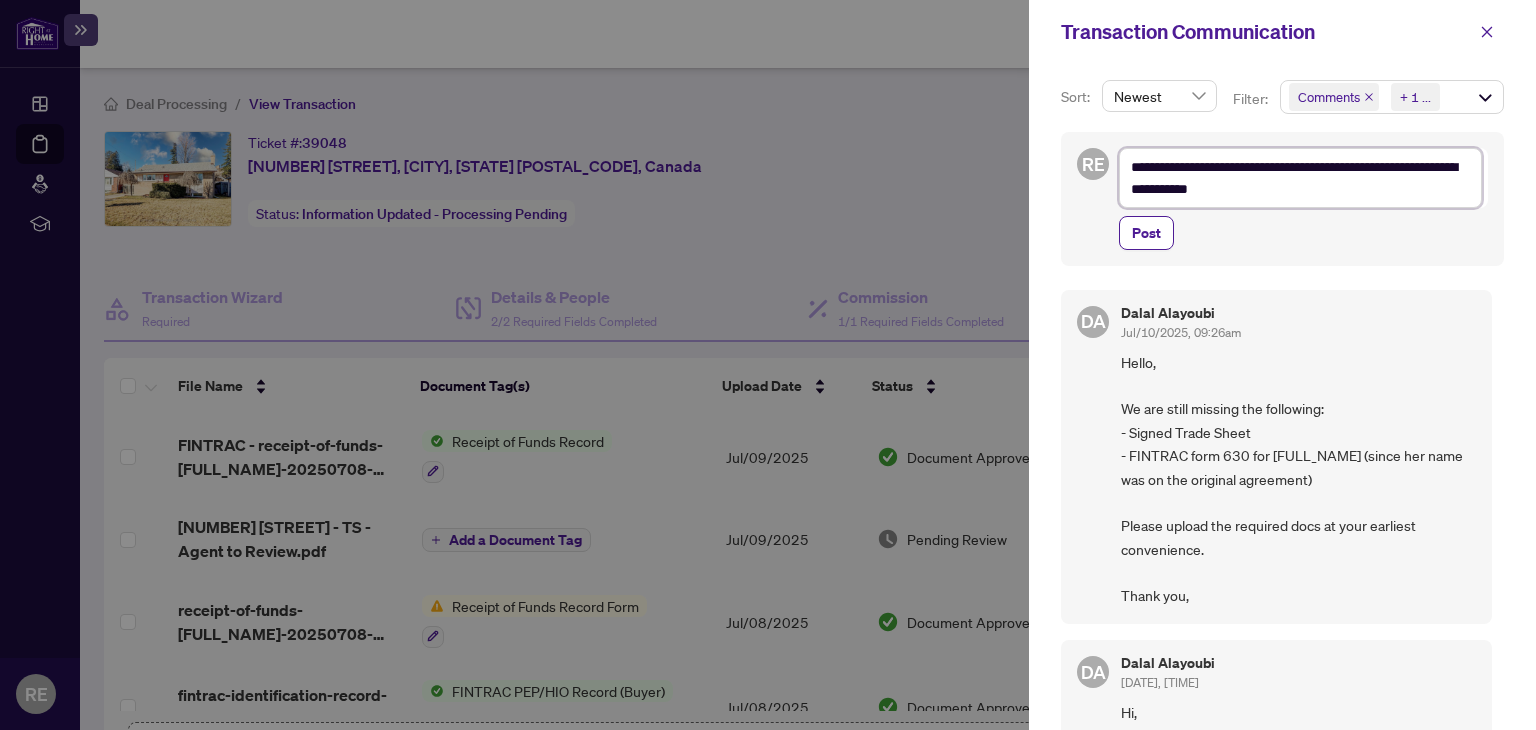 type on "**********" 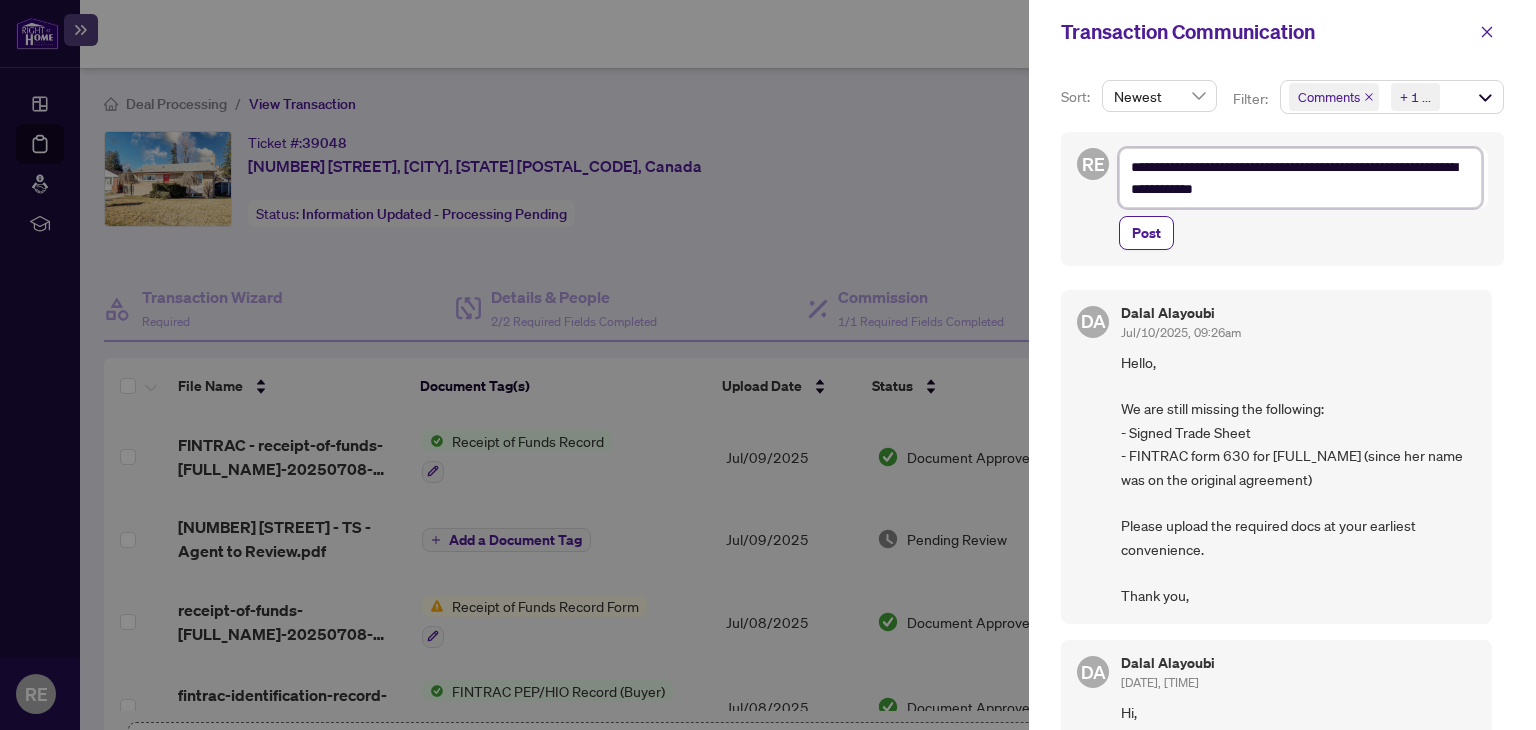 type on "**********" 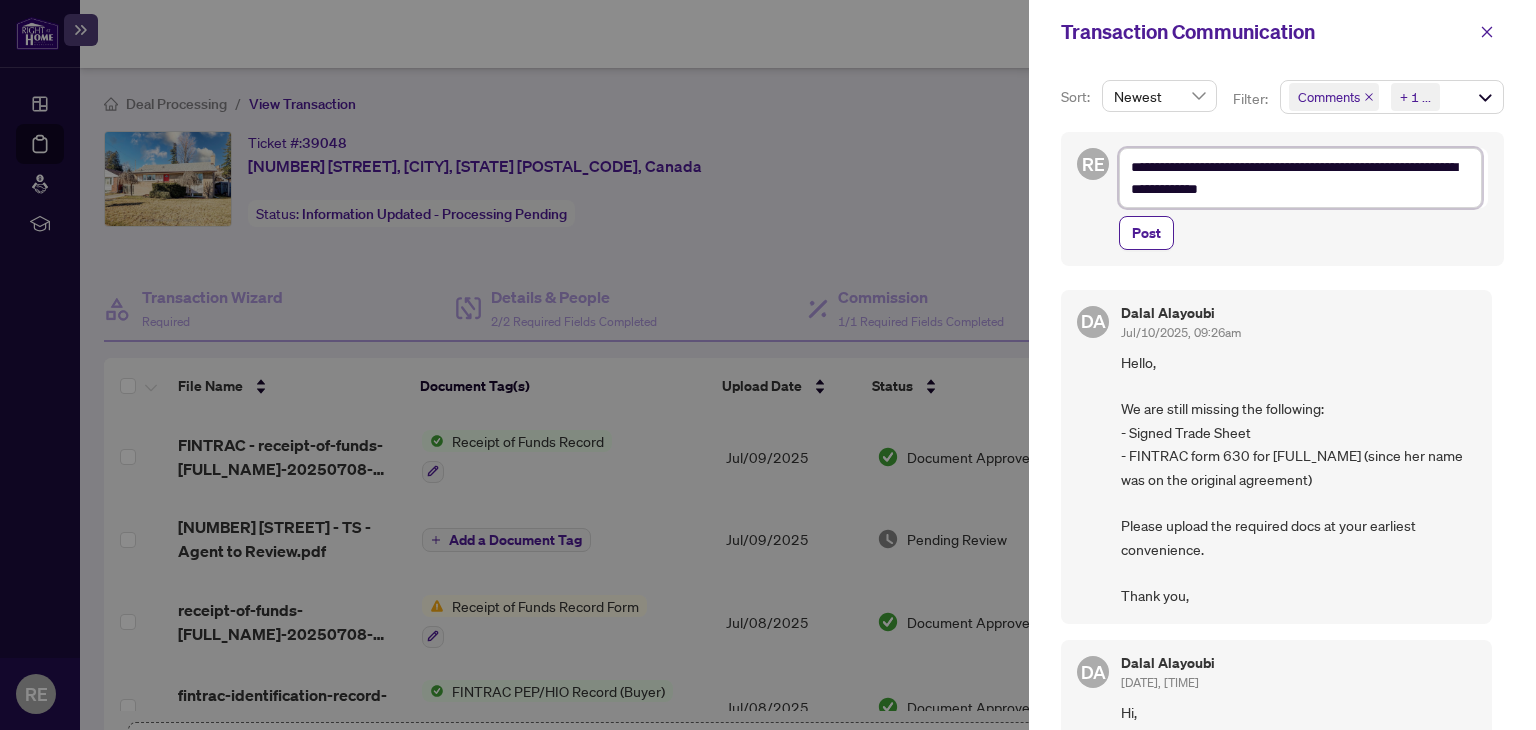 type on "**********" 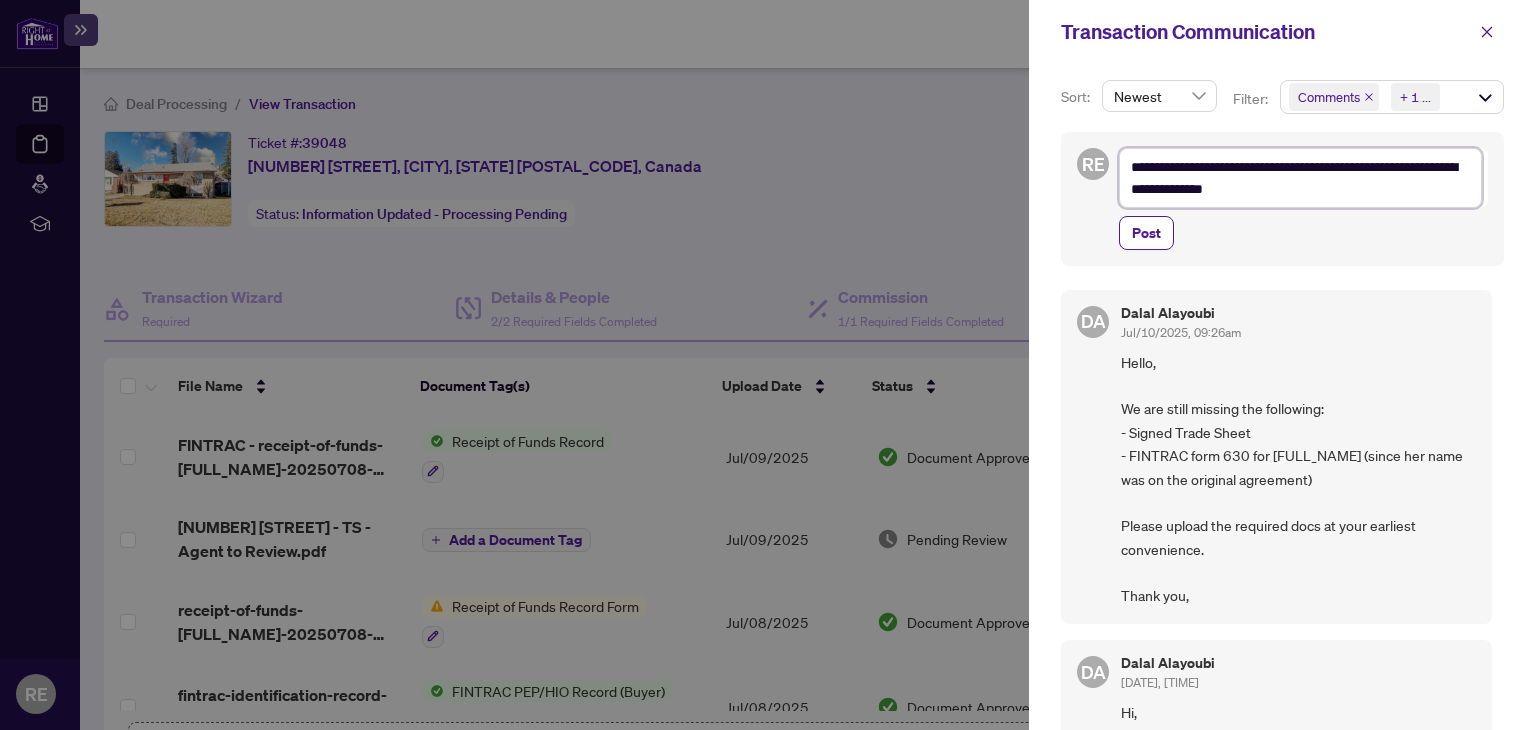 type on "**********" 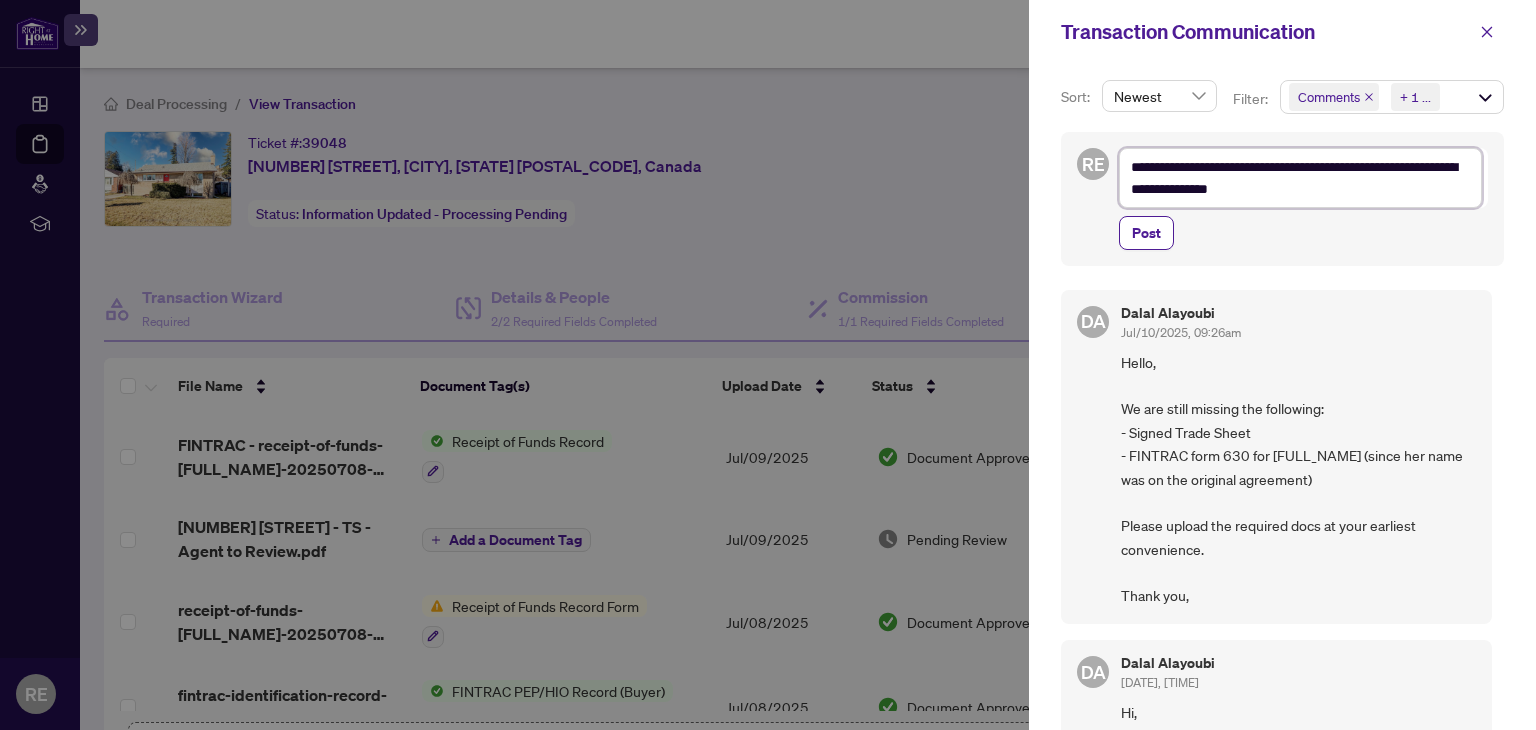 type on "**********" 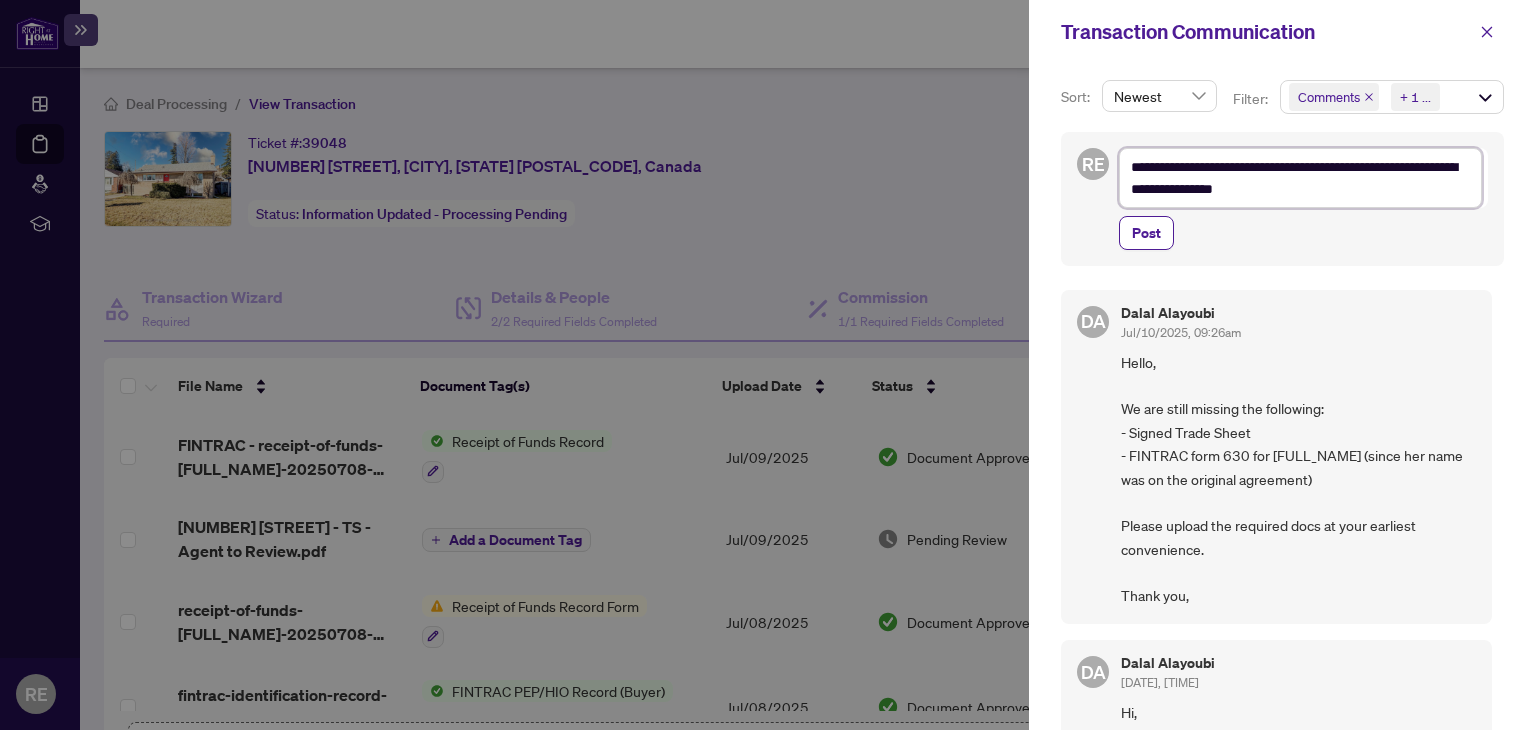 type on "**********" 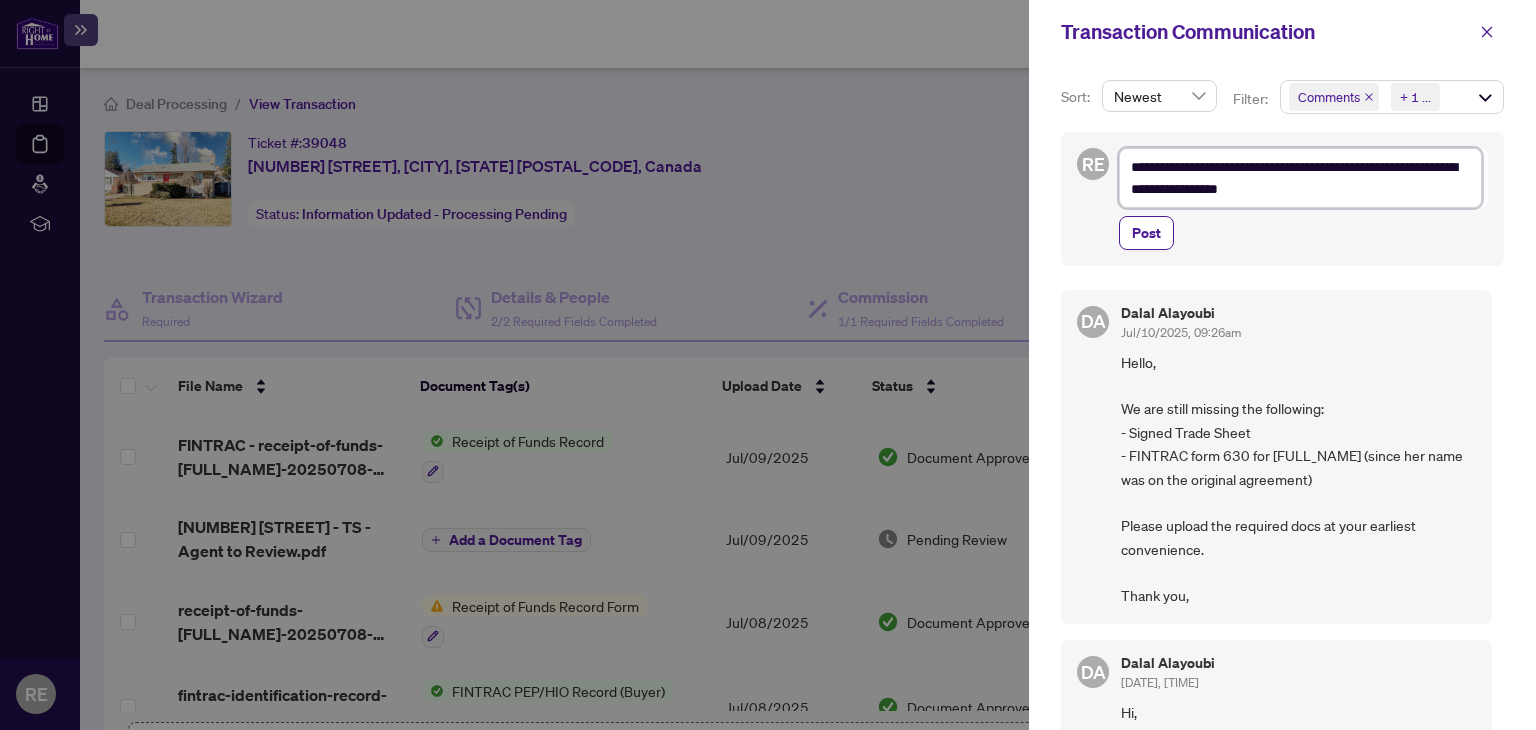 type on "**********" 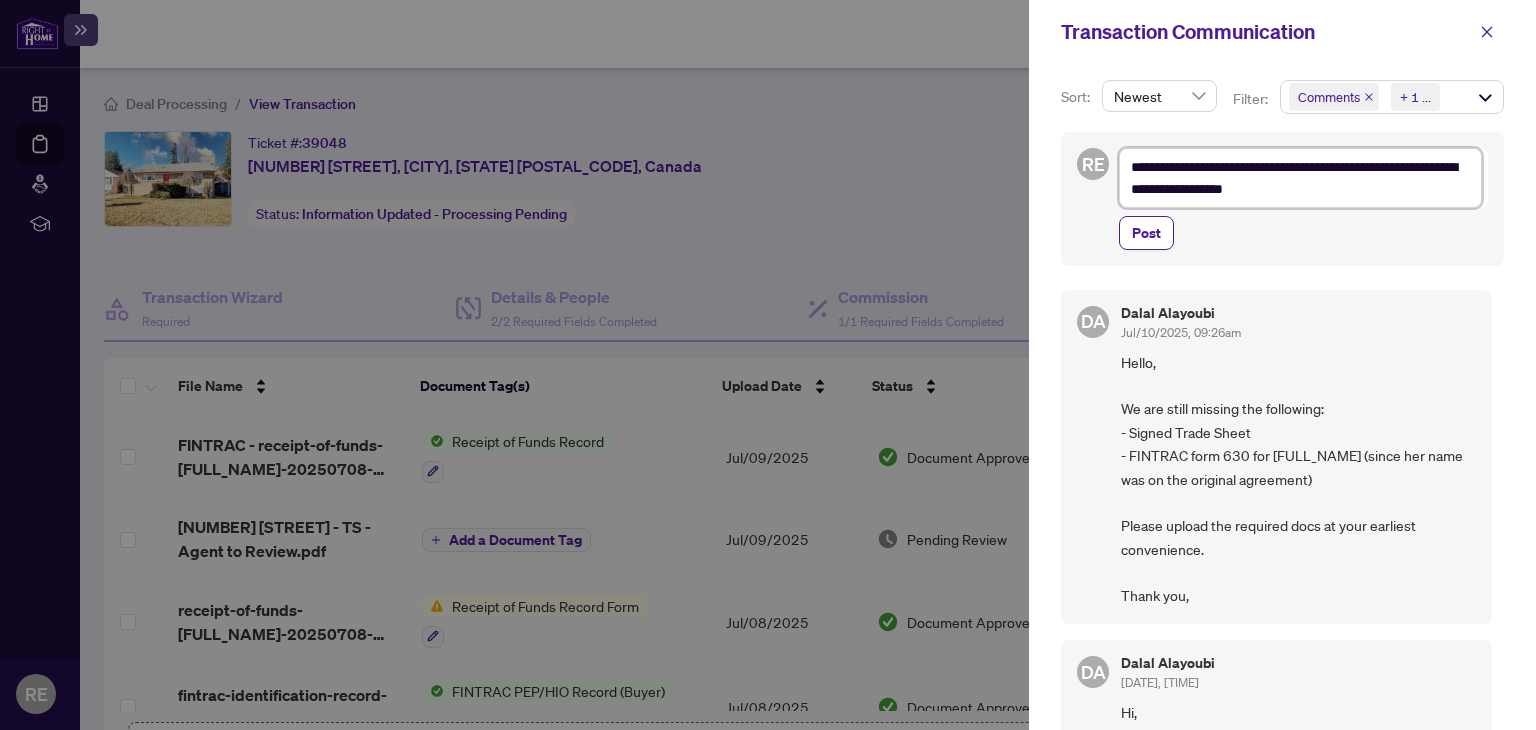 type on "**********" 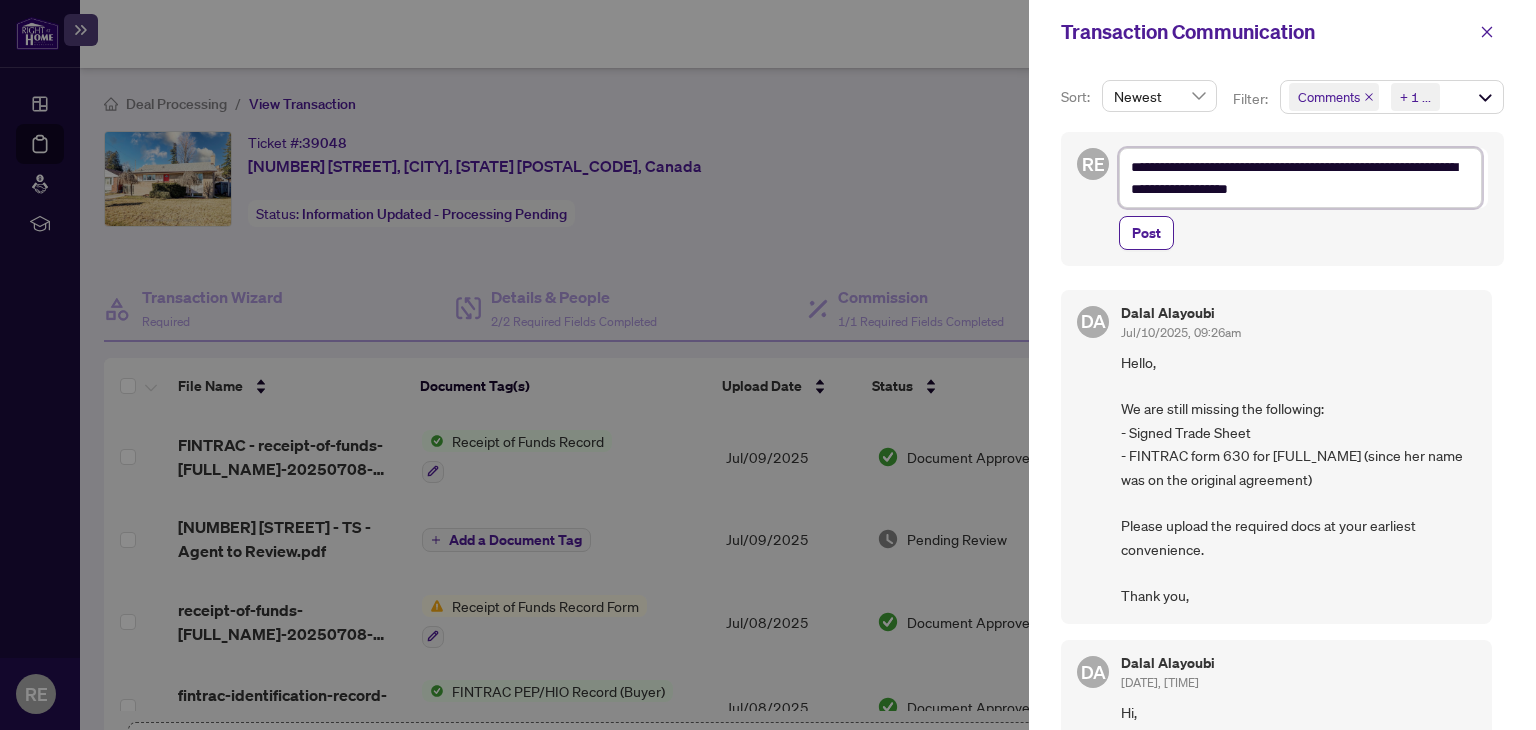 type on "**********" 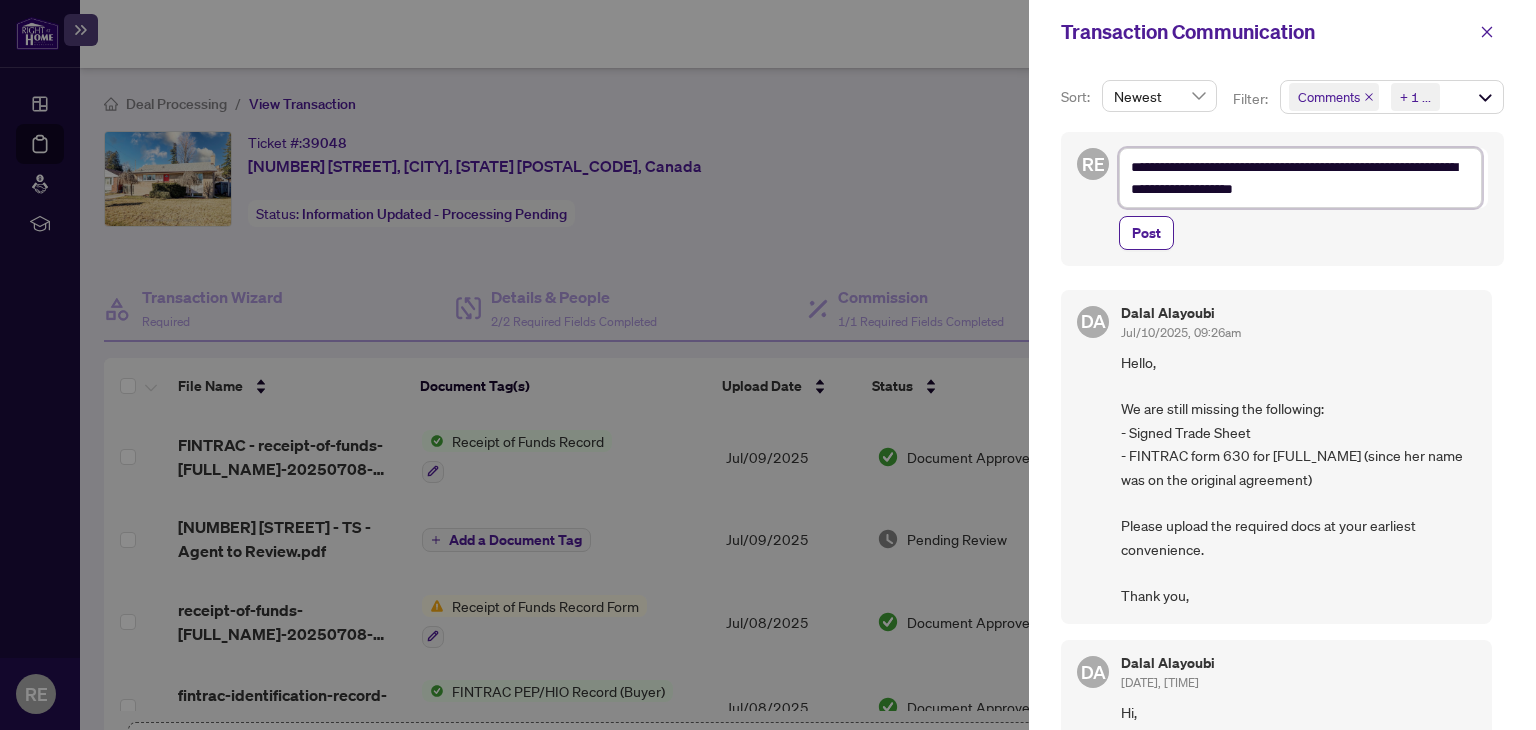 type on "**********" 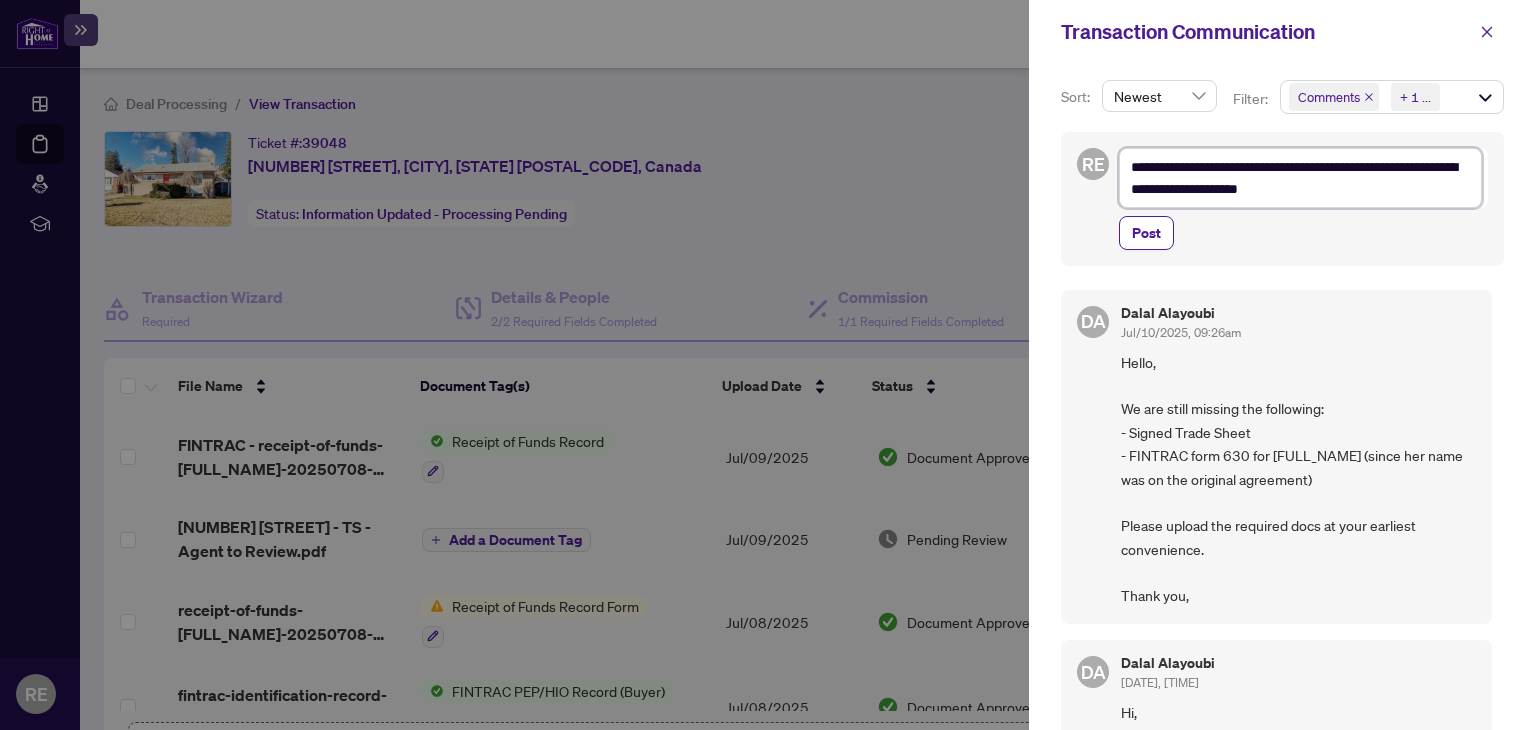 type on "**********" 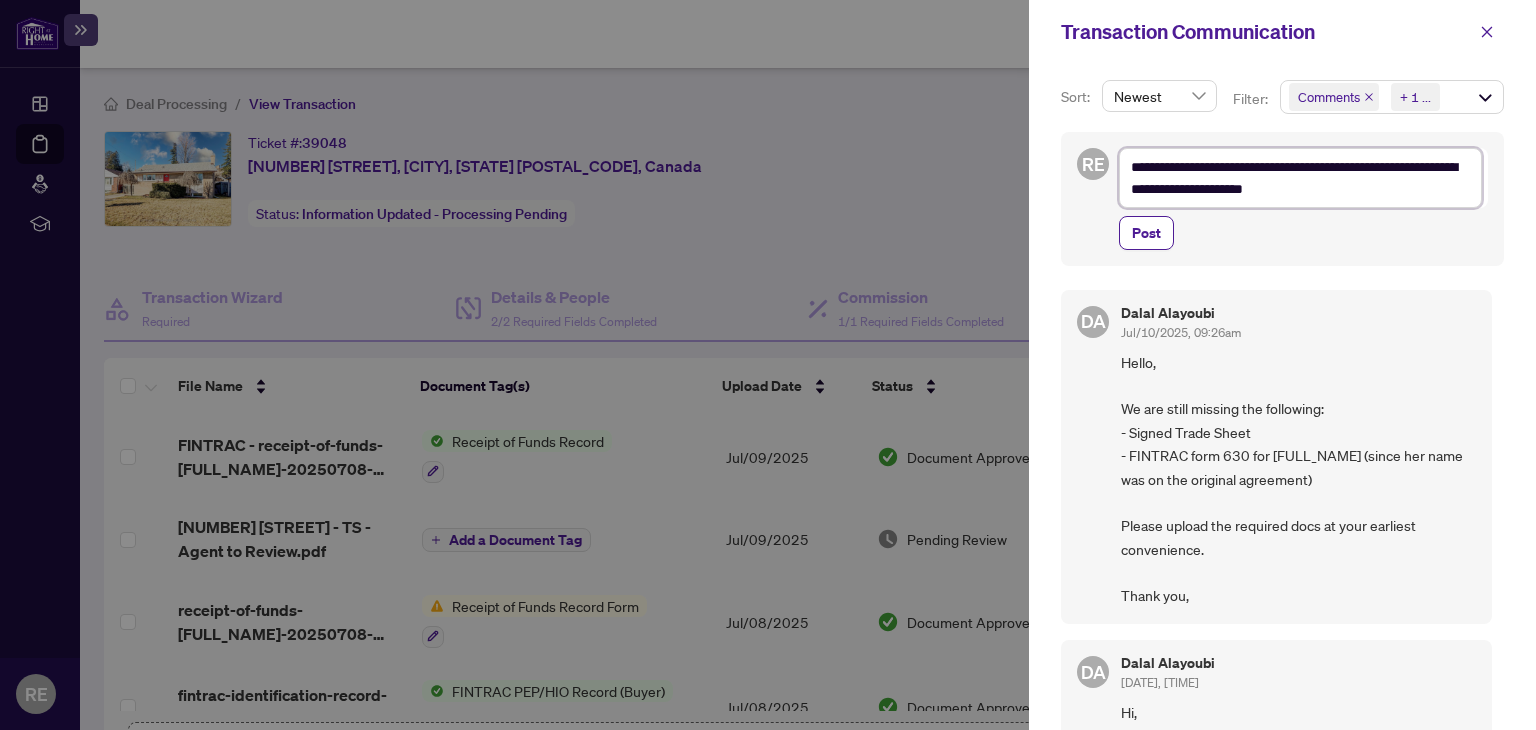 type on "**********" 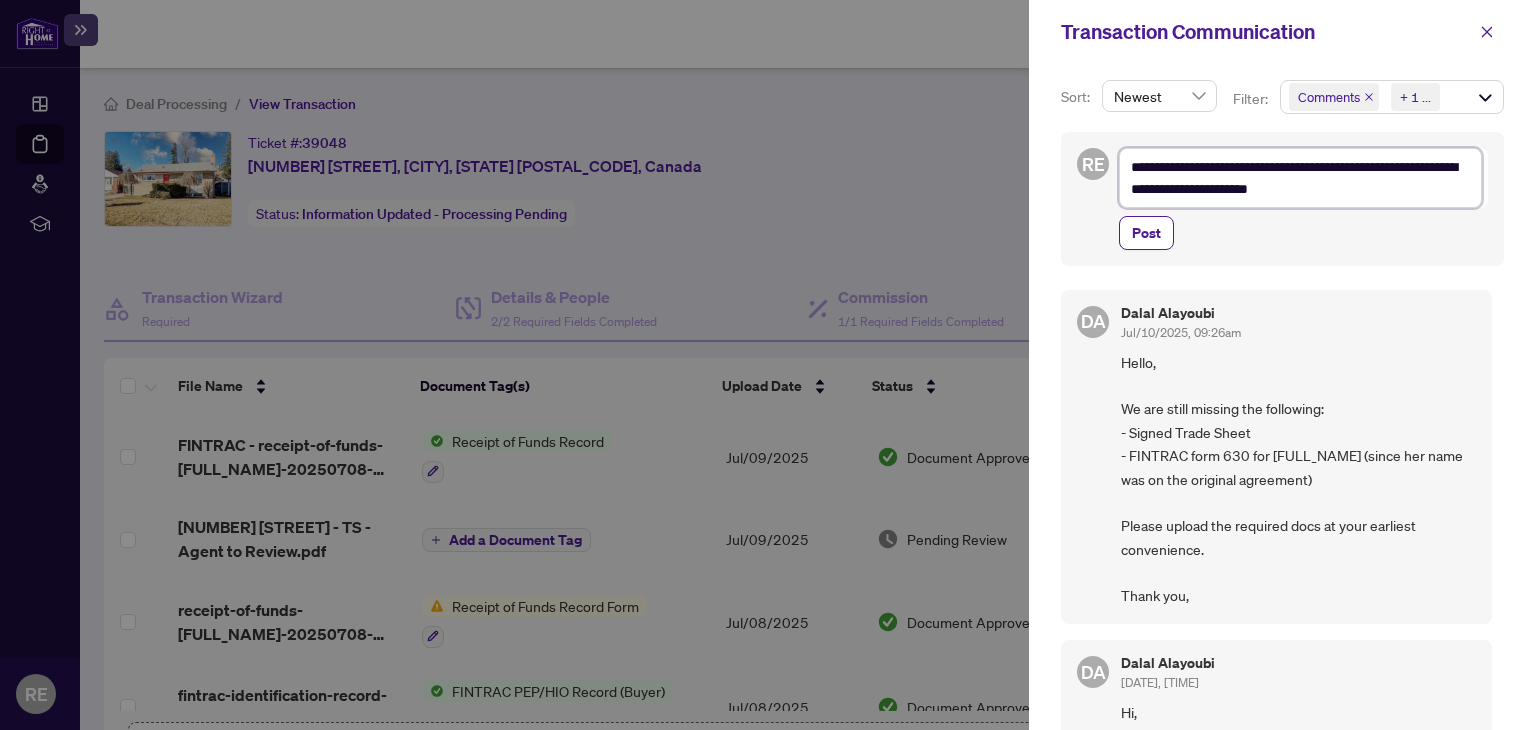 type on "**********" 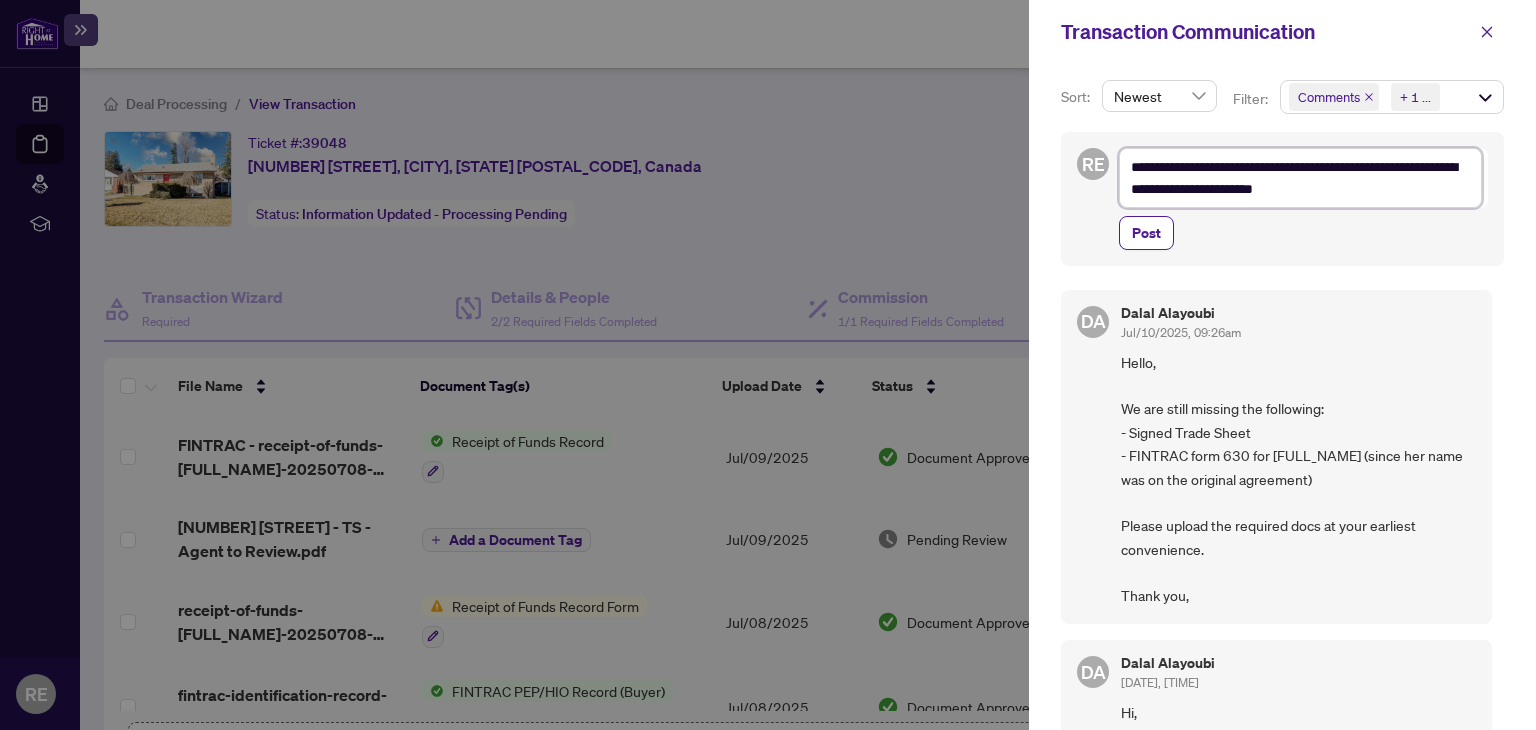type on "**********" 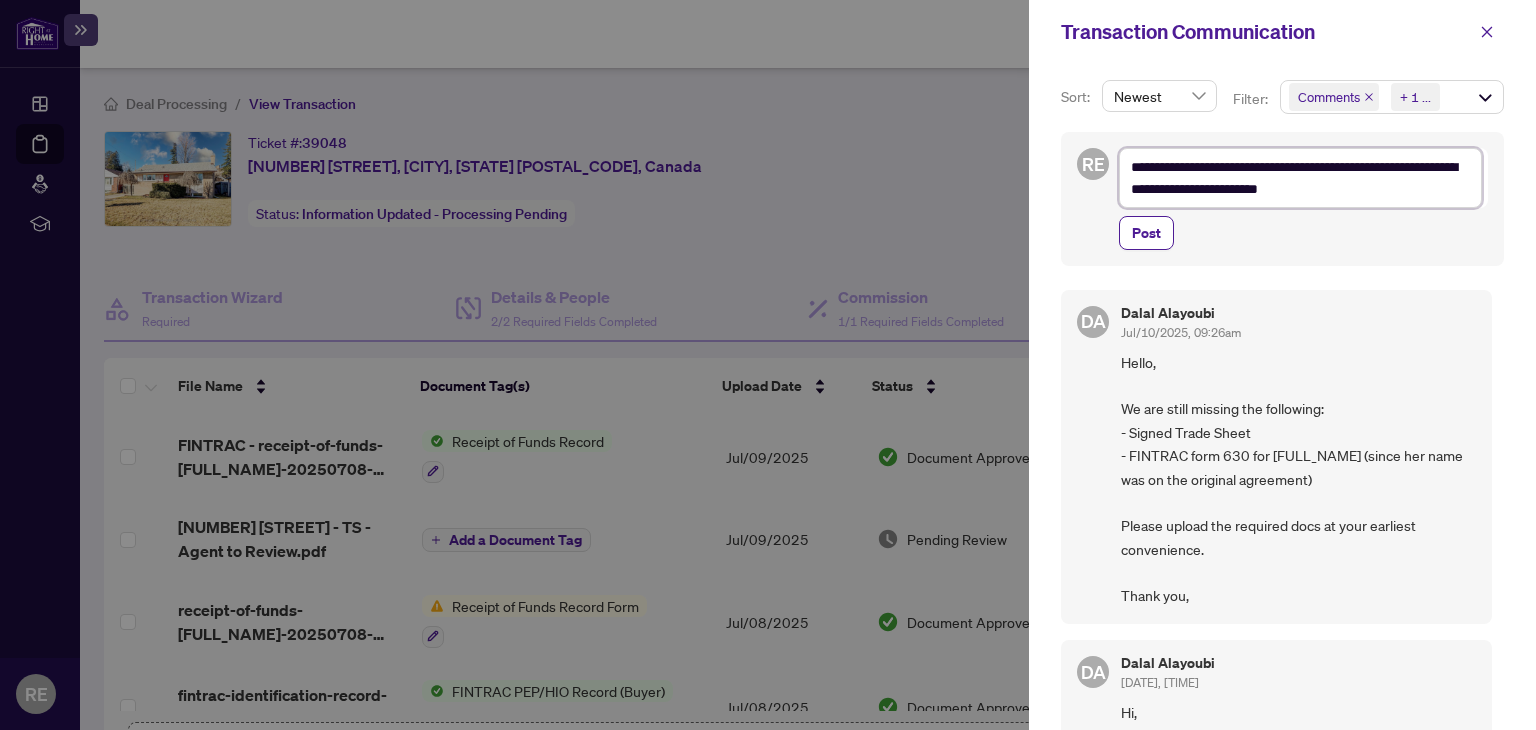 type on "**********" 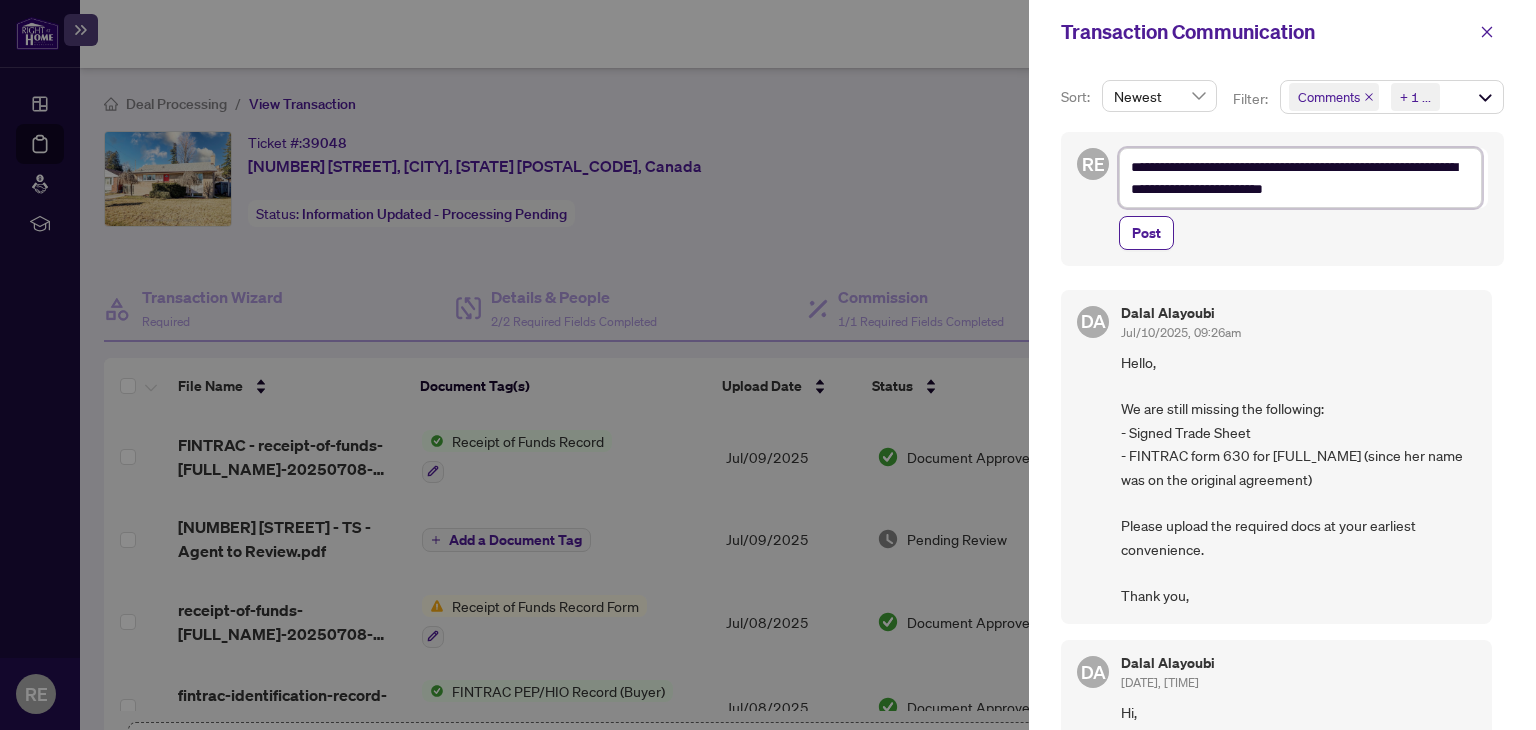 type on "**********" 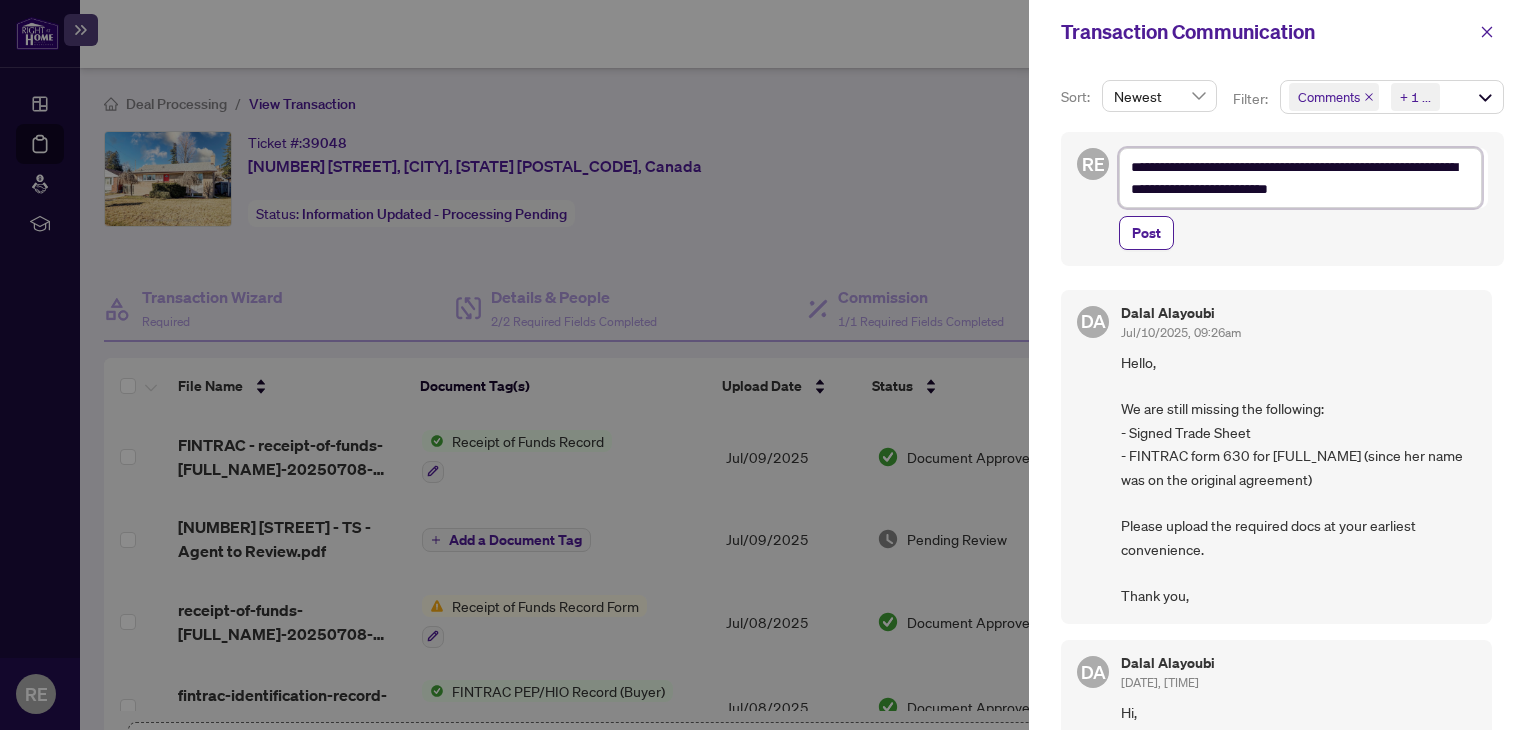 type on "**********" 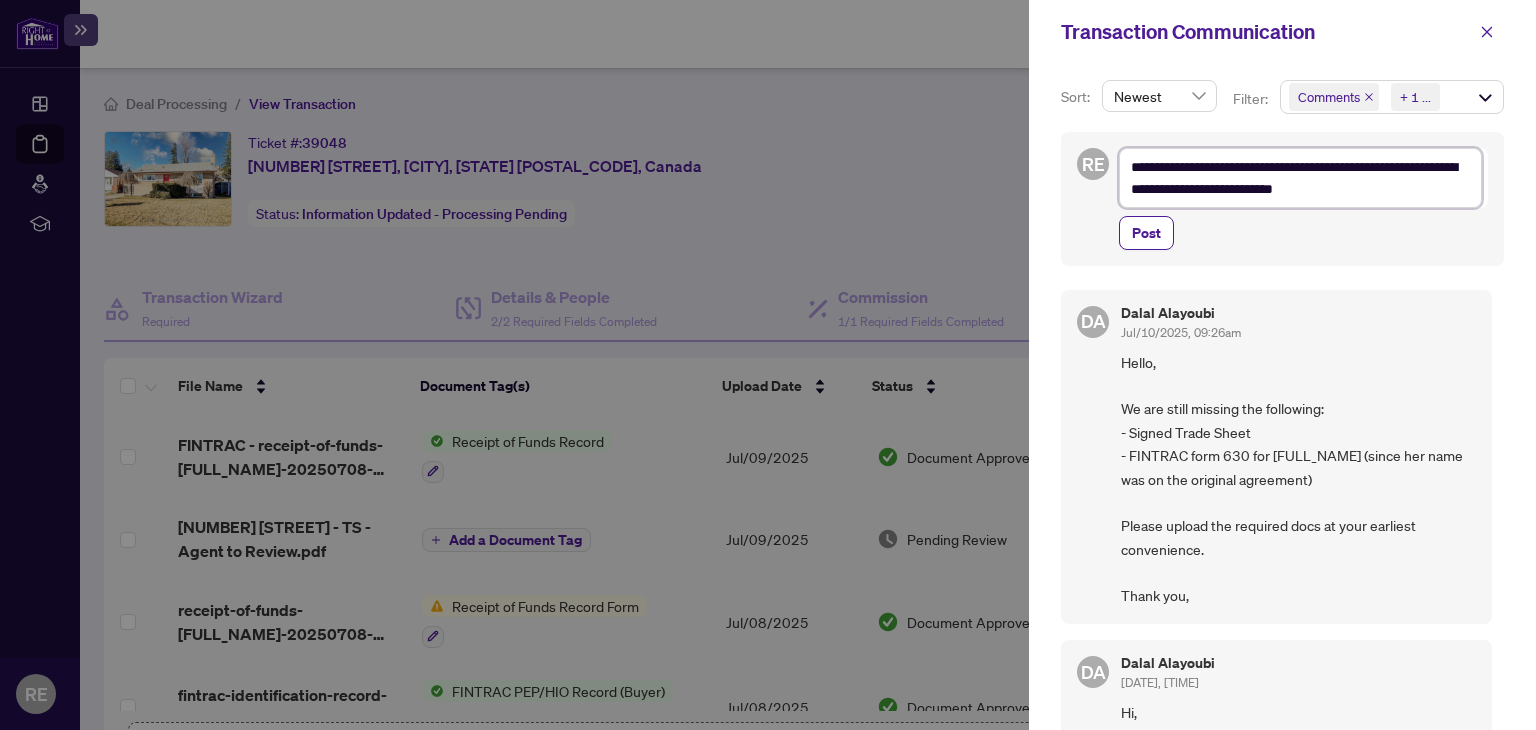type on "**********" 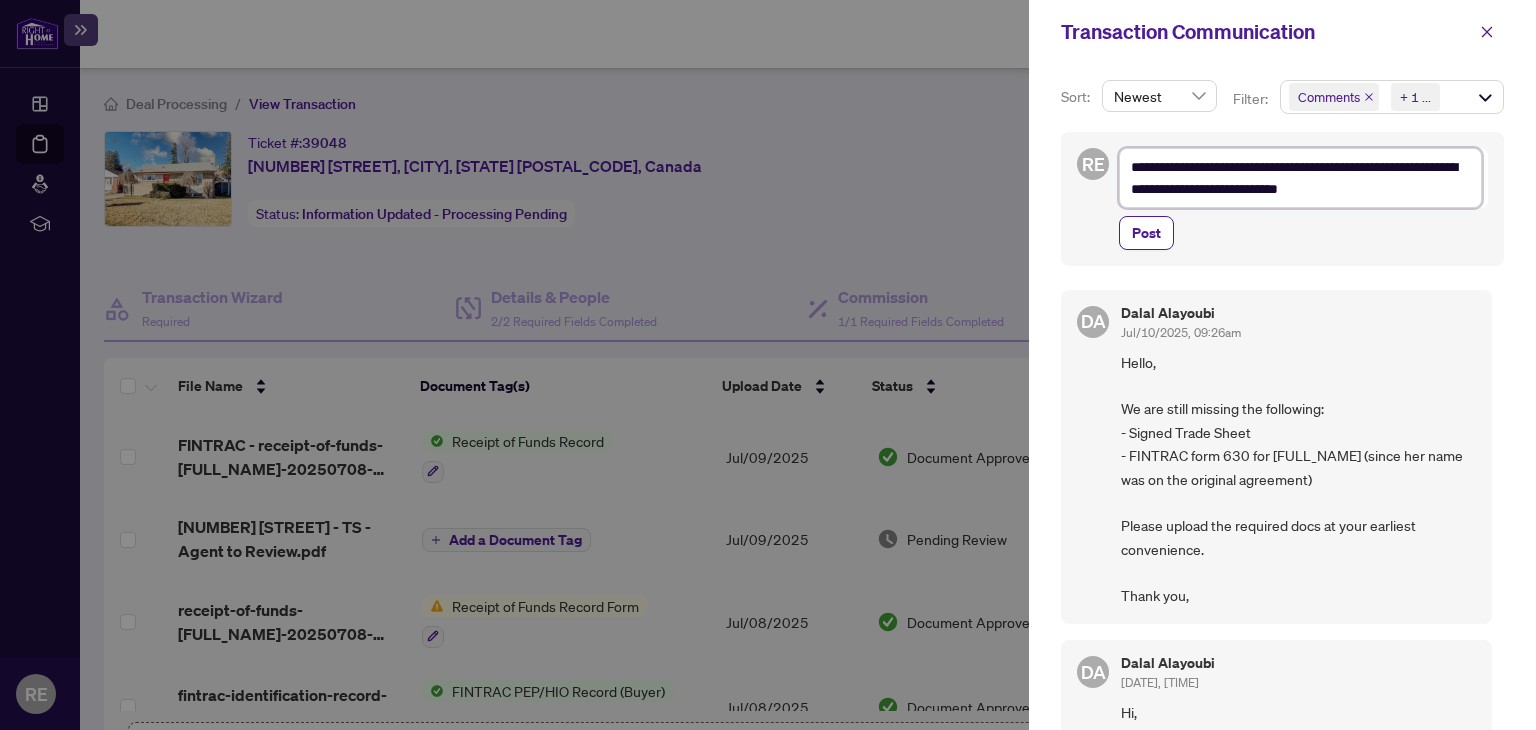type on "**********" 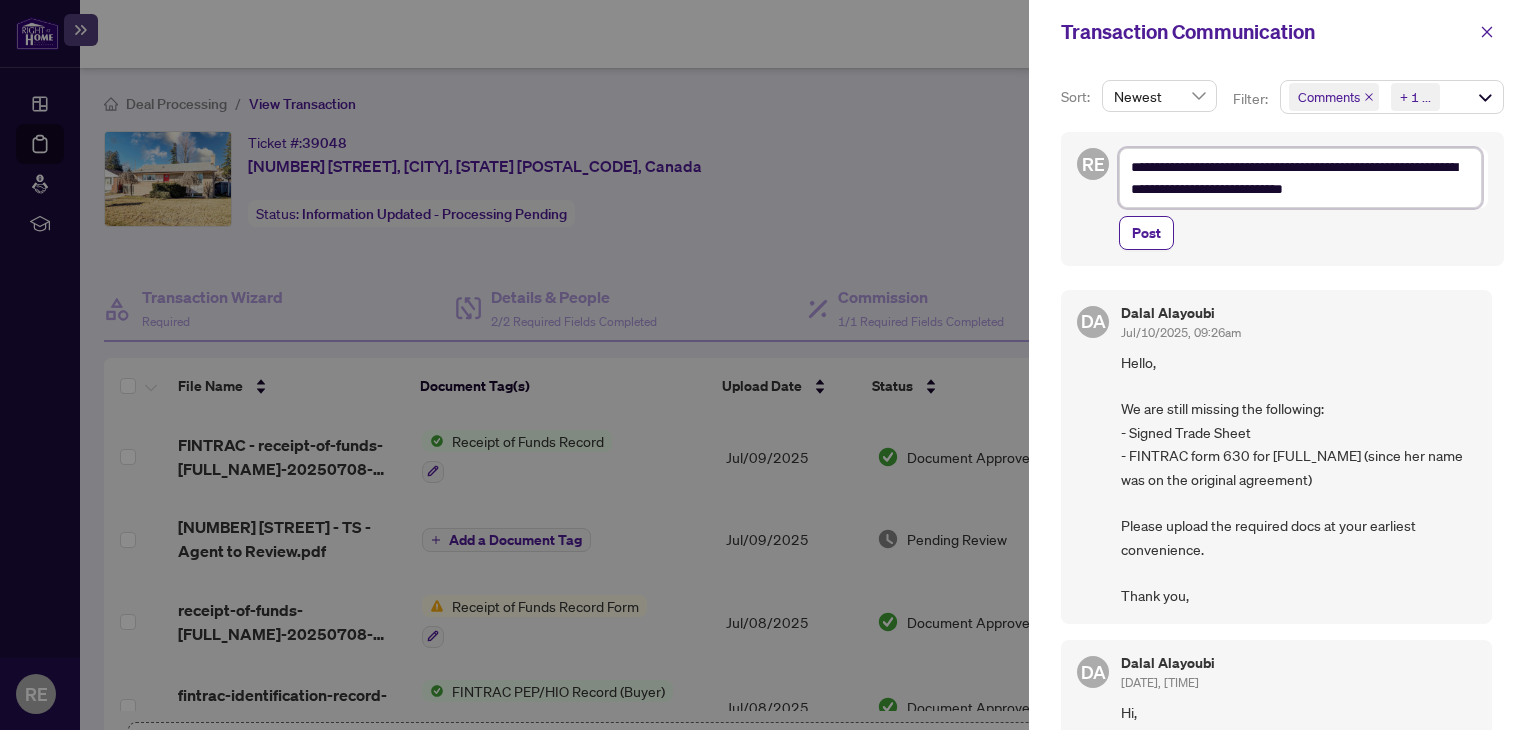 type on "**********" 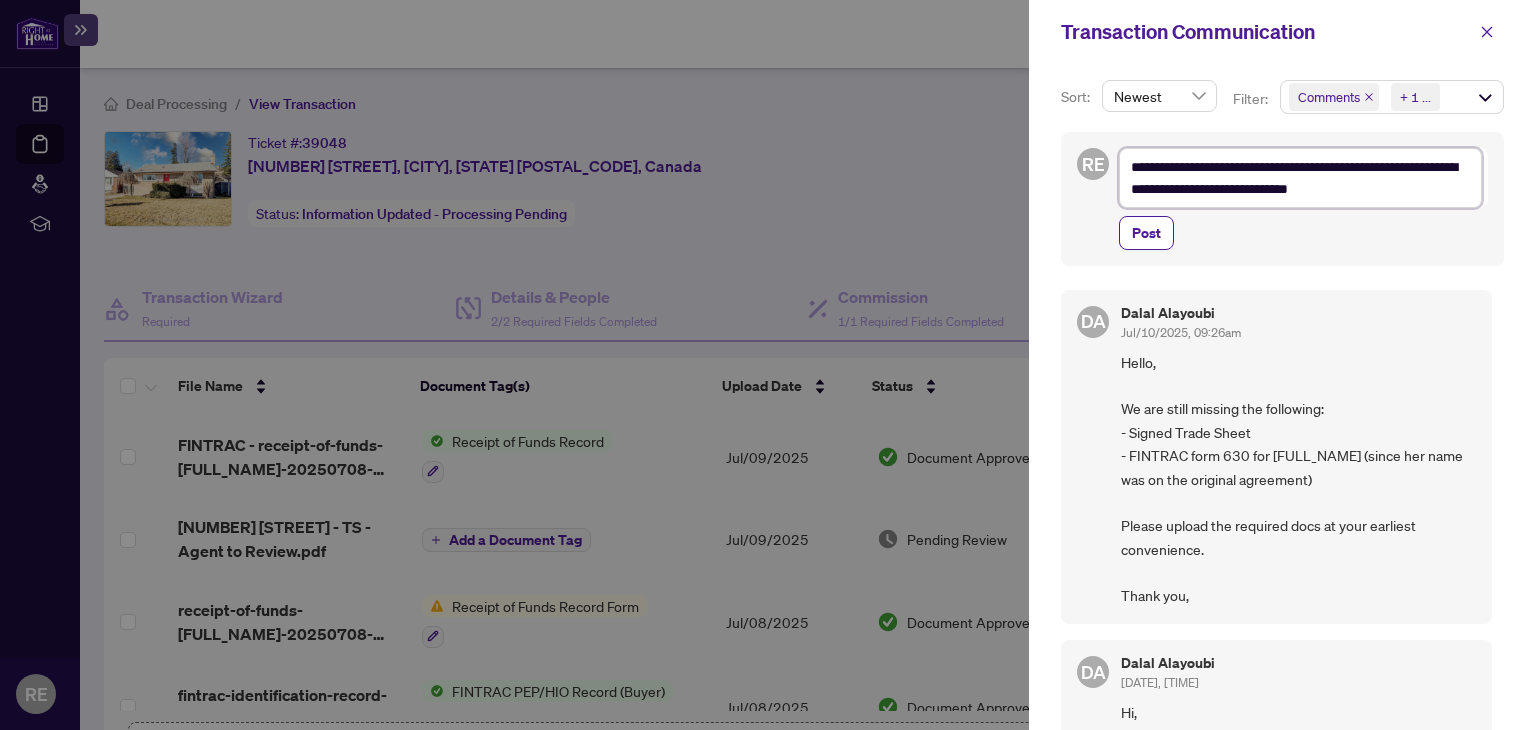 type on "**********" 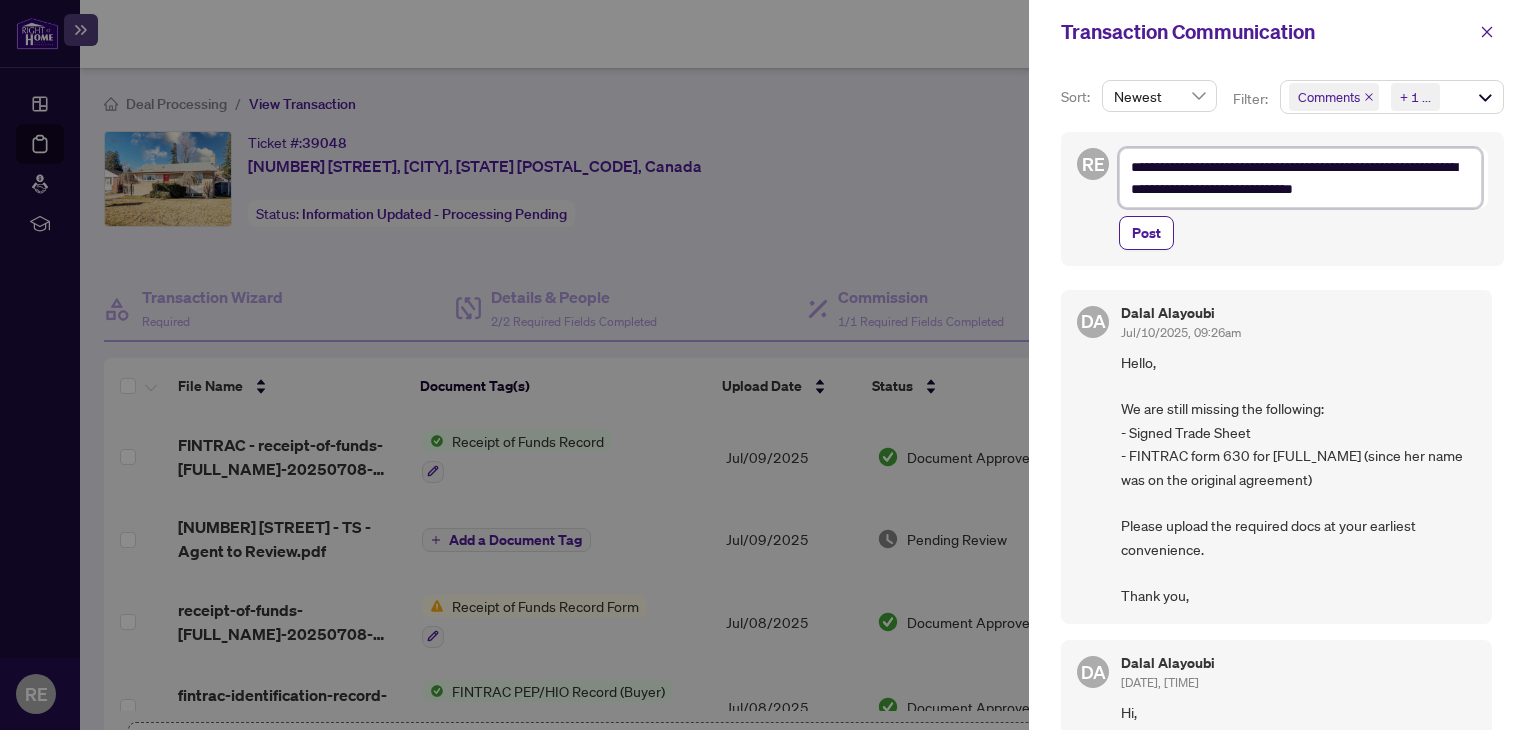 type on "**********" 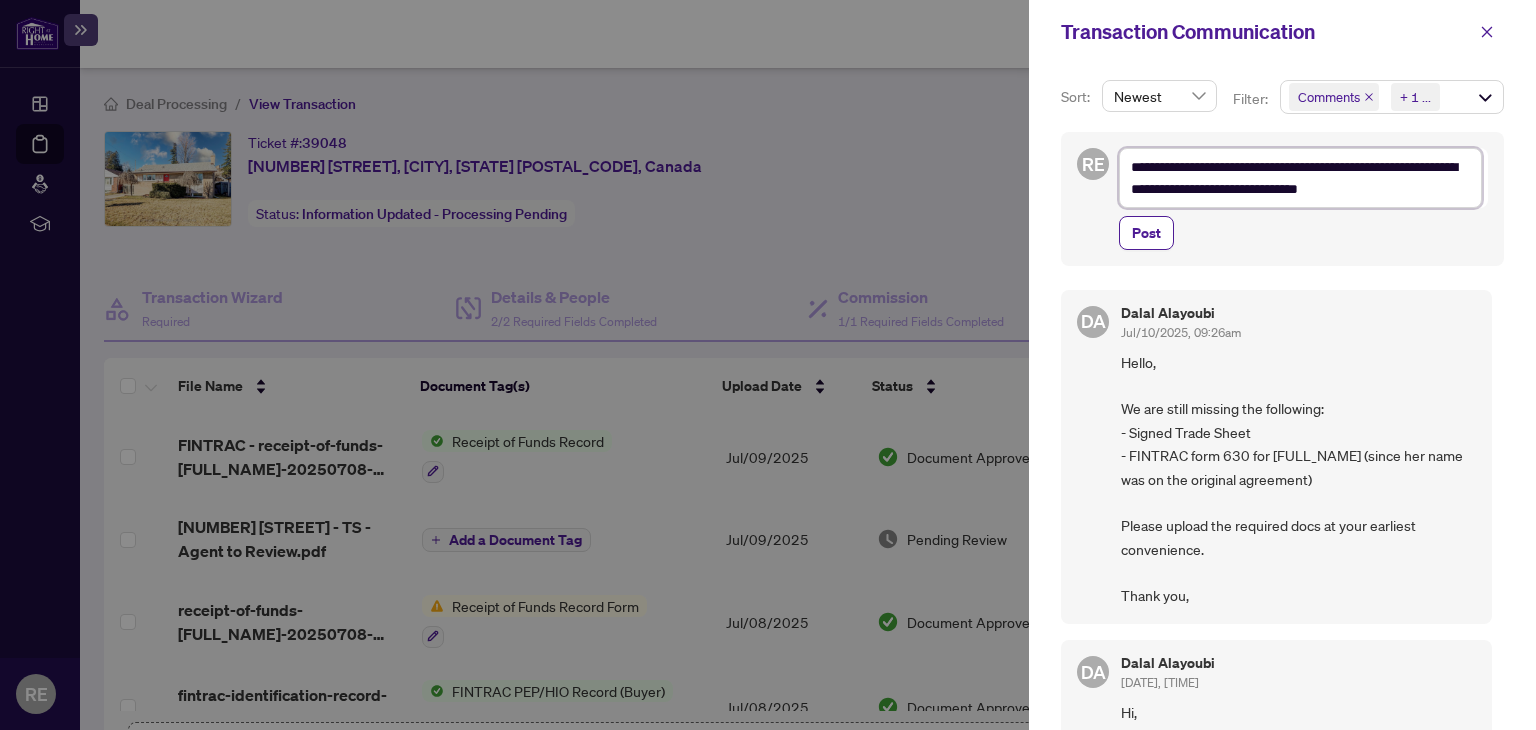 type 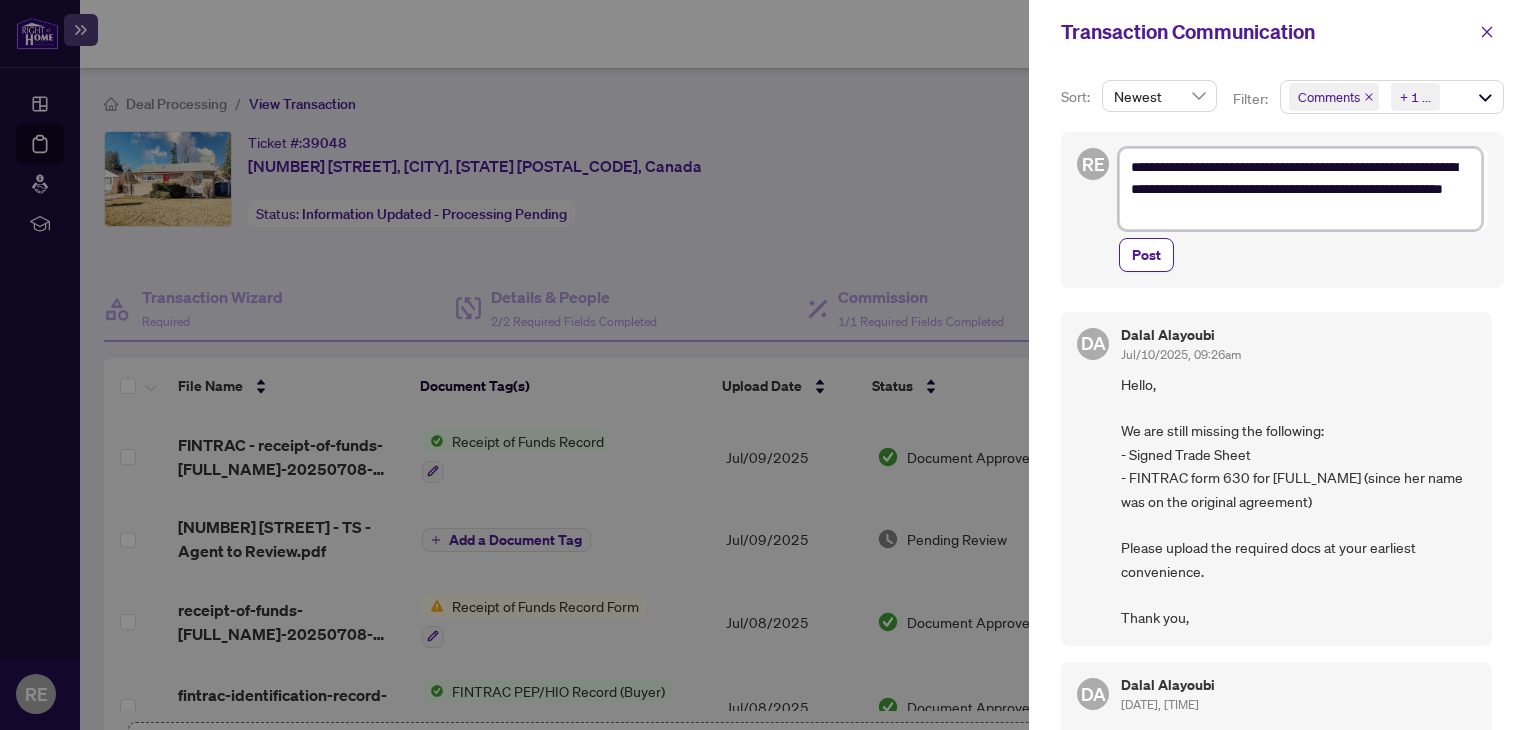 paste on "**********" 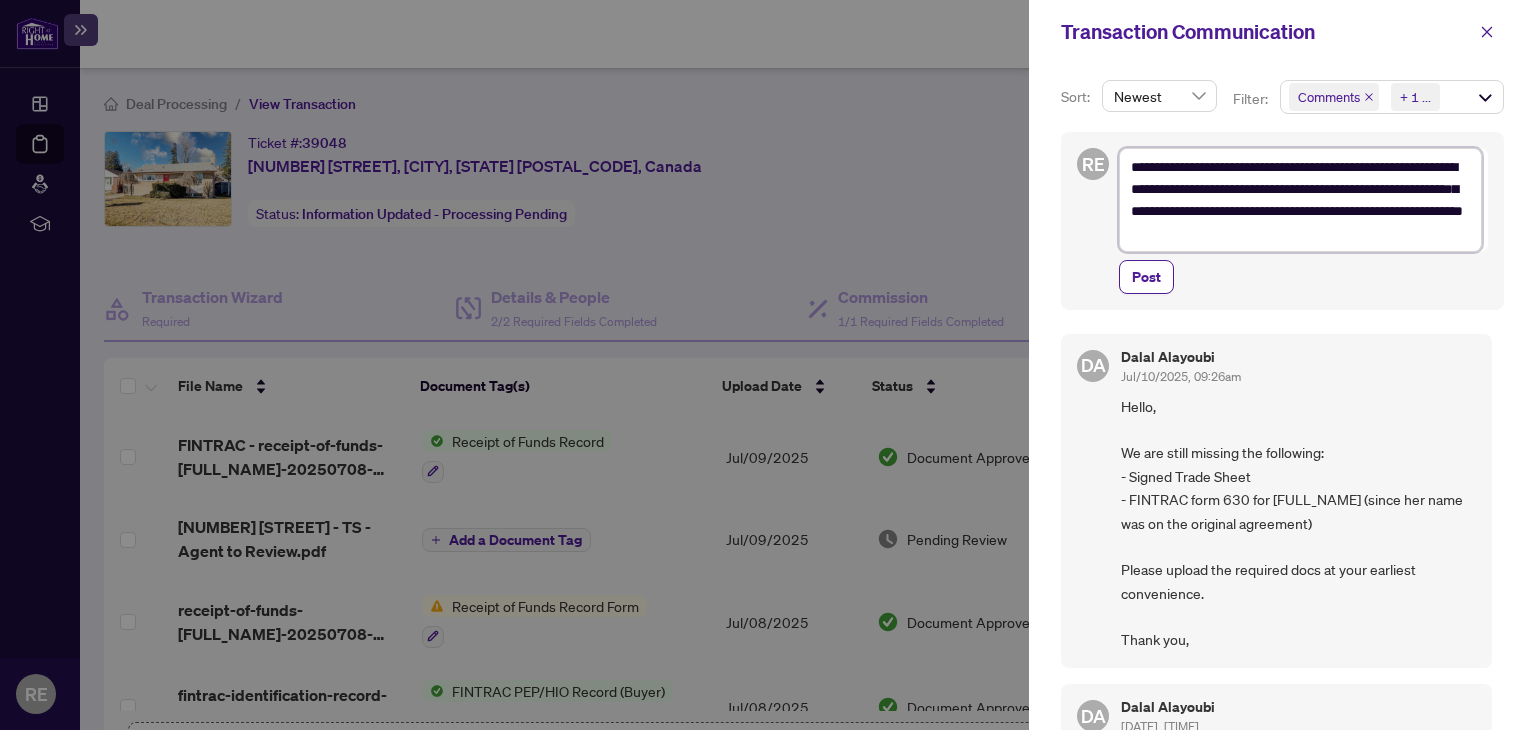 click on "**********" at bounding box center [1300, 200] 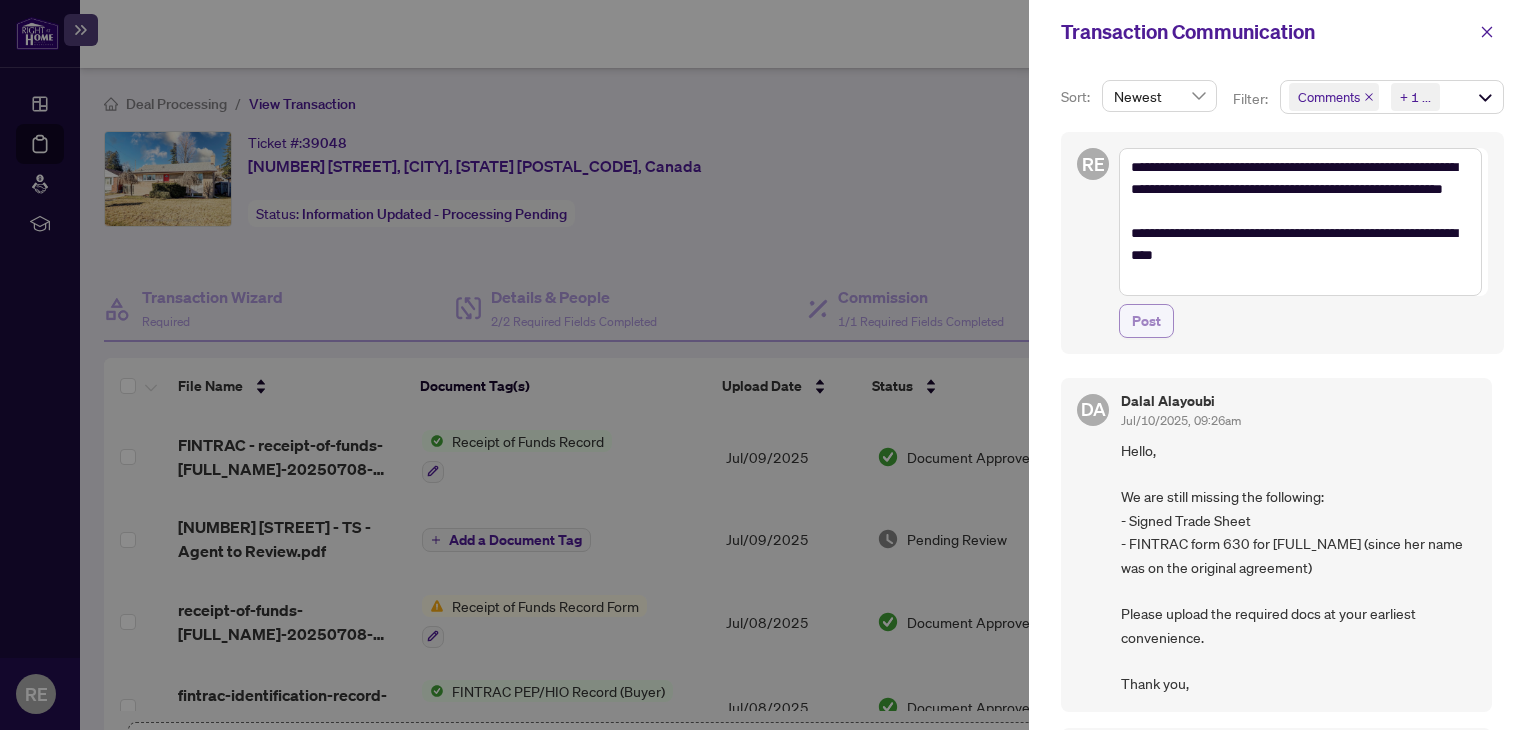 click on "Post" at bounding box center (1146, 321) 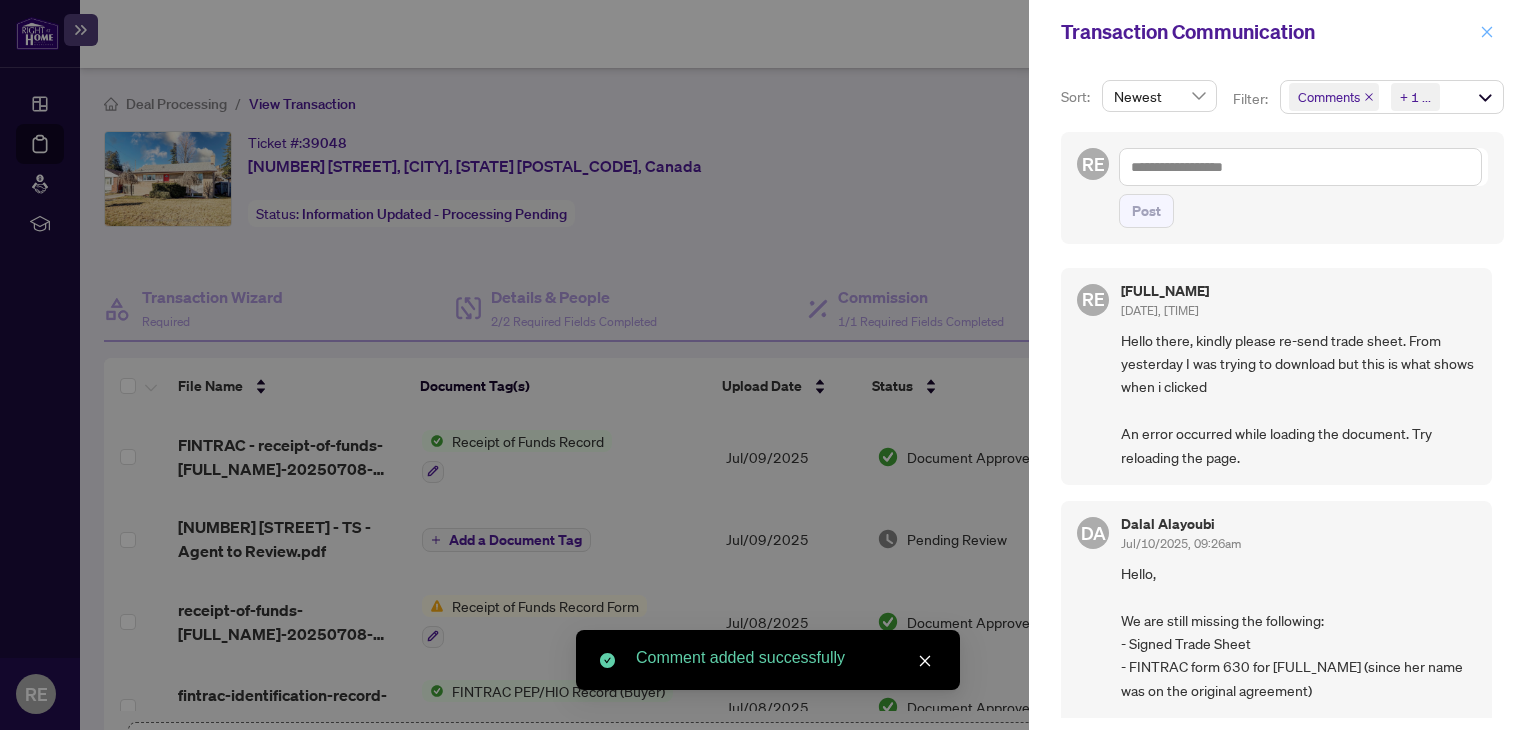 click 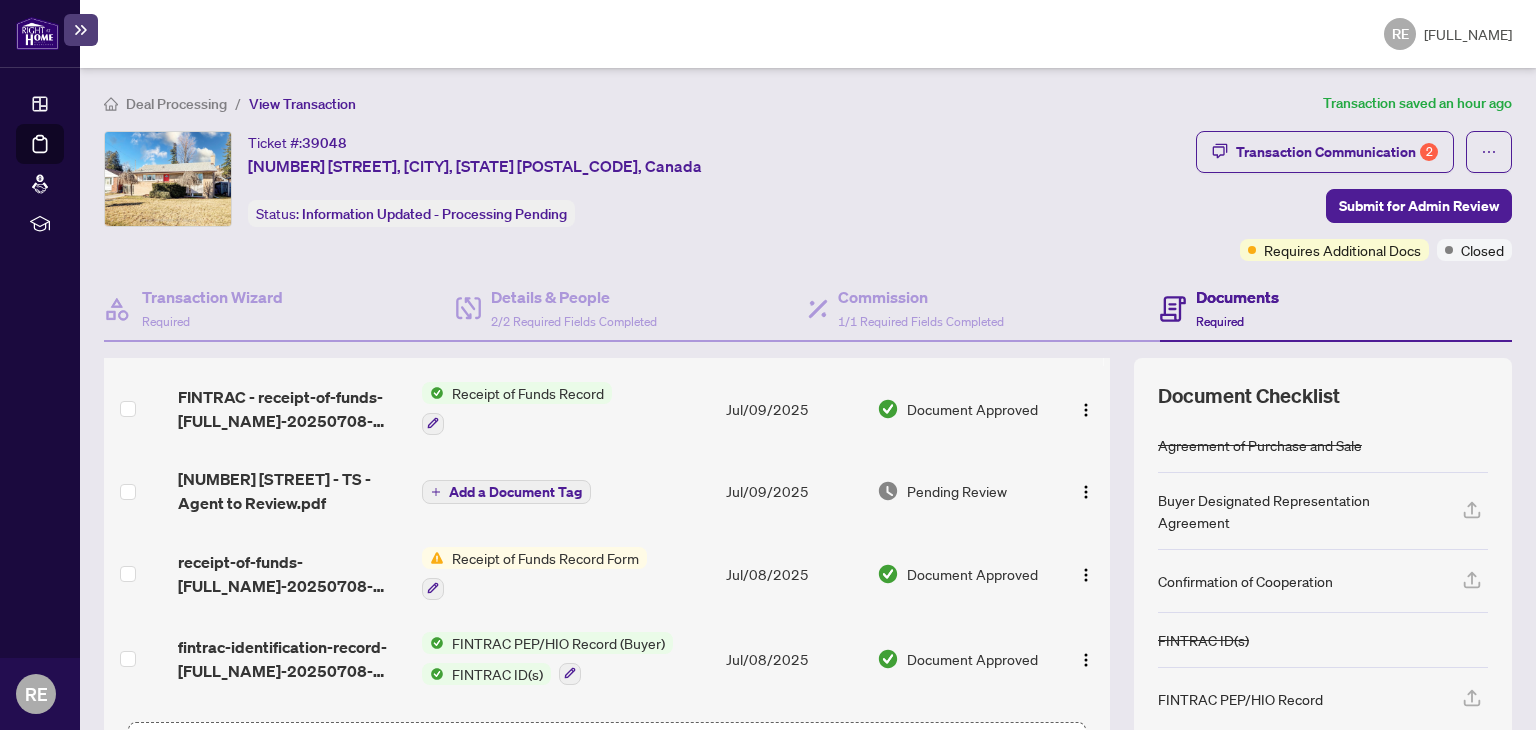 scroll, scrollTop: 0, scrollLeft: 0, axis: both 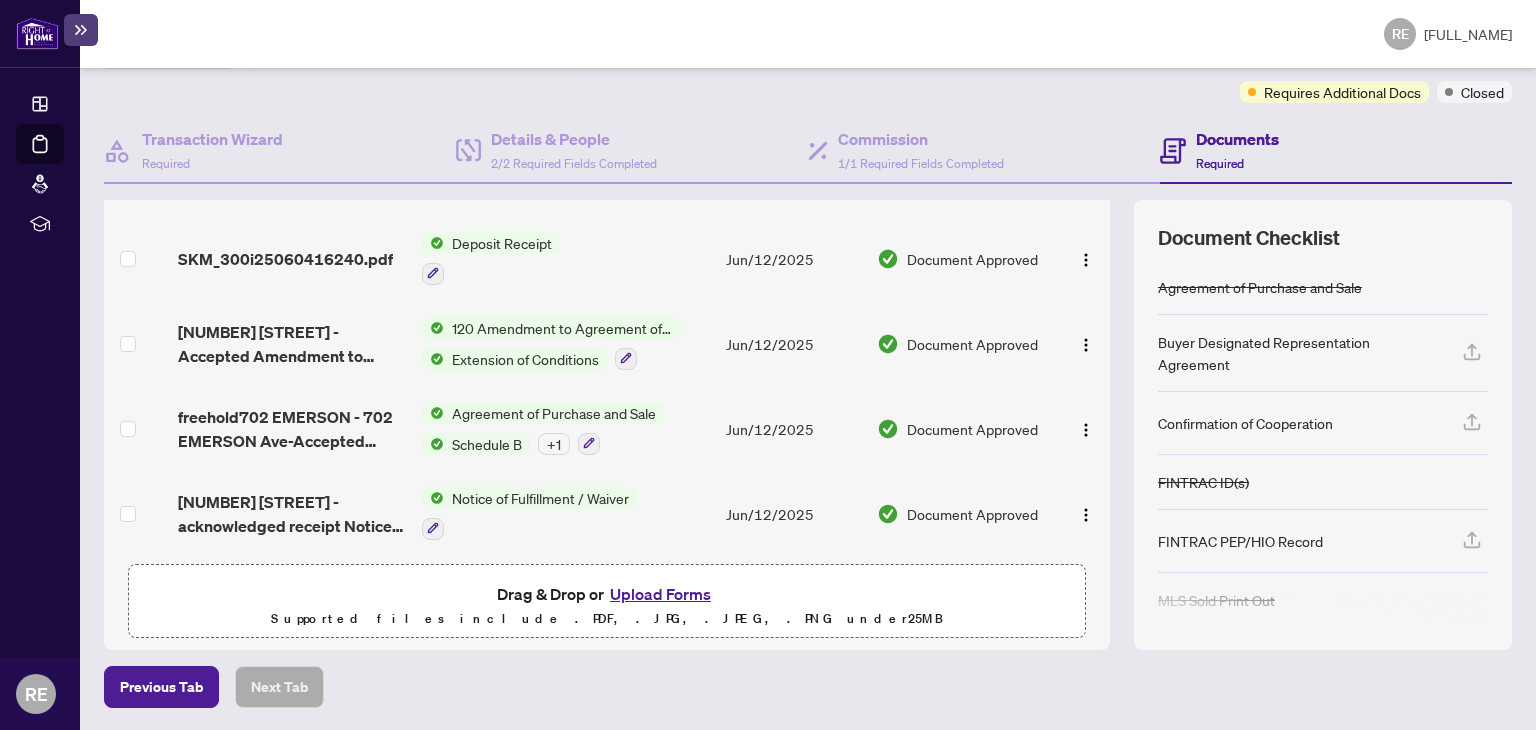 click on "Upload Forms" at bounding box center [660, 594] 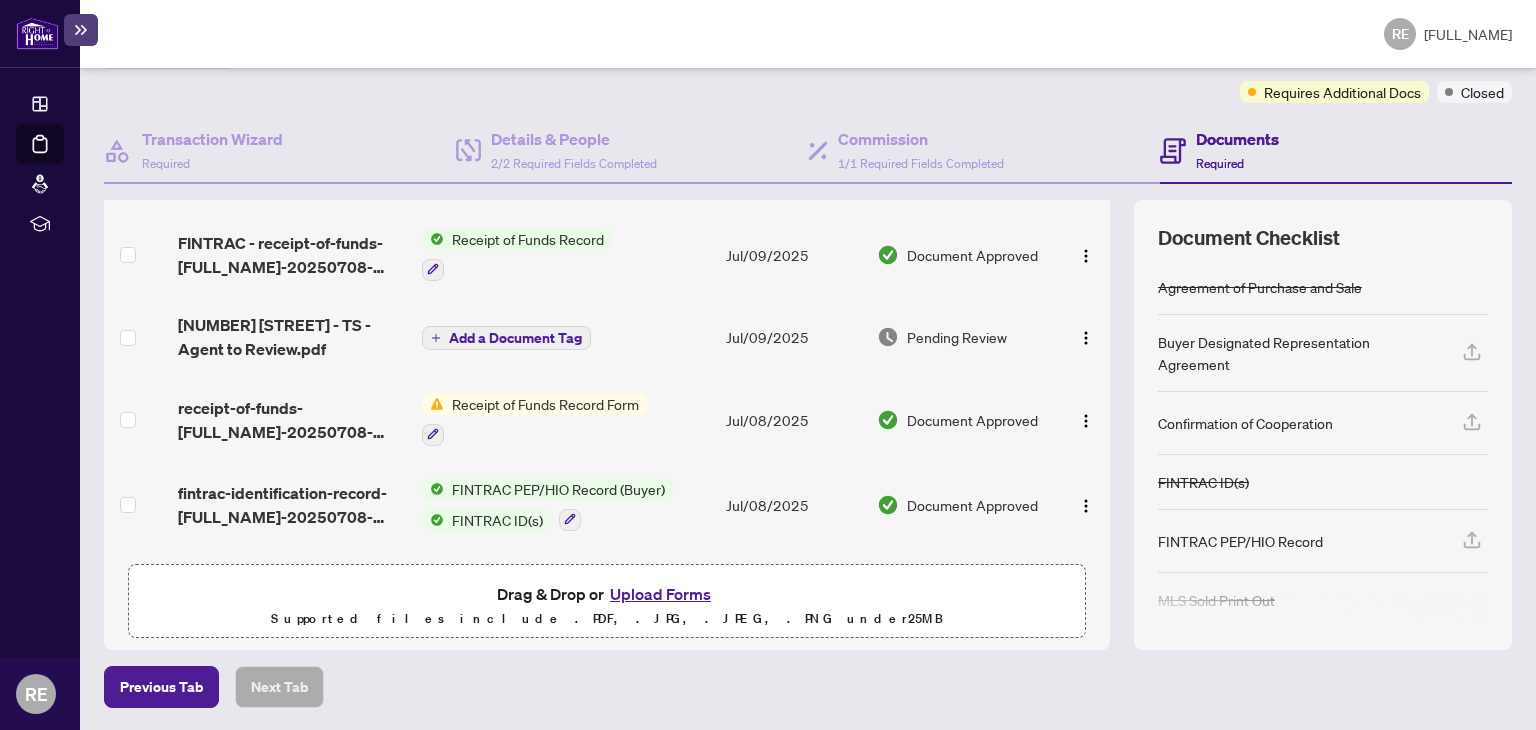 scroll, scrollTop: 0, scrollLeft: 0, axis: both 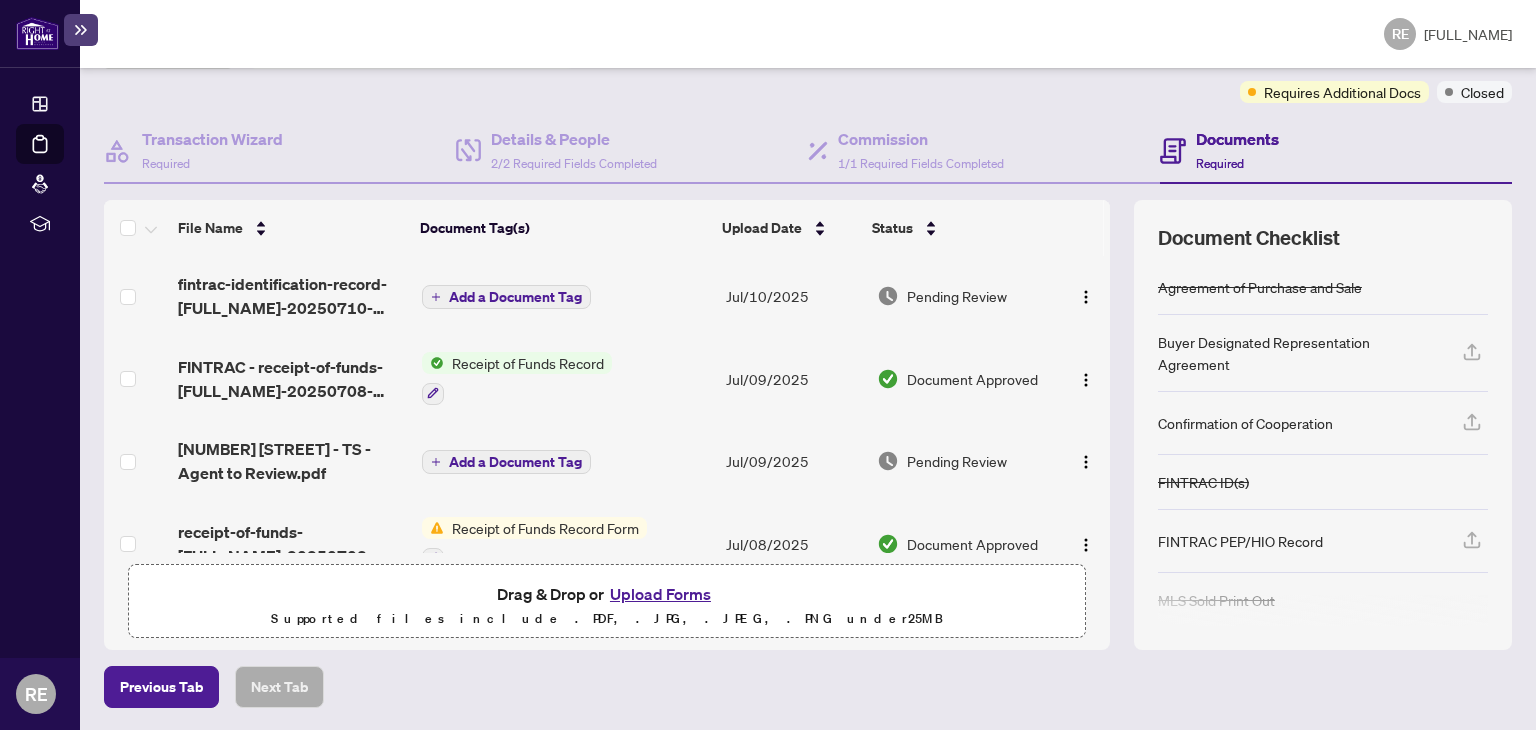 click on "Add a Document Tag" at bounding box center [515, 297] 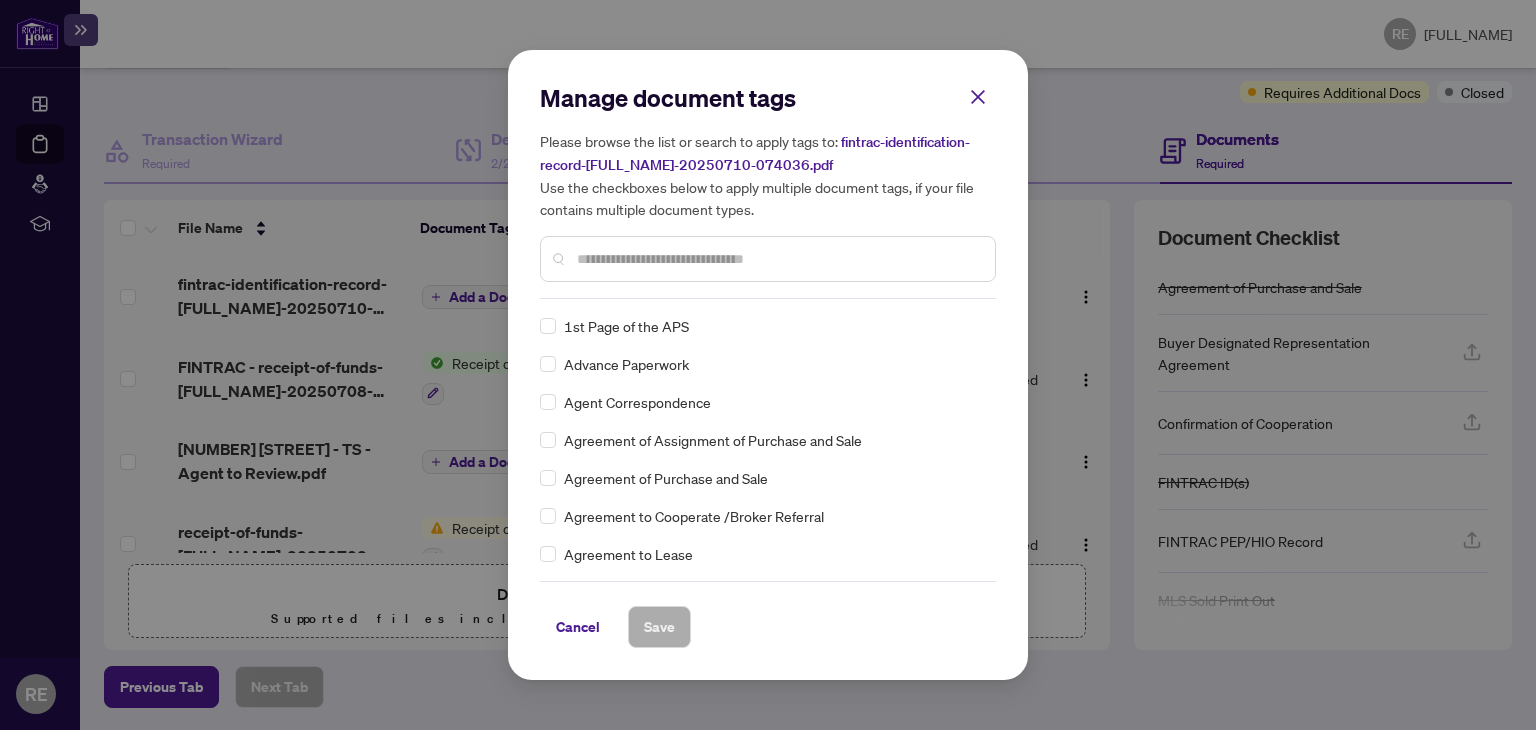click on "Manage document tags Please browse the list or search to apply tags to:   fintrac-identification-record-[FULL_NAME]-20250710-074036.pdf   Use the checkboxes below to apply multiple document tags, if your file contains multiple document types." at bounding box center (768, 190) 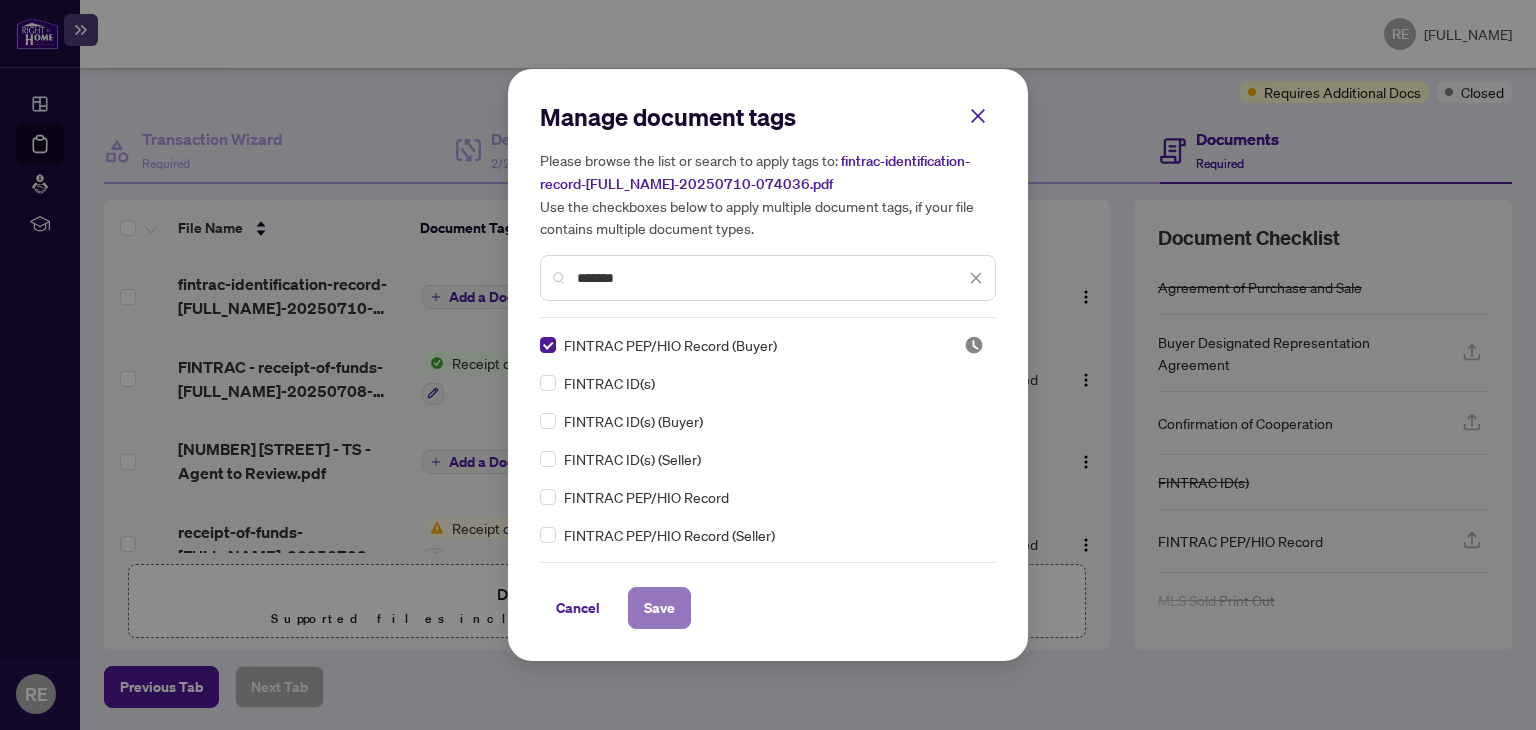 click on "Save" at bounding box center (659, 608) 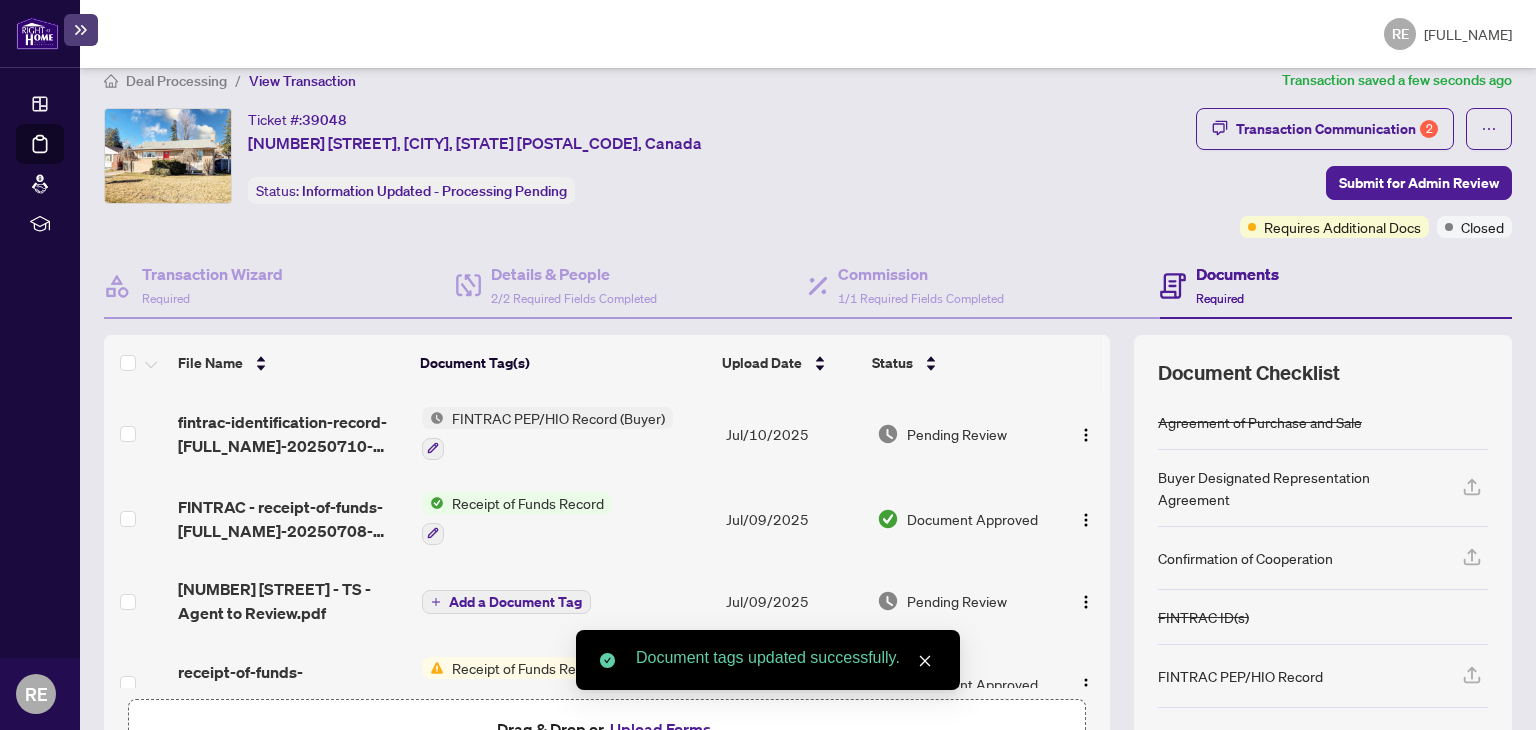 scroll, scrollTop: 0, scrollLeft: 0, axis: both 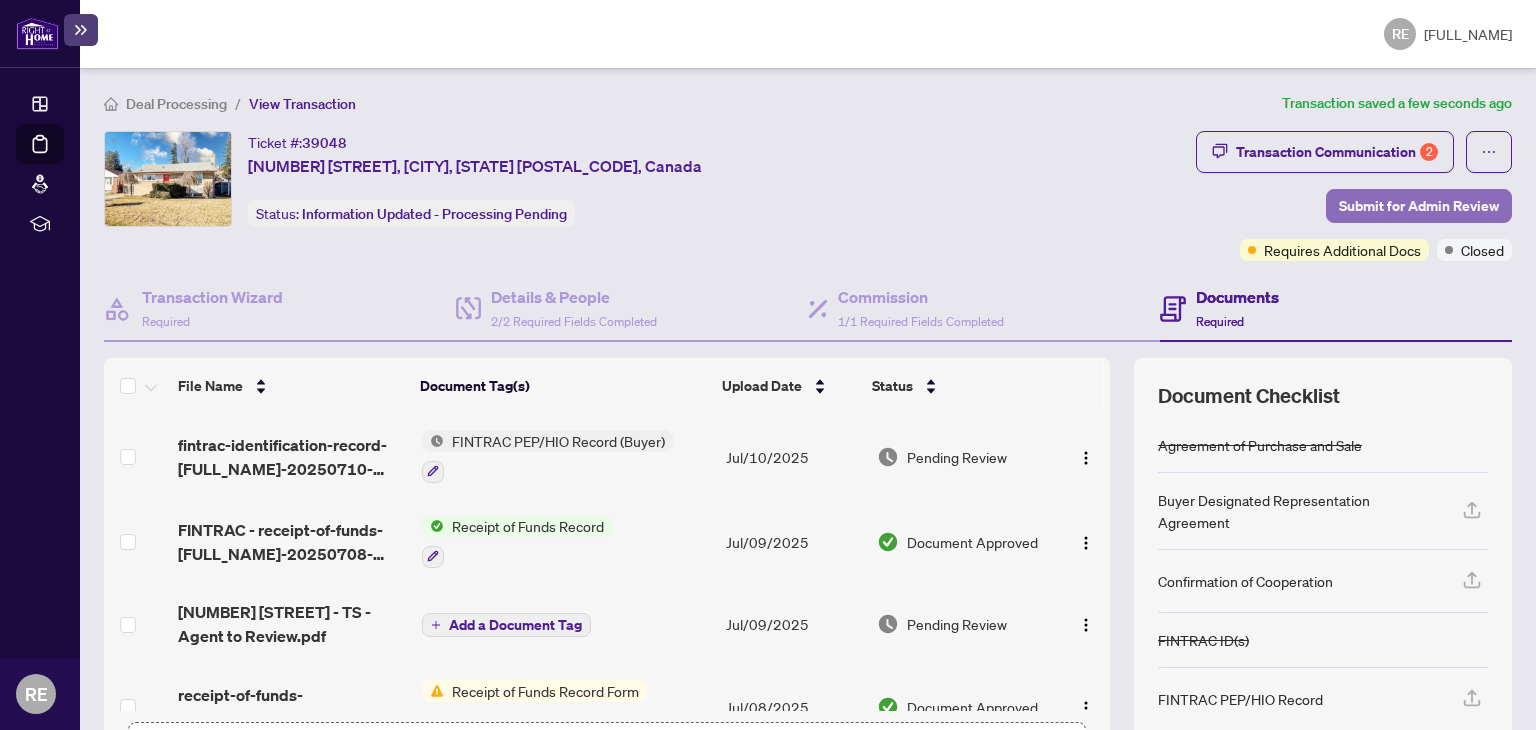 click on "Submit for Admin Review" at bounding box center [1419, 206] 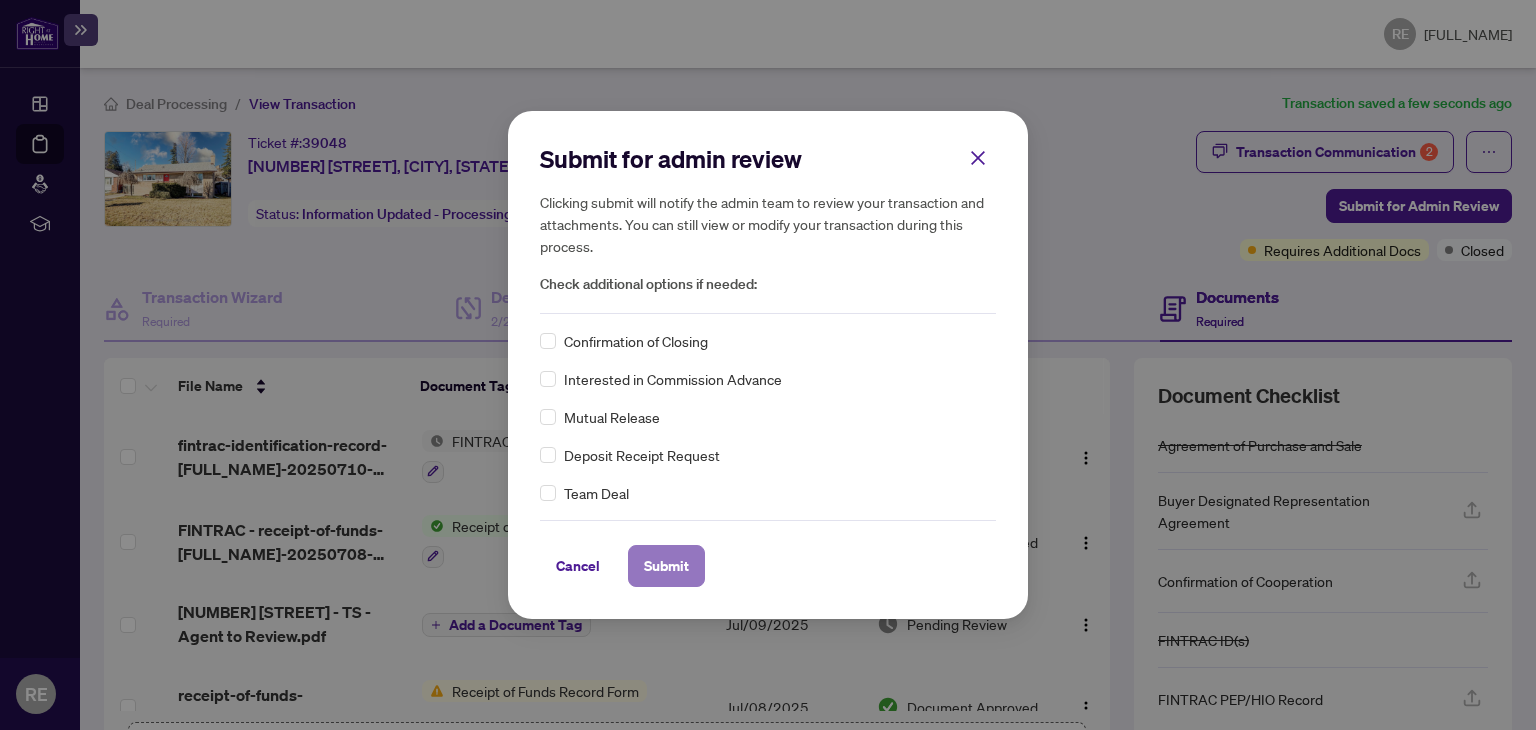 click on "Submit" at bounding box center (666, 566) 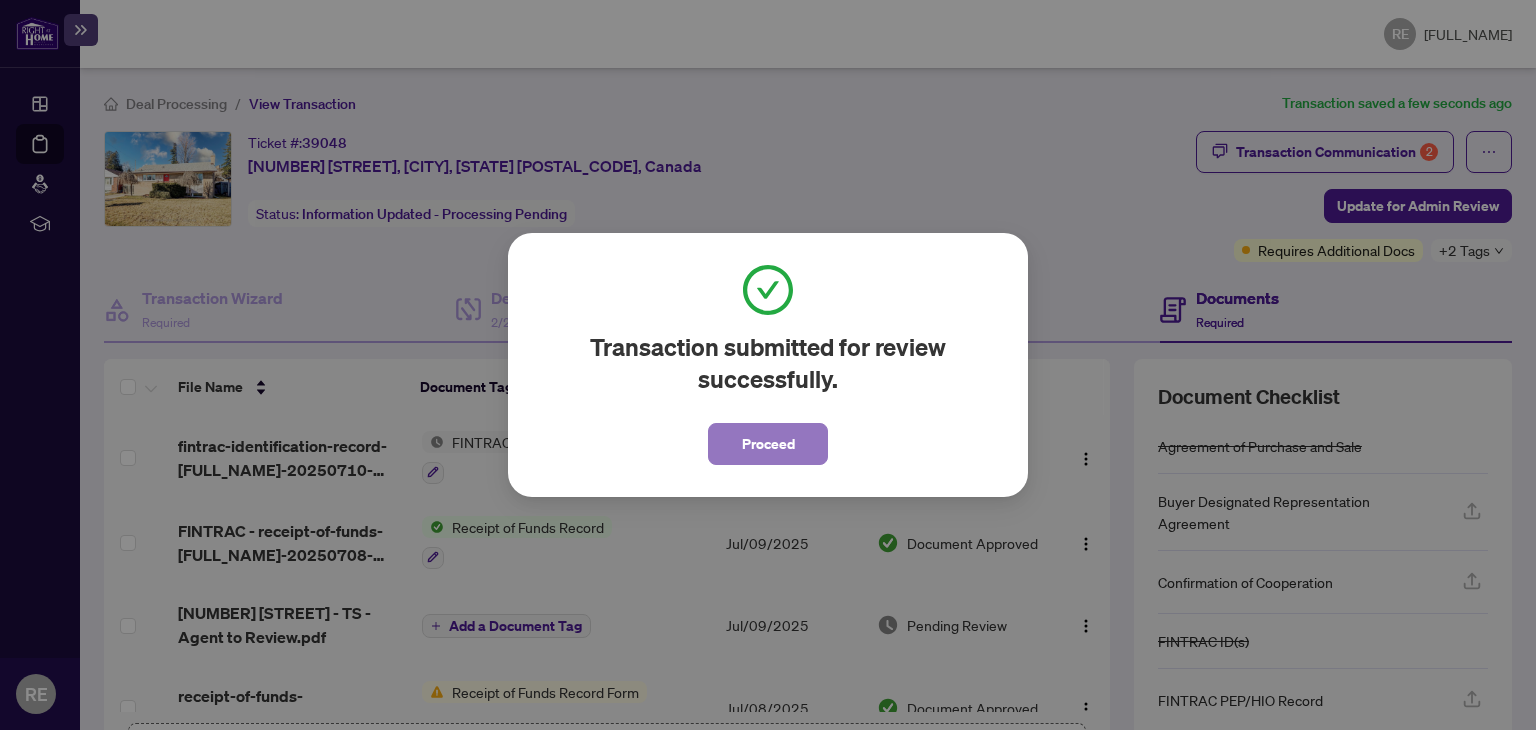 click on "Proceed" at bounding box center [768, 444] 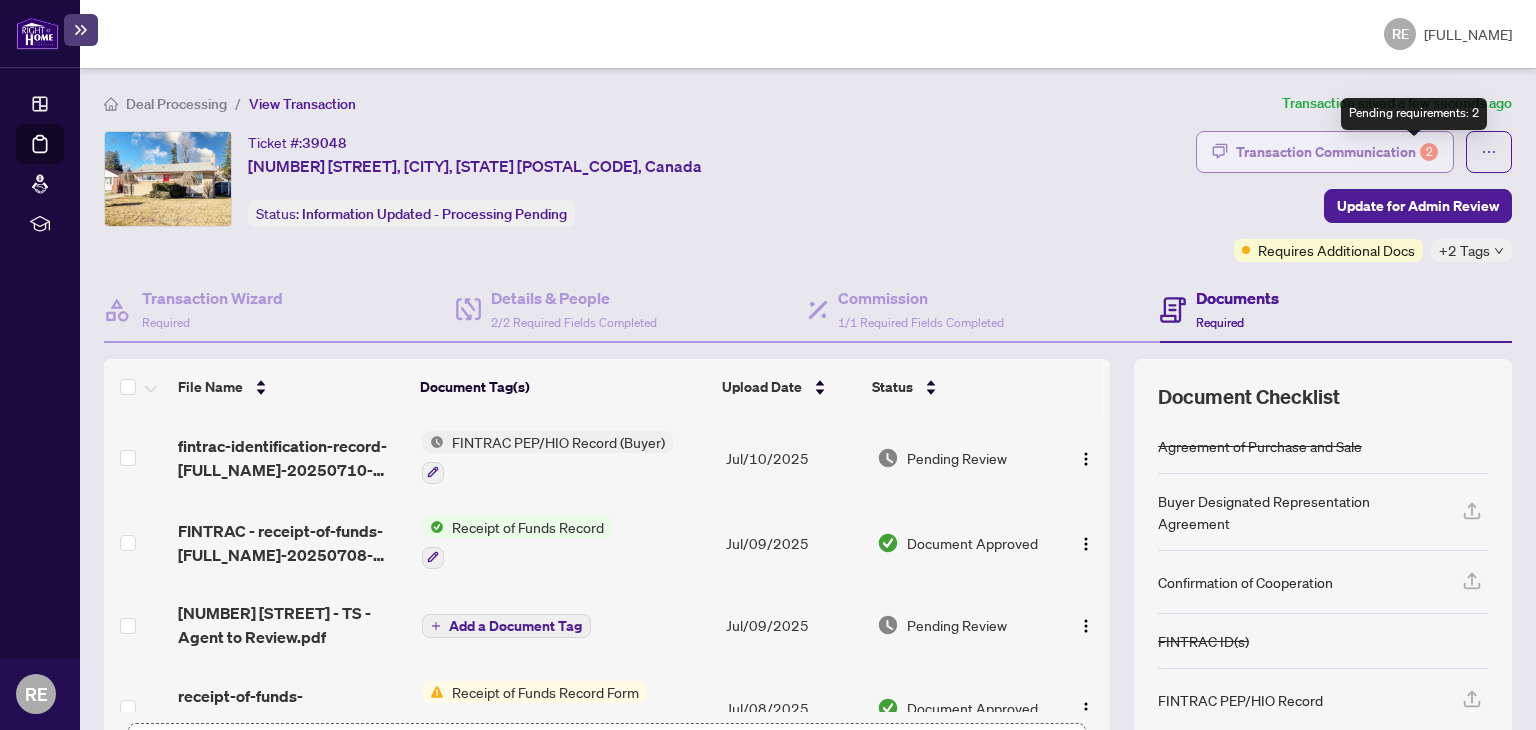 click on "2" at bounding box center [1429, 152] 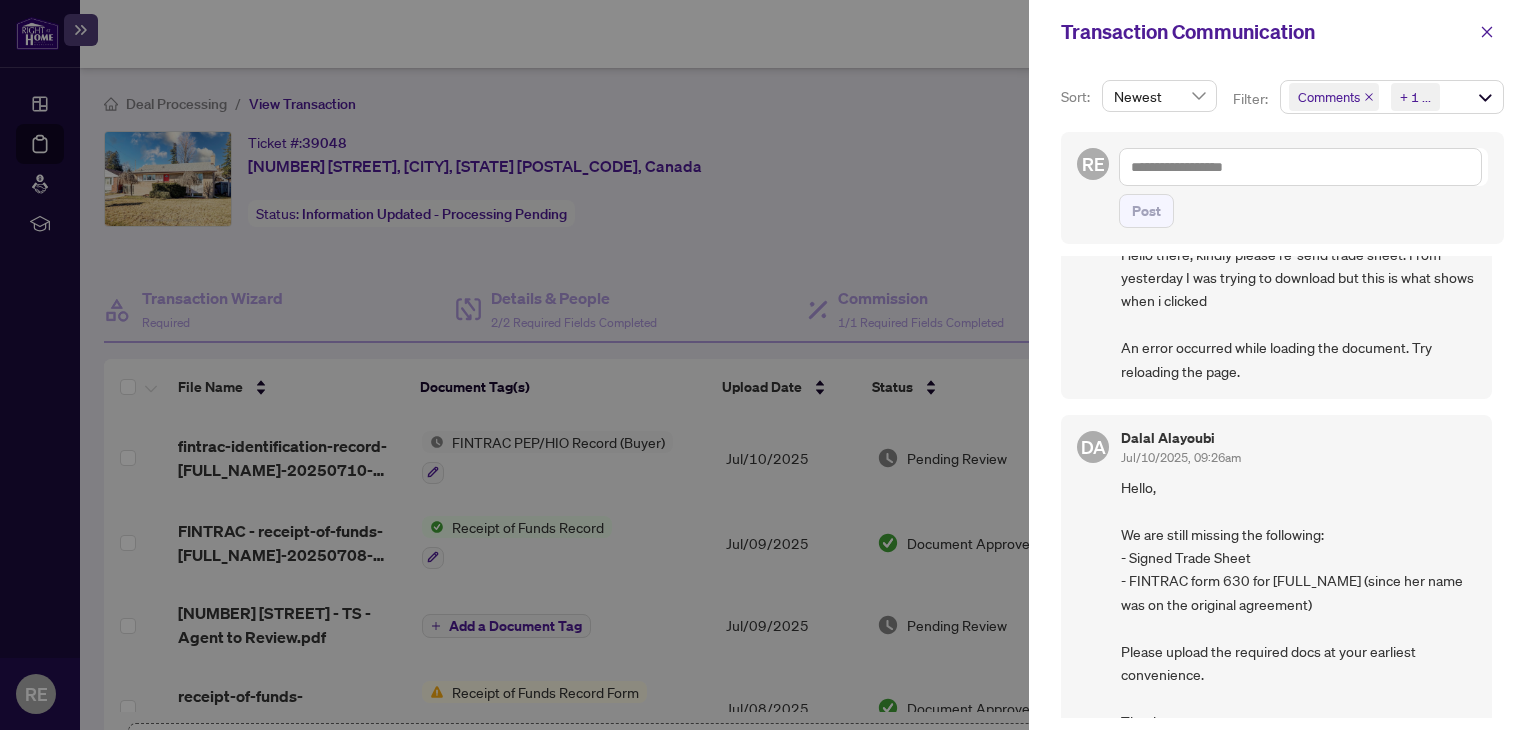 scroll, scrollTop: 112, scrollLeft: 0, axis: vertical 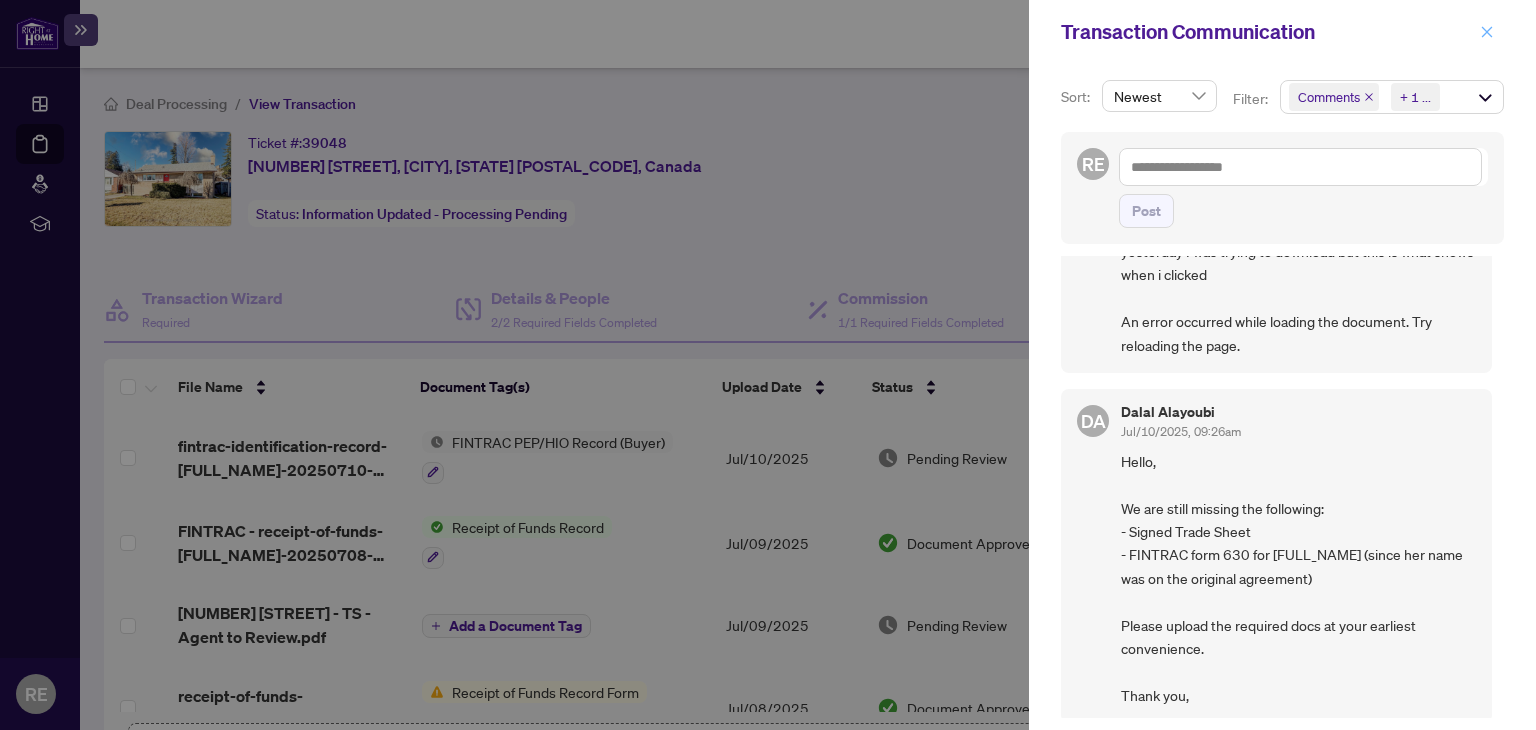 click at bounding box center [1487, 32] 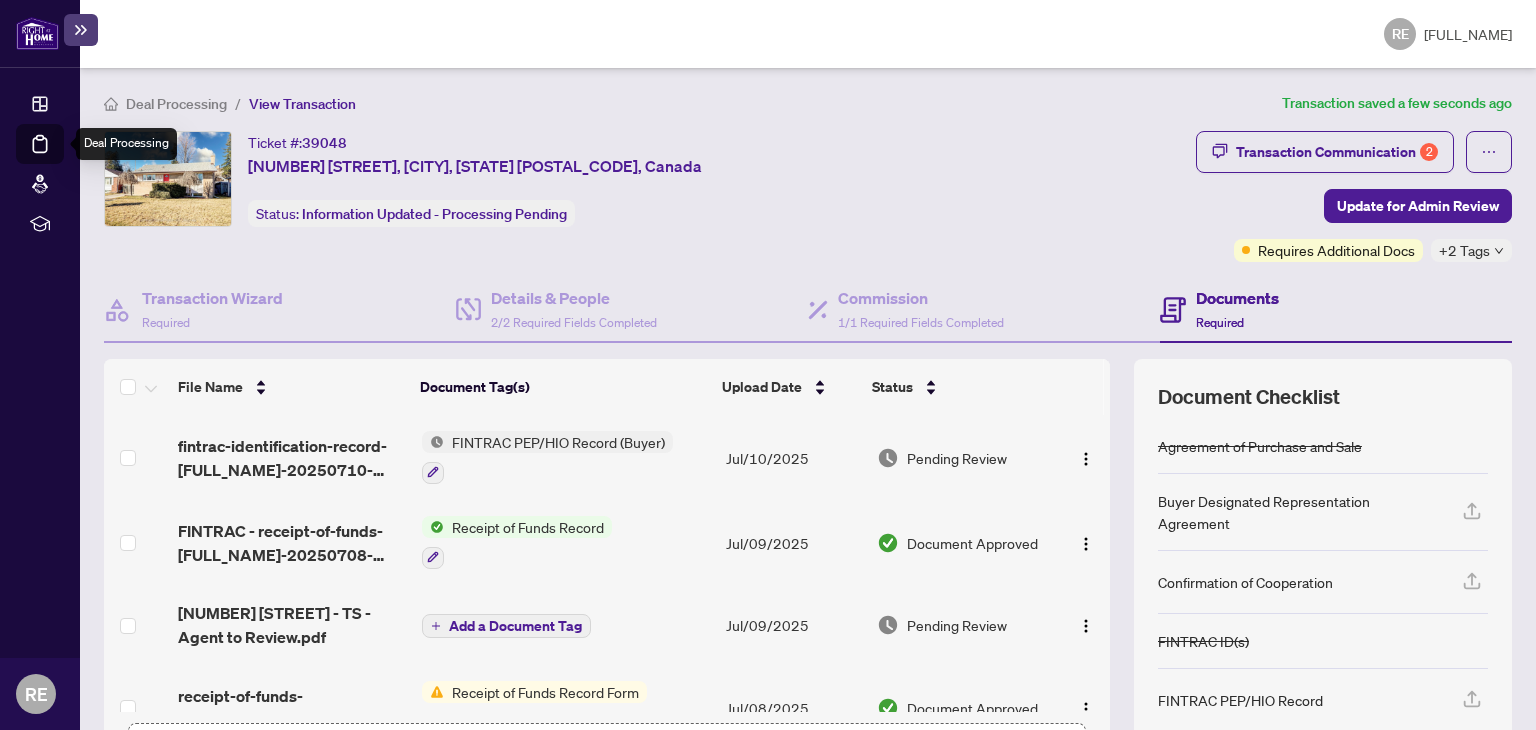 click on "Deal Processing" at bounding box center (63, 158) 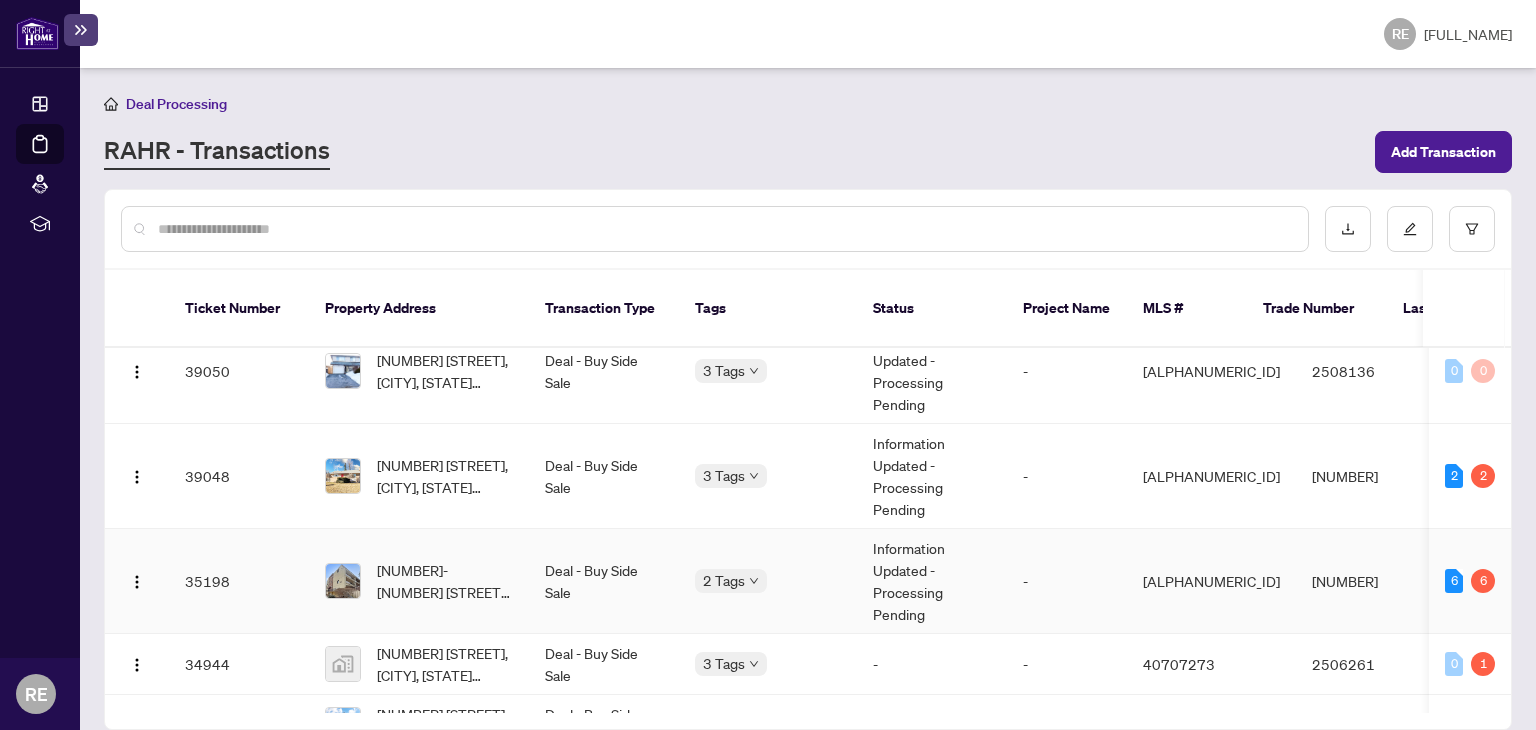 scroll, scrollTop: 454, scrollLeft: 0, axis: vertical 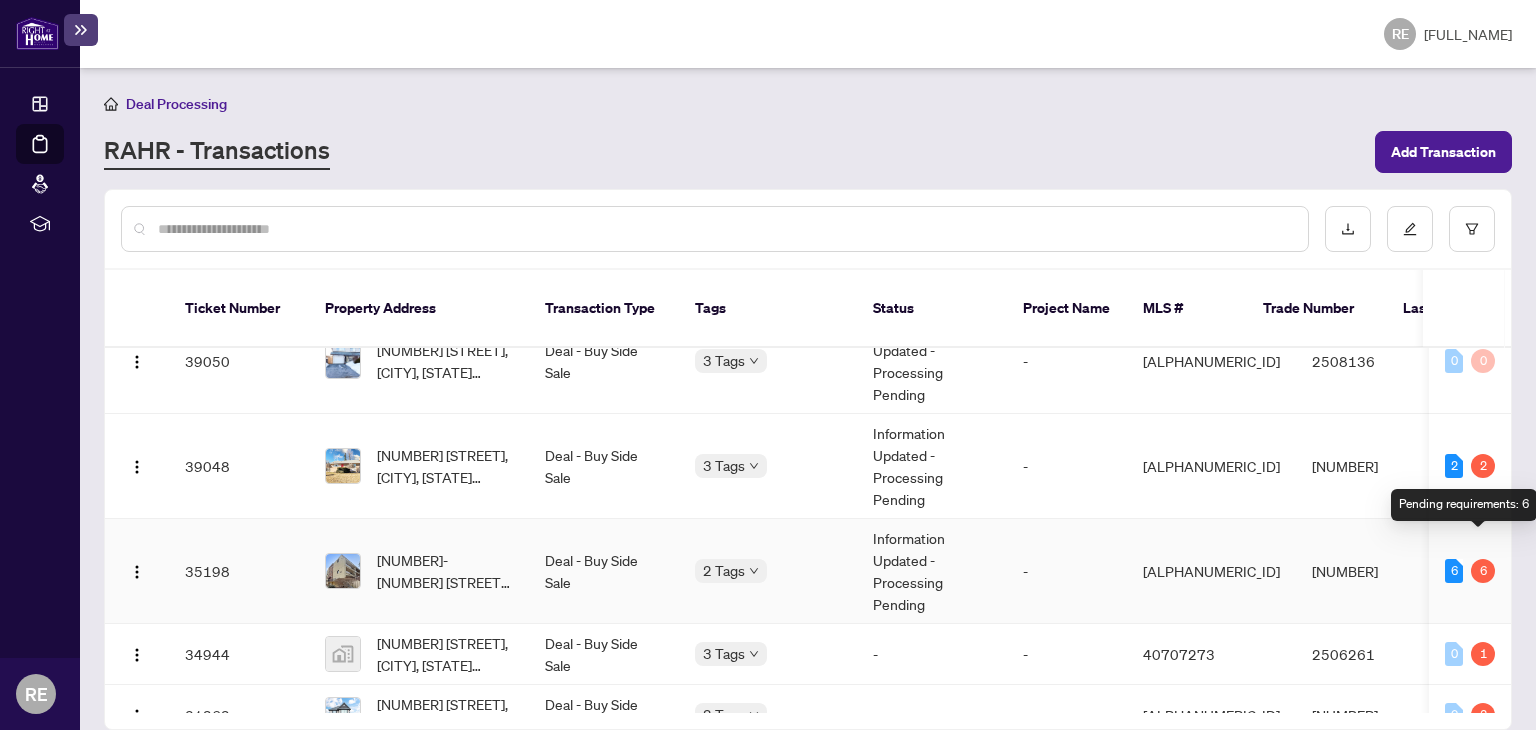 click on "6" at bounding box center (1483, 571) 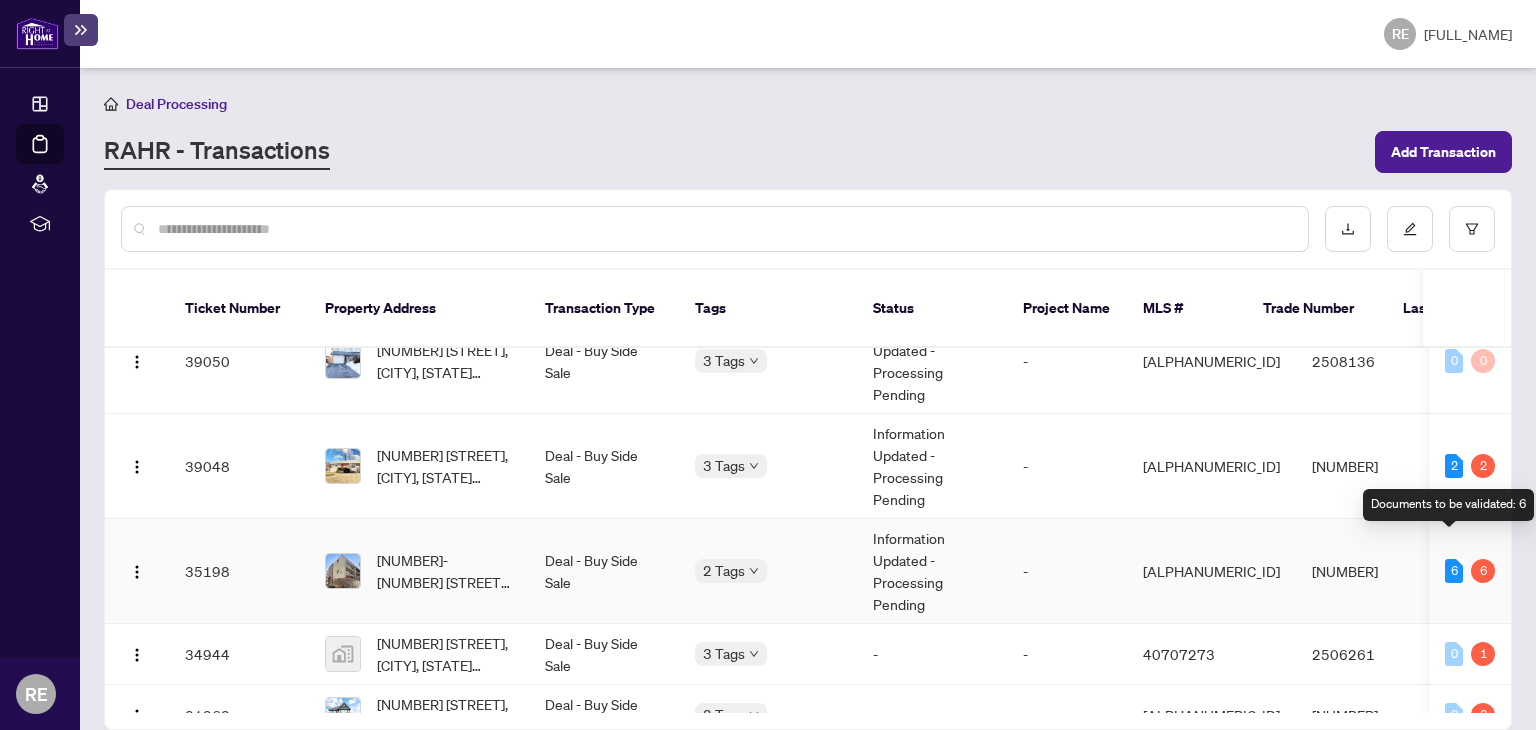 click on "6" at bounding box center [1454, 571] 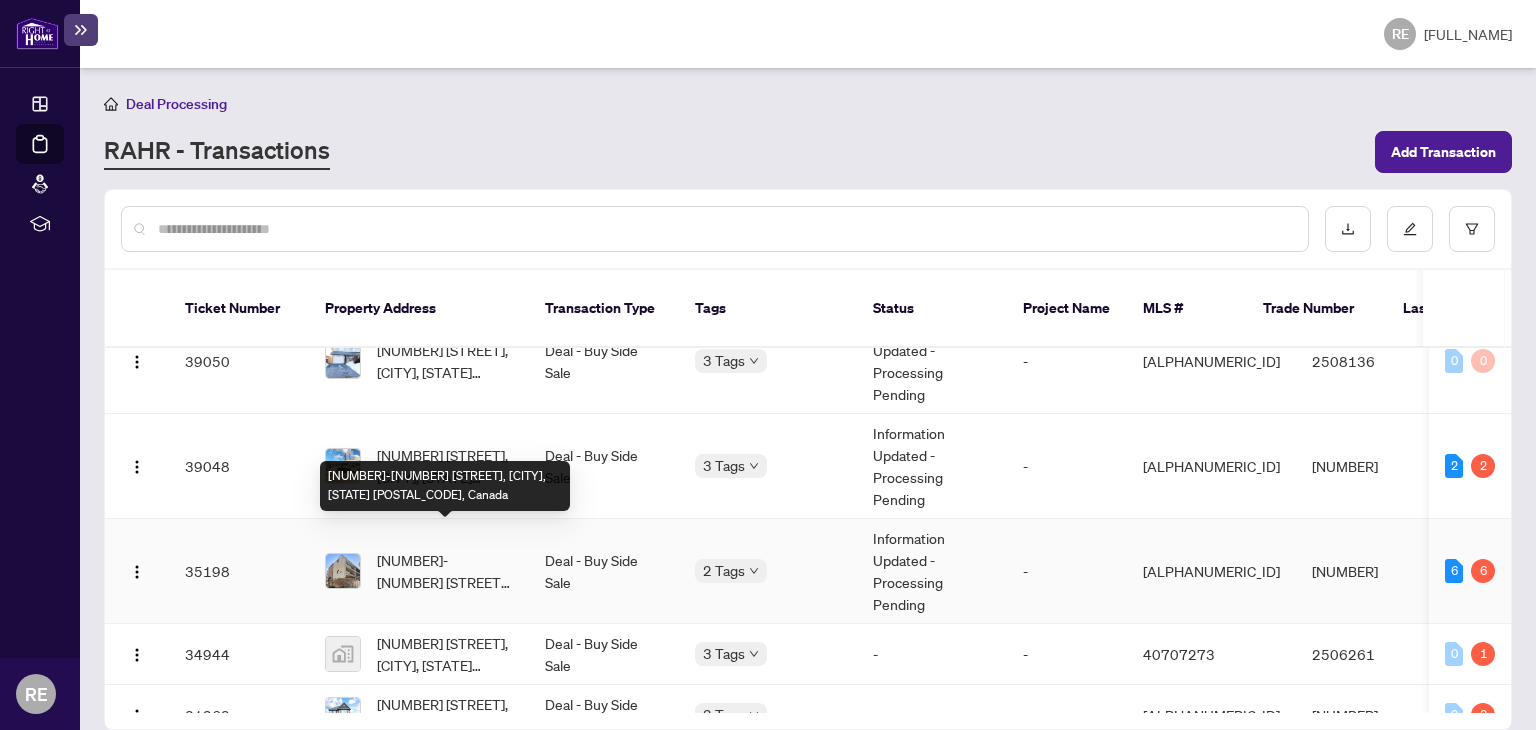 click on "[NUMBER]-[NUMBER] [STREET], [CITY], [STATE] [POSTAL_CODE], Canada" at bounding box center (445, 571) 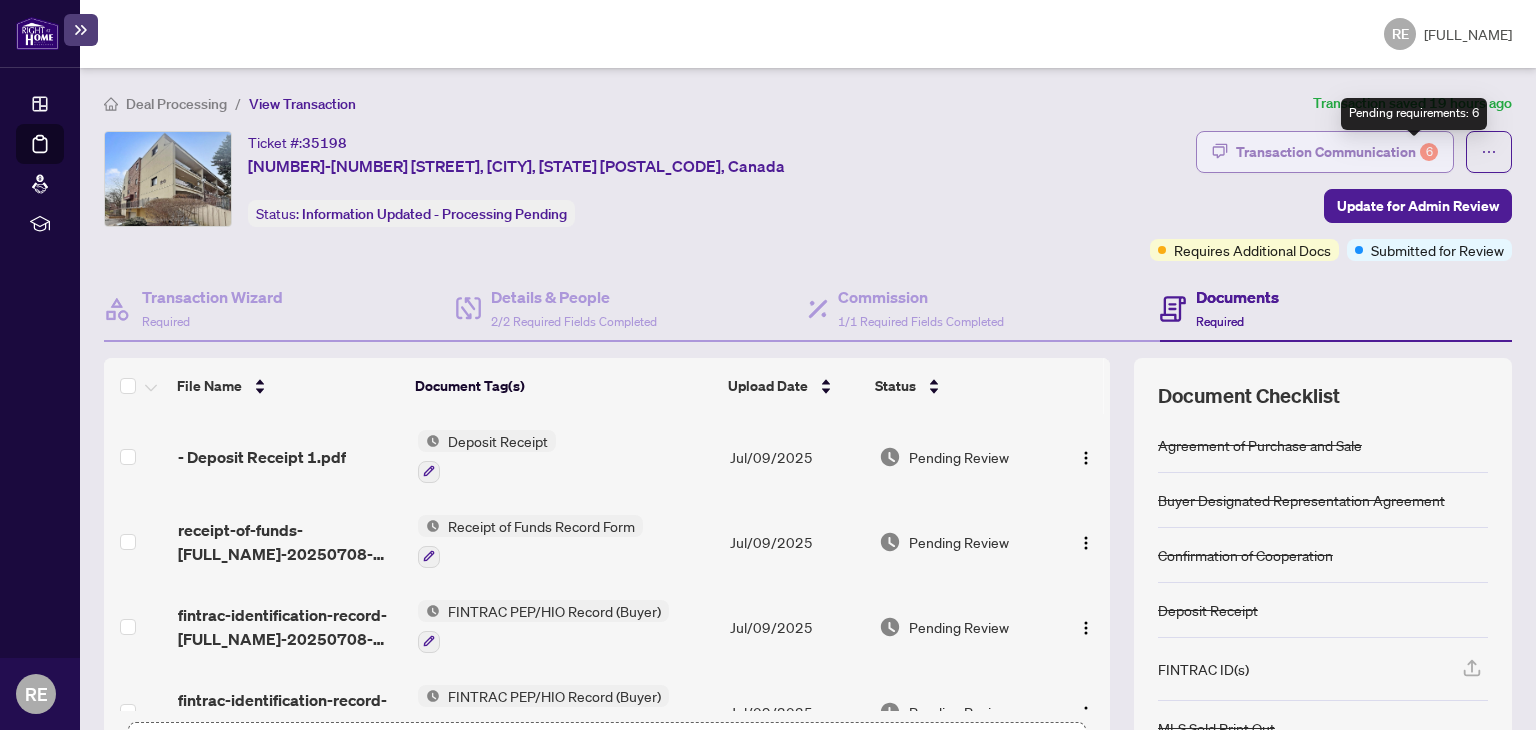 click on "6" at bounding box center (1429, 152) 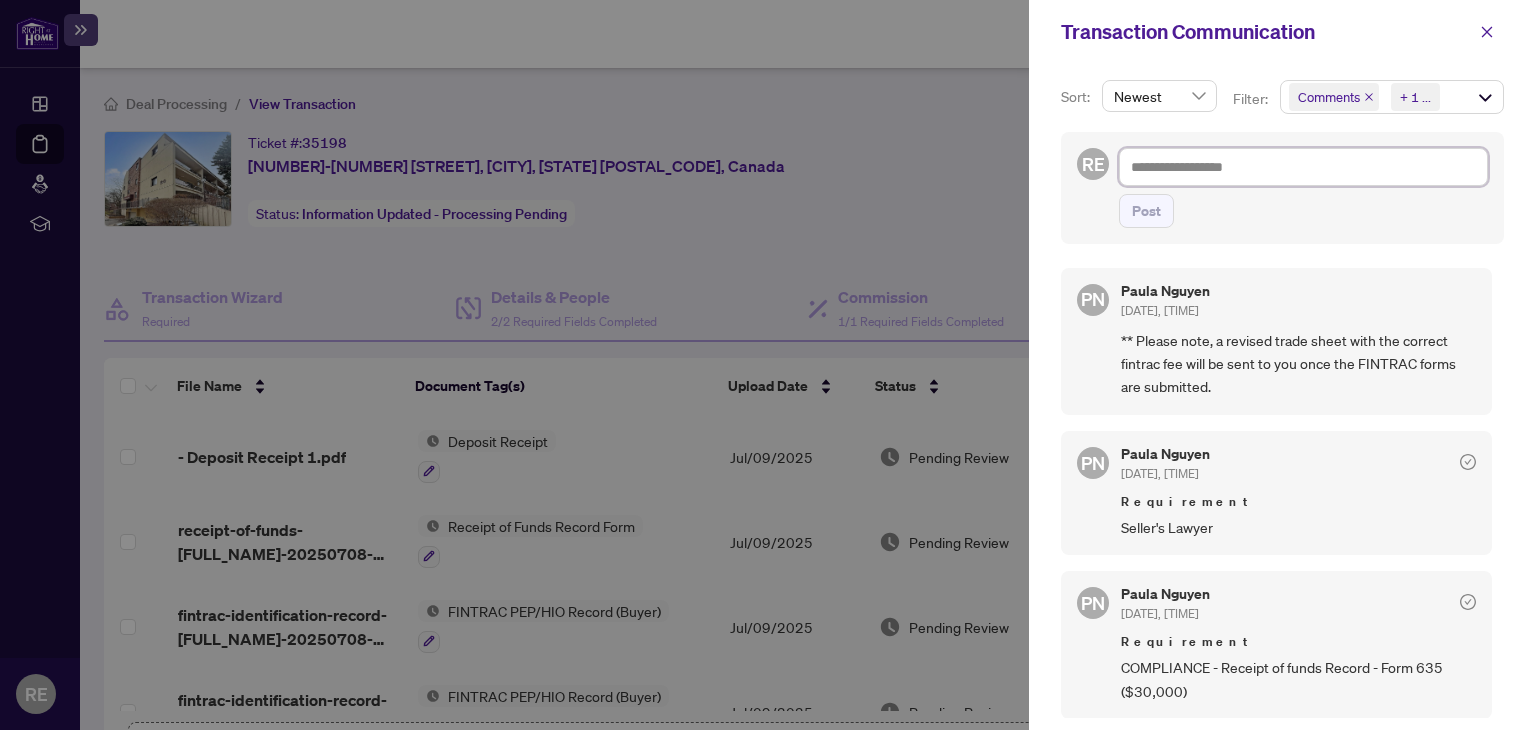 click at bounding box center [1303, 167] 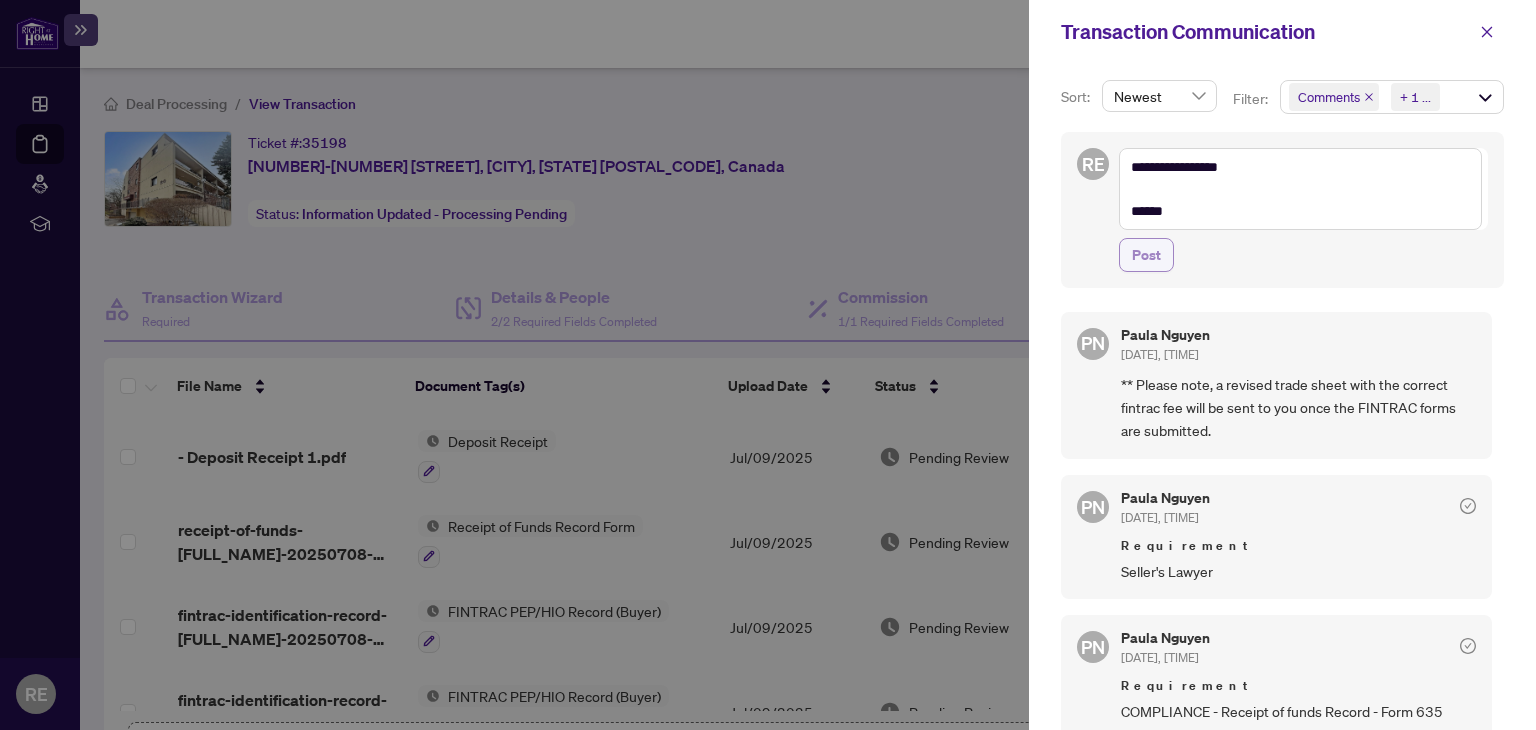 click on "Post" at bounding box center [1146, 255] 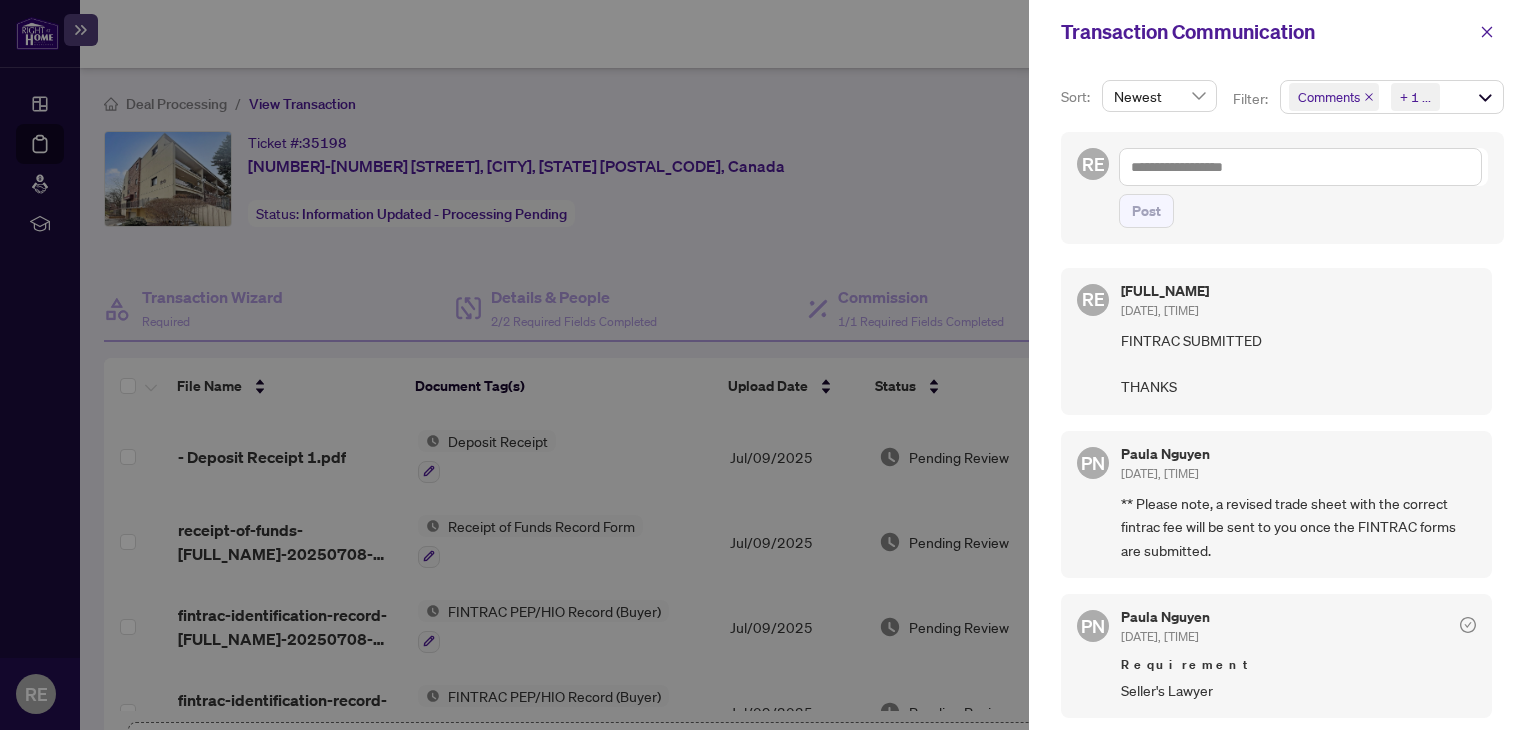 click on "Sort: Newest Filter: Comments Requirements + 1 ...   RE Post RE [FULL_NAME]   [DATE], [TIME] FINTRAC SUBMITTED
THANKS PN Paula Nguyen   [DATE], [TIME] ** Please note, a revised trade sheet with the correct fintrac fee will be sent to you once the FINTRAC forms are submitted. PN Paula Nguyen   [DATE], [TIME] Requirement   Seller's Lawyer PN Paula Nguyen   [DATE], [TIME] Requirement   COMPLIANCE - Receipt of funds Record - Form 635 ($30,000) PN Paula Nguyen   [DATE], [TIME] Requirement   COMPLIANCE - Individual Fintrac Identification - BUYER(S): [FULL_NAME] PN Paula Nguyen   [DATE], [TIME] Requirement   COMPLIANCE - Individual Fintrac Identification - BUYER(S) : [FULL_NAME] PN Paula Nguyen   [DATE], [TIME] Requirement   Deposit Receipt from Listing Brokerage ($30,000) PN Paula Nguyen   [DATE], [TIME] Requirement   COMPLIANCE: Signed Trade Sheet PN Paula Nguyen   [DATE], [TIME]" at bounding box center (1282, 397) 